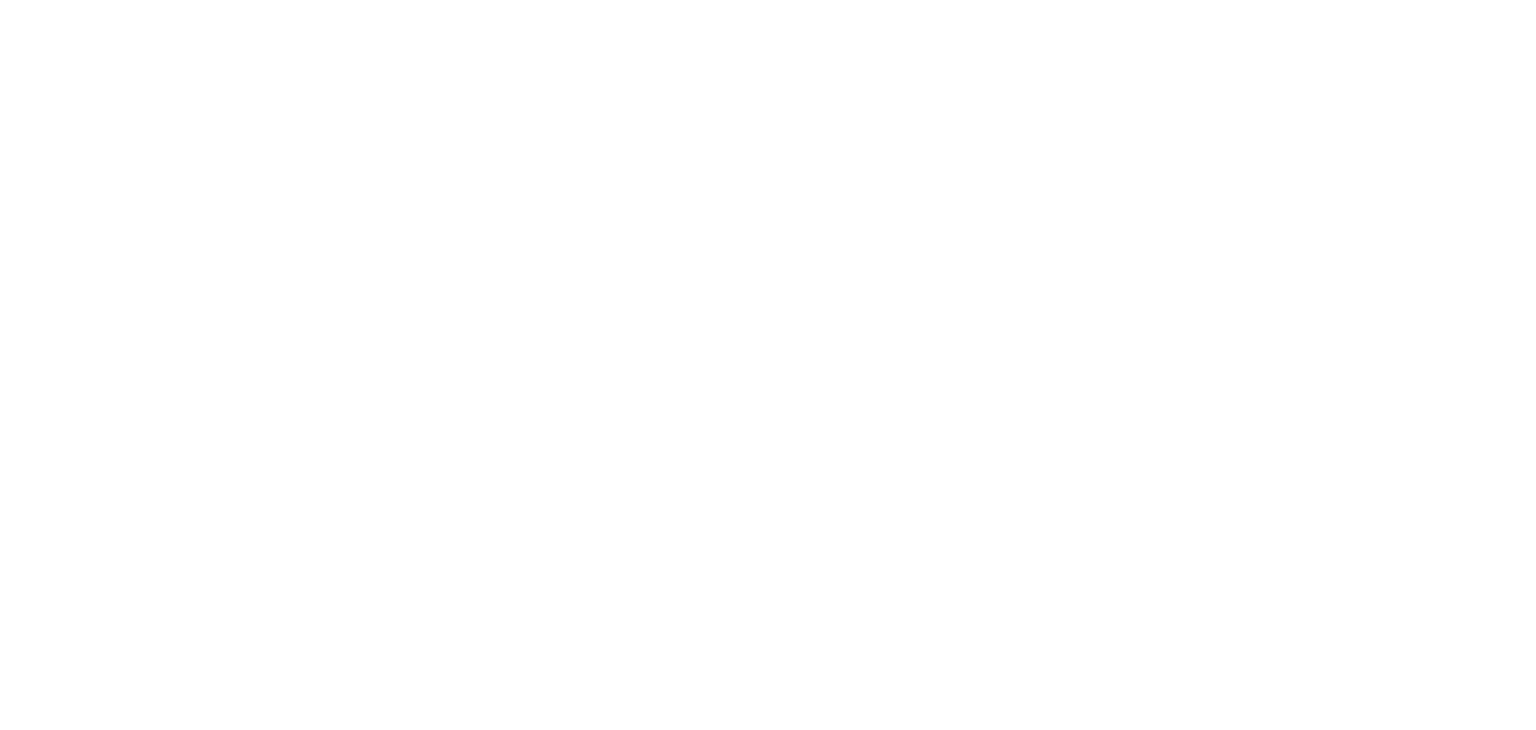 scroll, scrollTop: 0, scrollLeft: 0, axis: both 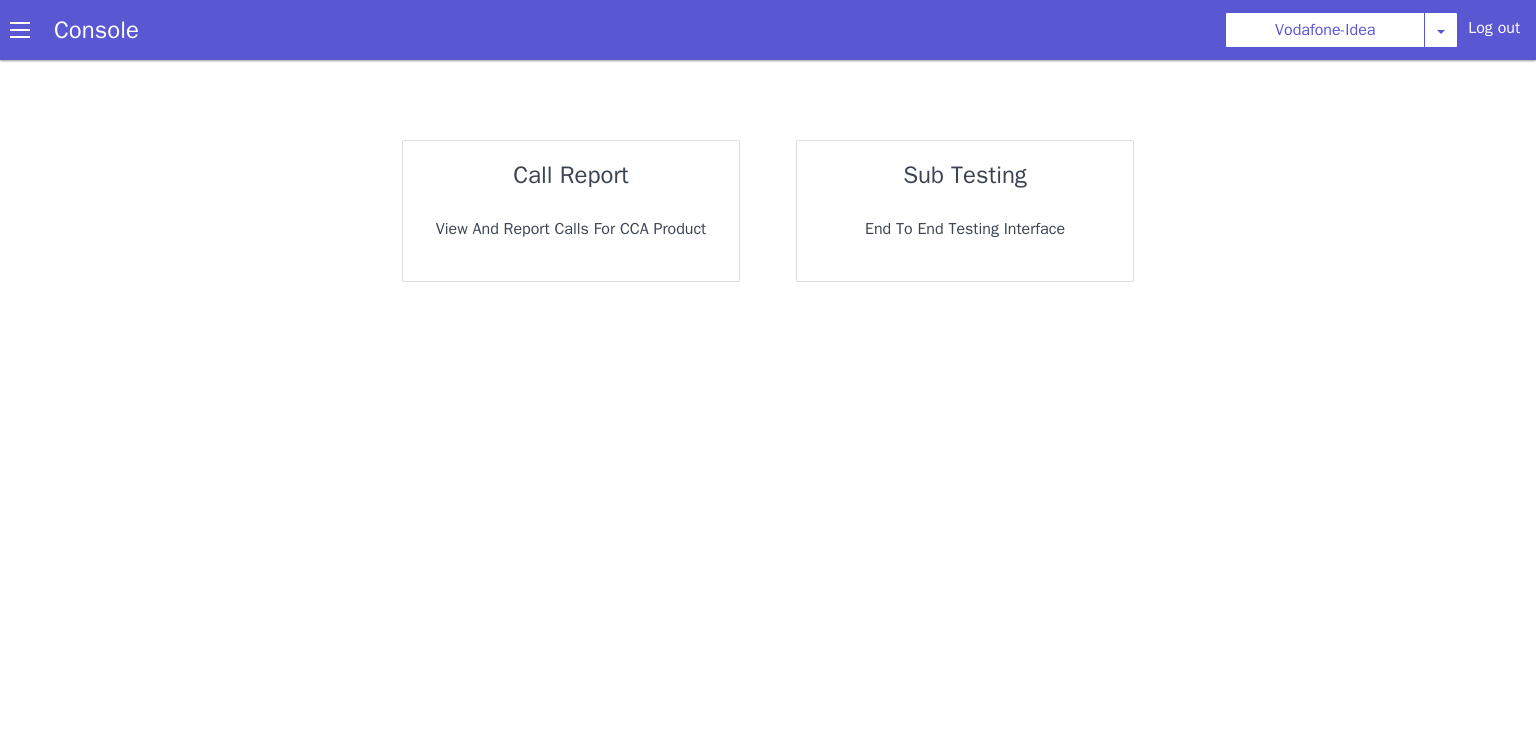 click on "call report" at bounding box center [570, 175] 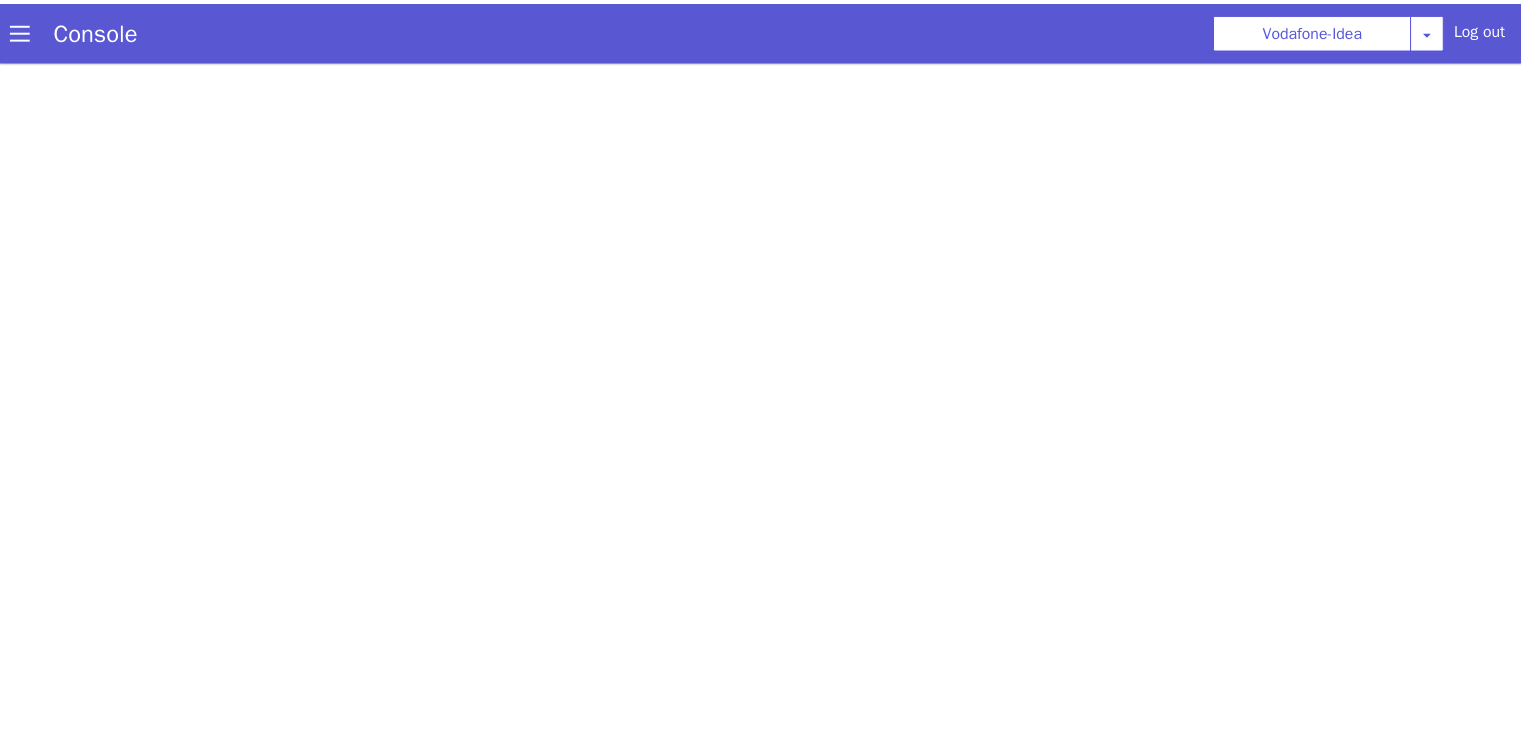 scroll, scrollTop: 0, scrollLeft: 0, axis: both 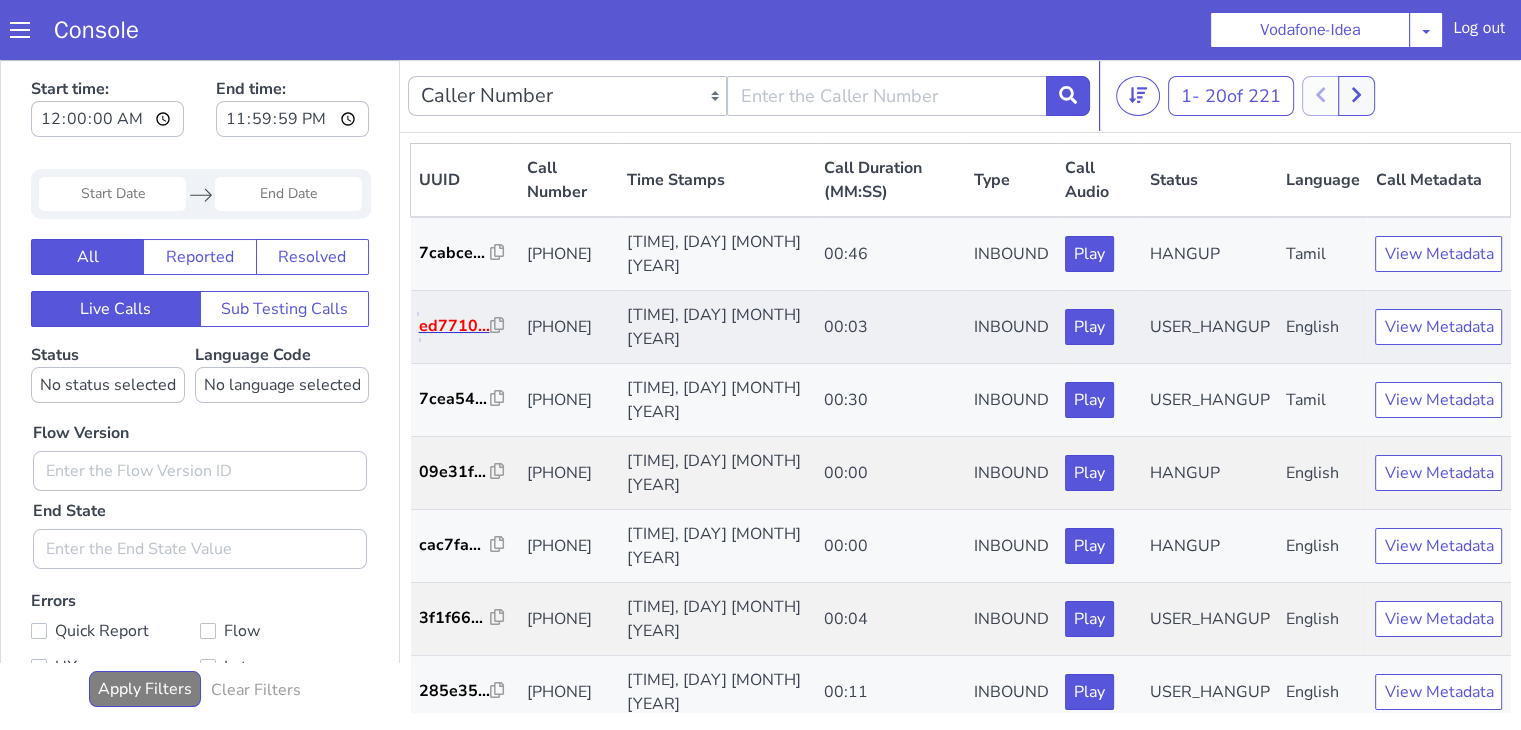 click on "ed7710..." at bounding box center [455, 326] 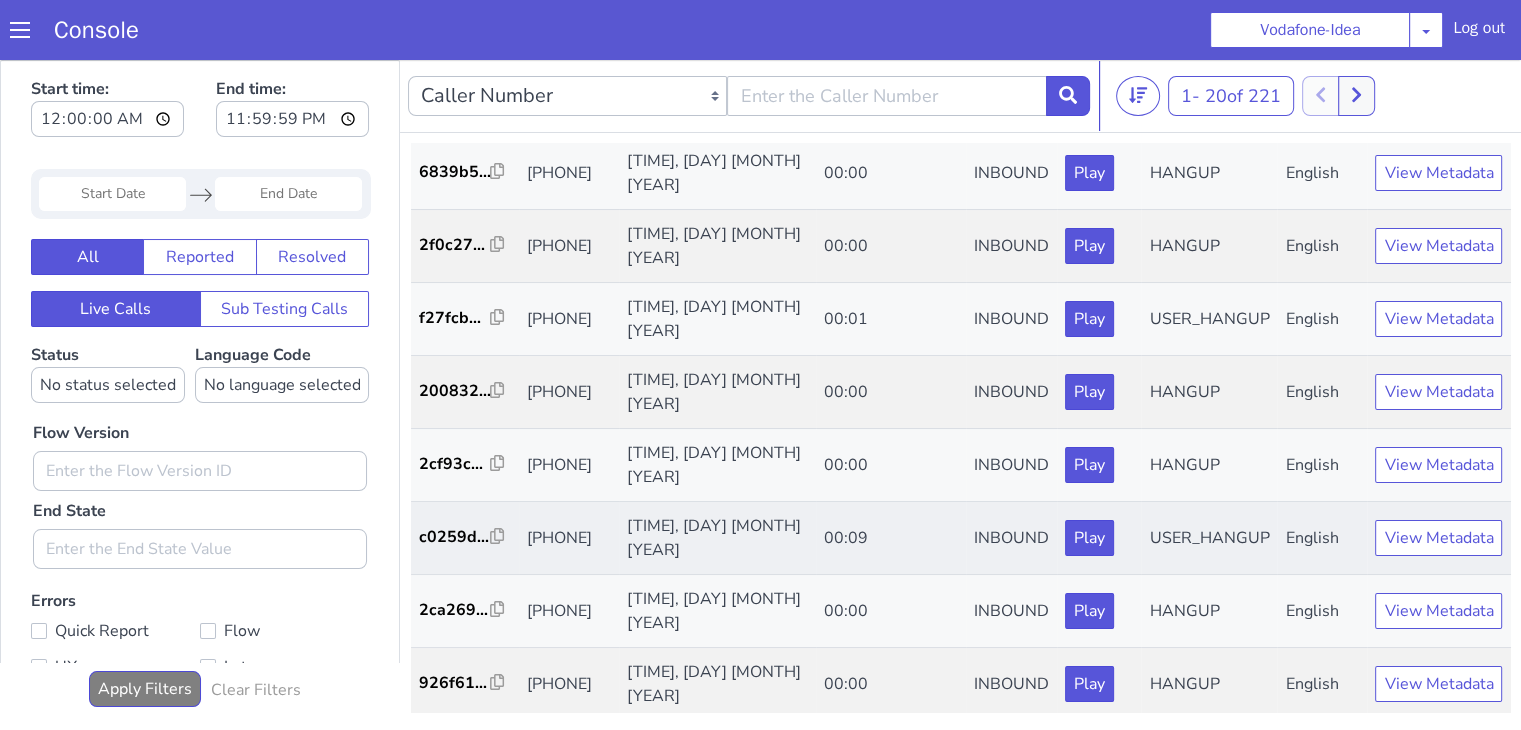 scroll, scrollTop: 961, scrollLeft: 0, axis: vertical 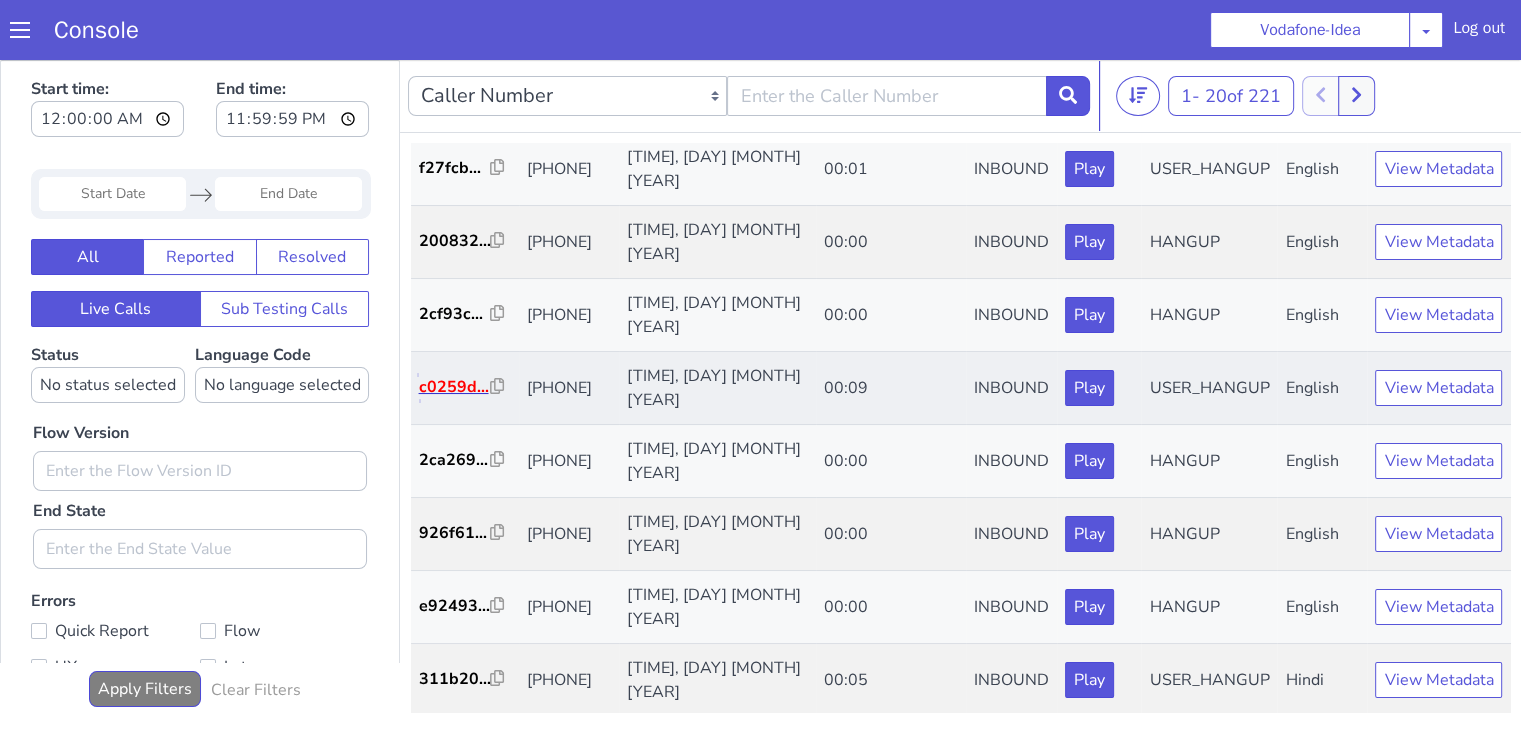 click on "c0259d..." at bounding box center (455, 387) 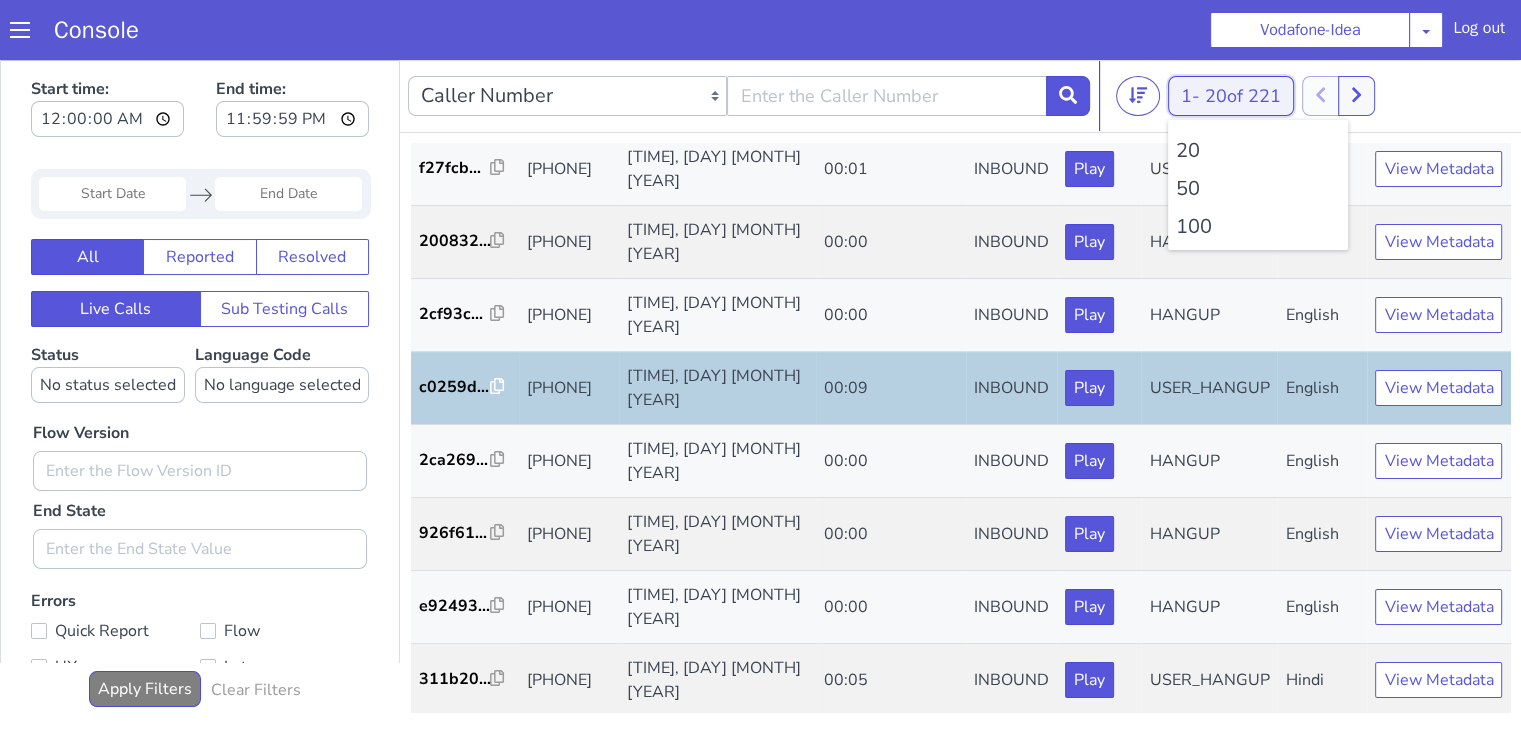 click on "20  of   221" at bounding box center [1243, 96] 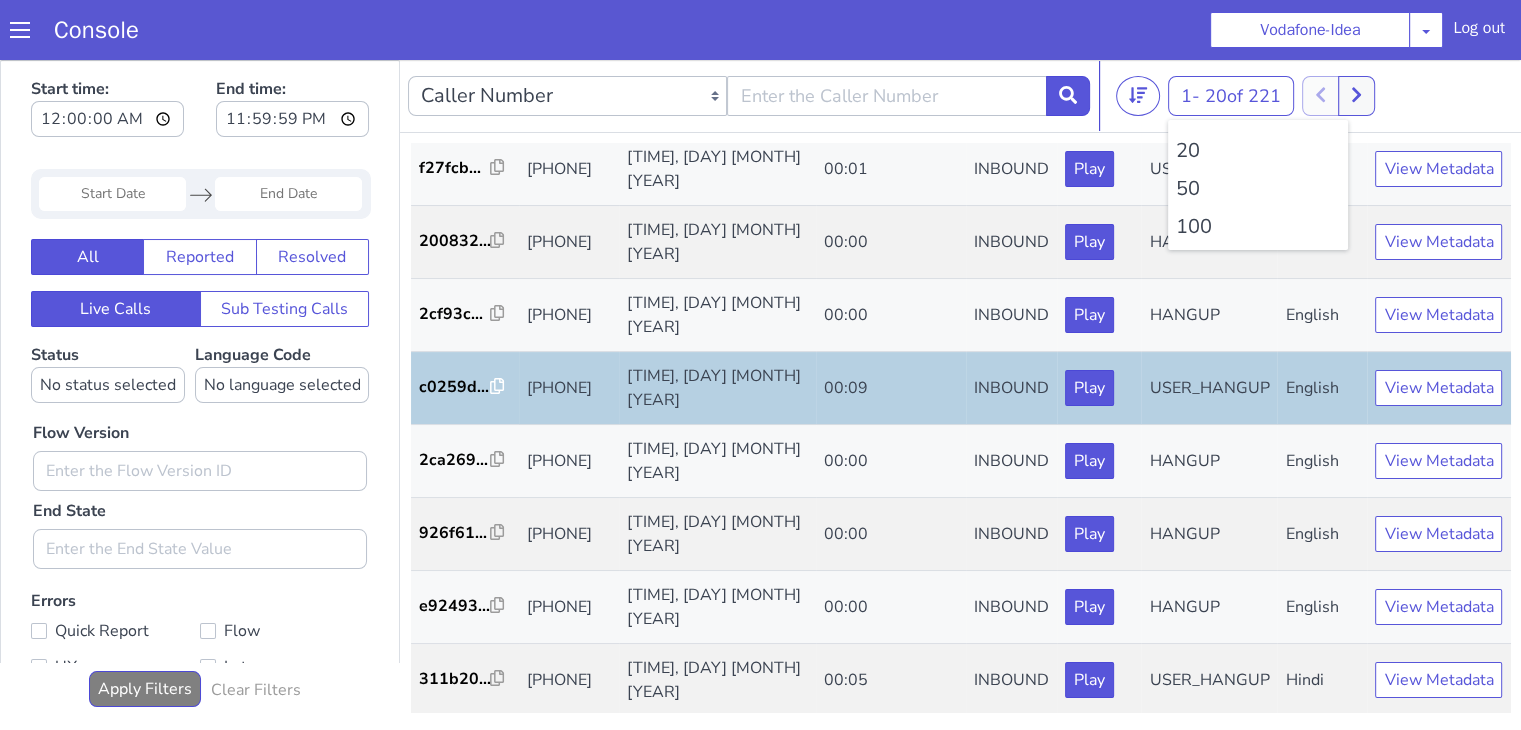 click on "100" at bounding box center [1258, 227] 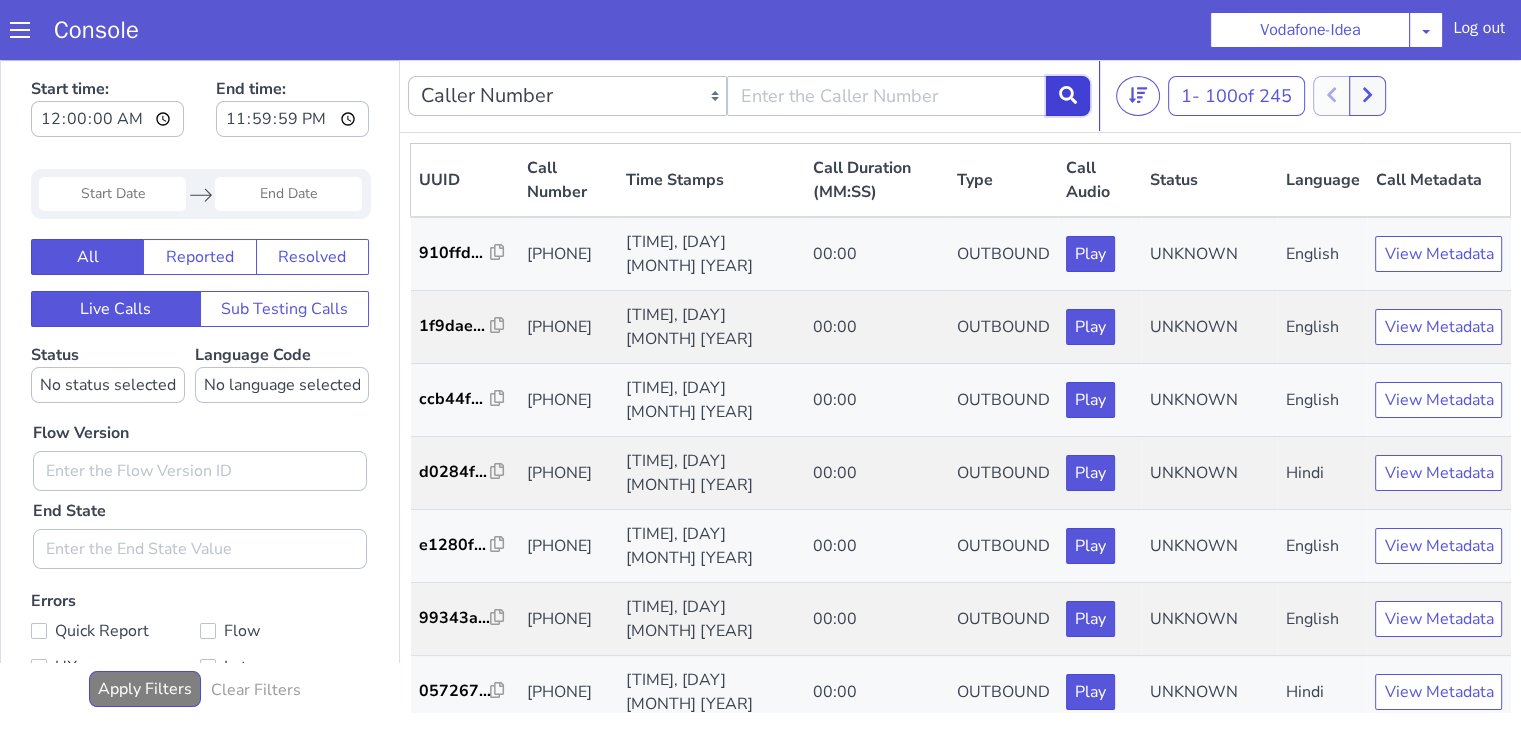 click at bounding box center [1068, 96] 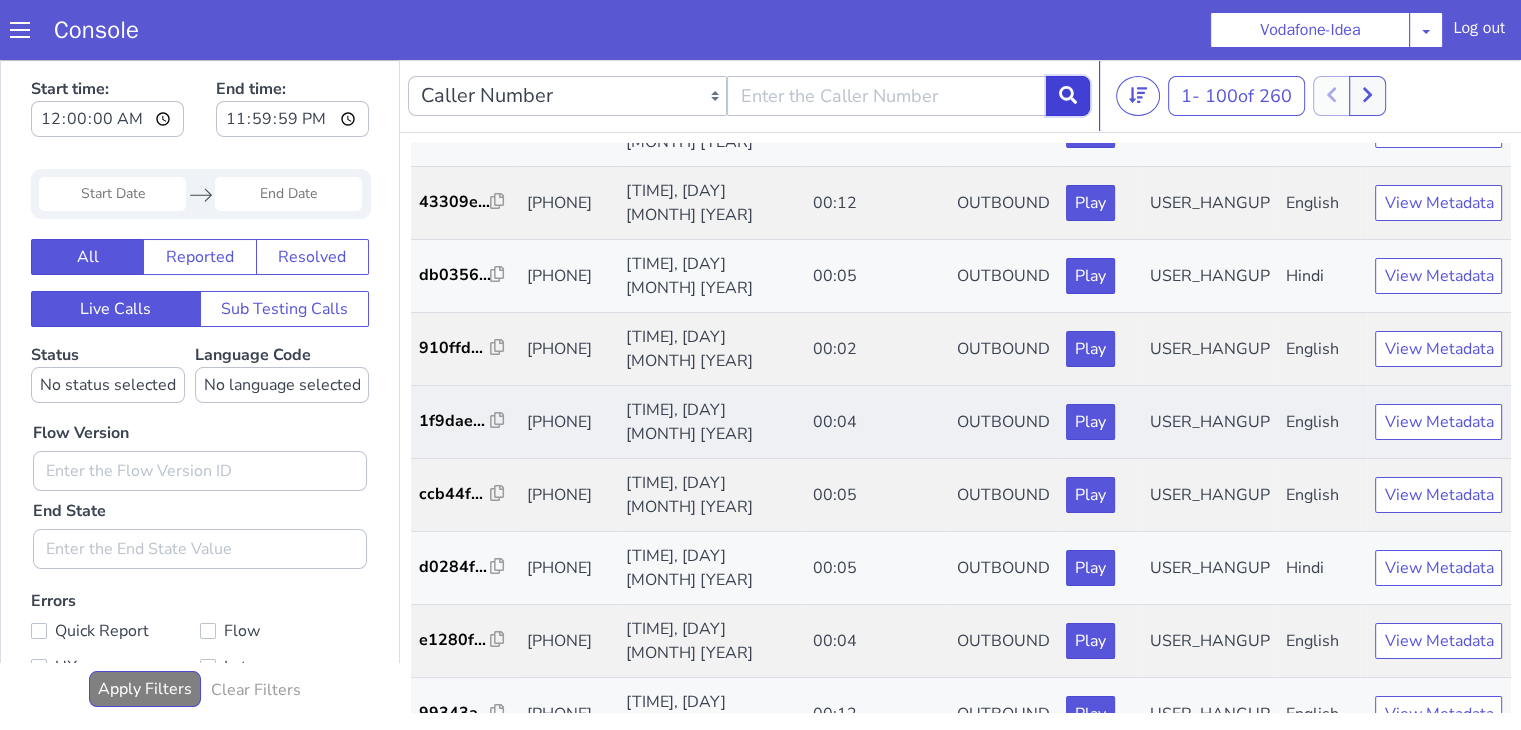 scroll, scrollTop: 1200, scrollLeft: 0, axis: vertical 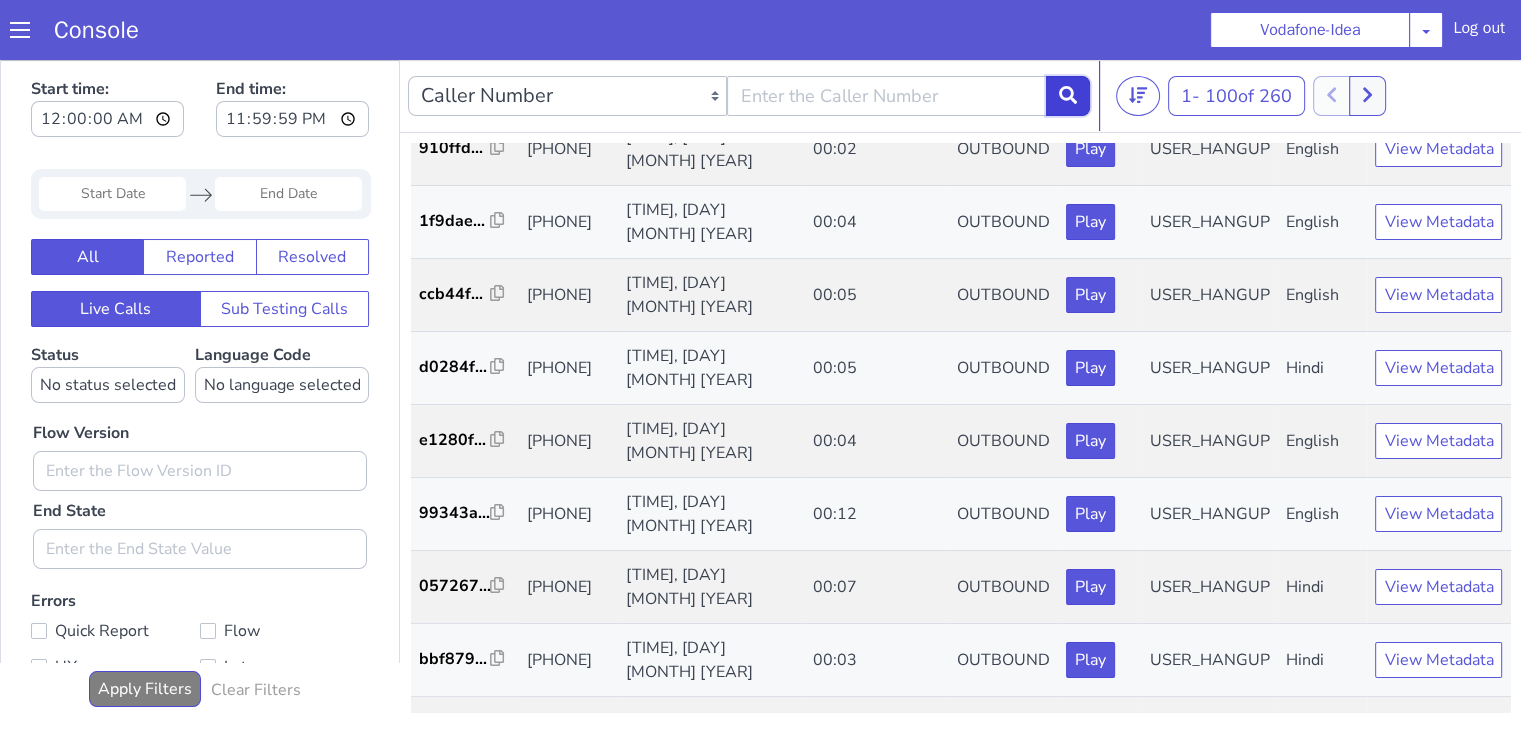 click at bounding box center [1068, 96] 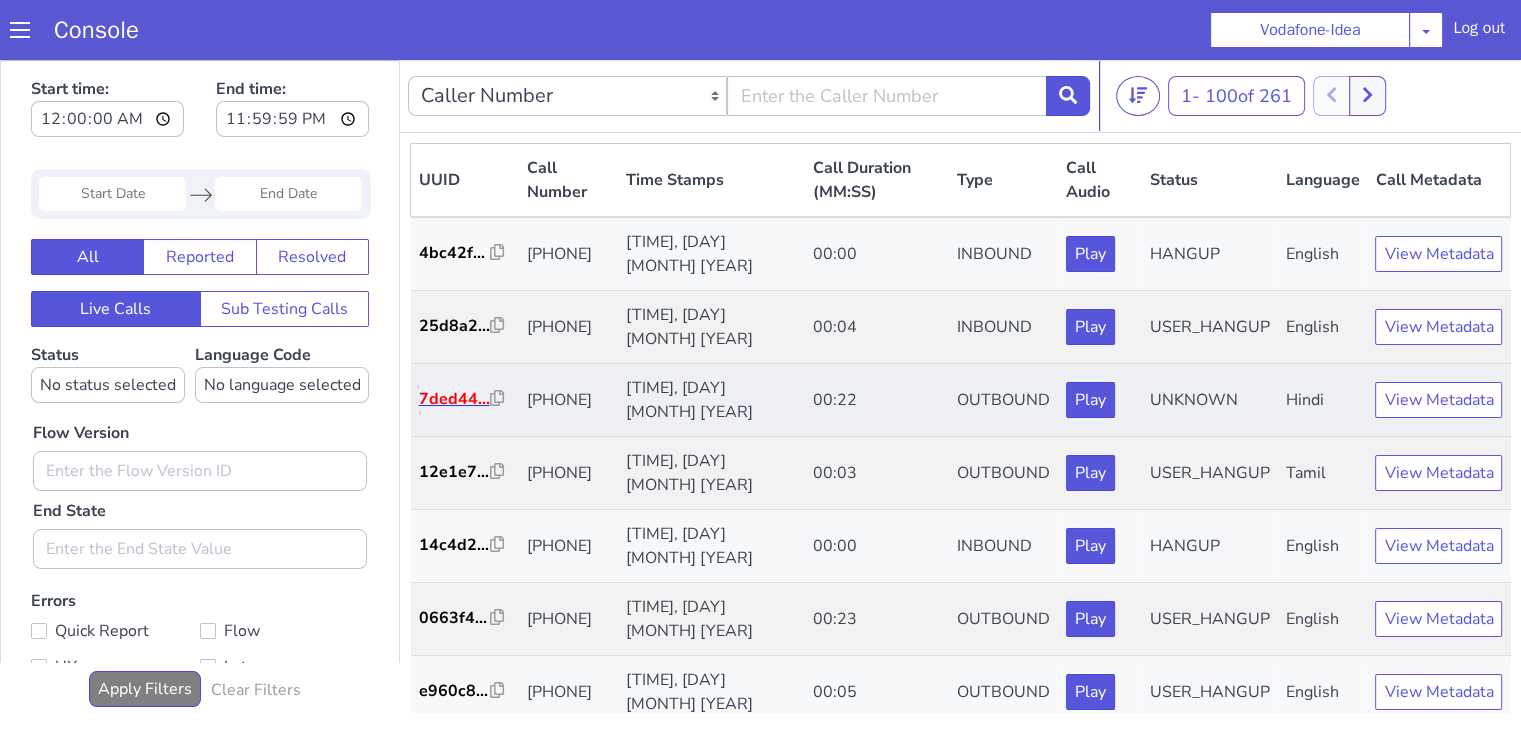 click on "7ded44..." at bounding box center (455, 399) 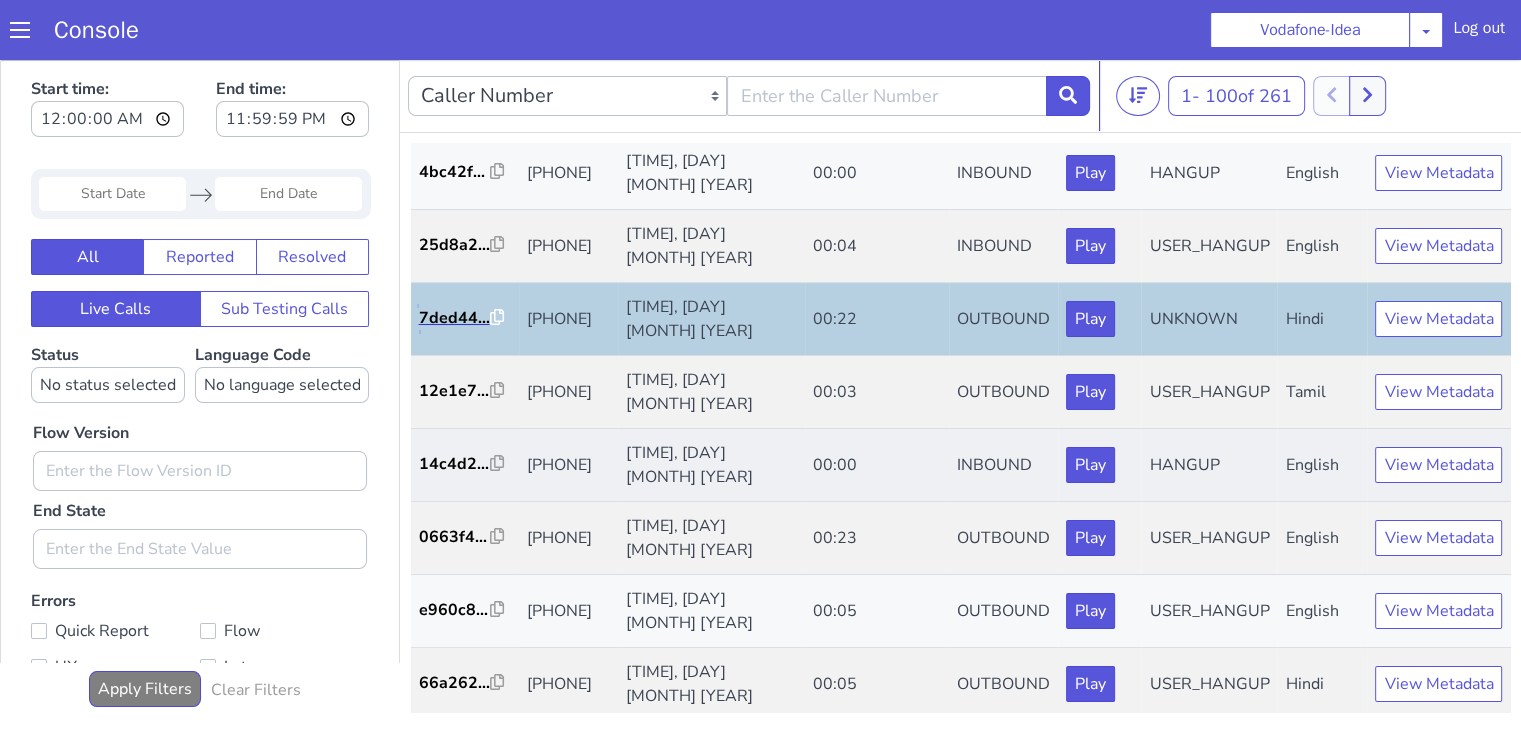 scroll, scrollTop: 200, scrollLeft: 0, axis: vertical 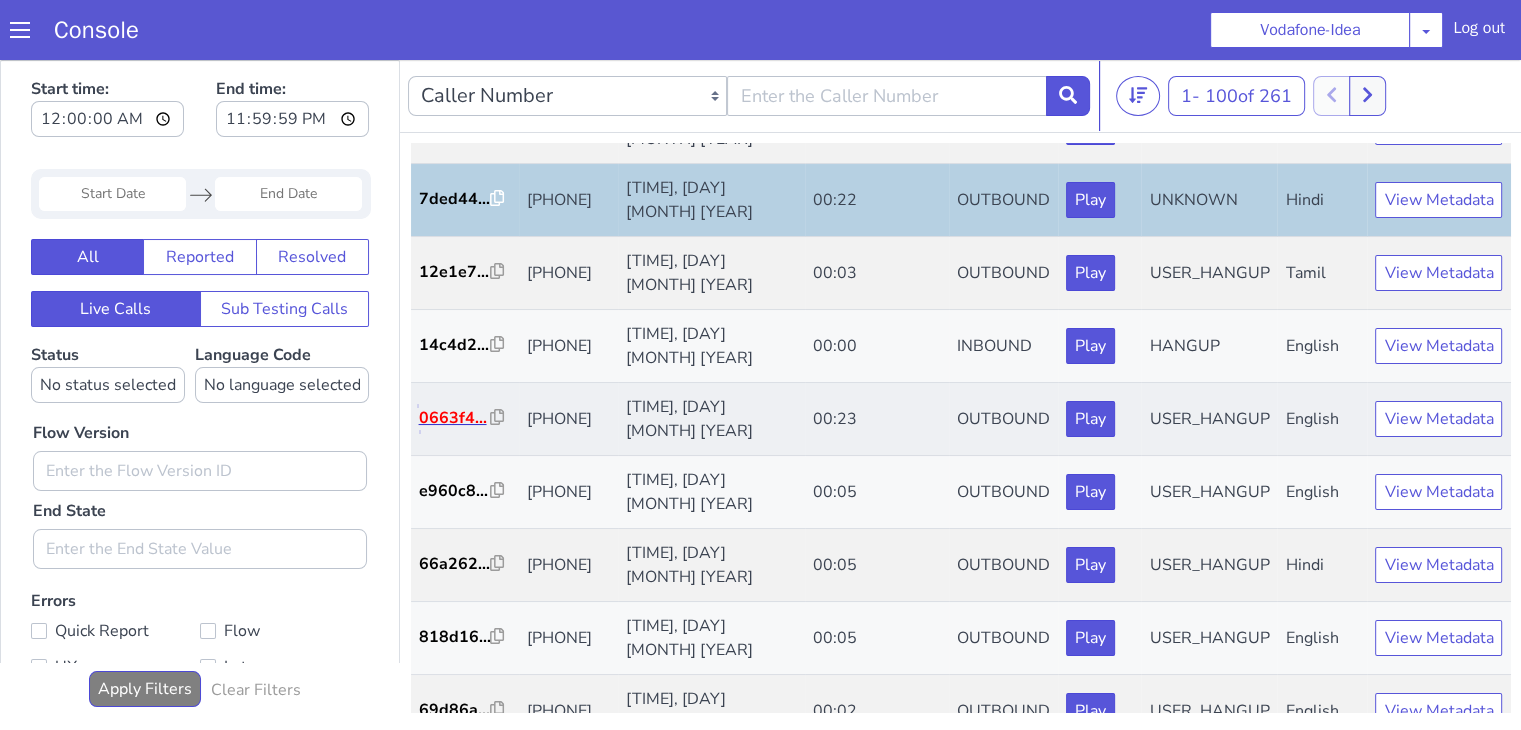 click on "0663f4..." at bounding box center (455, 418) 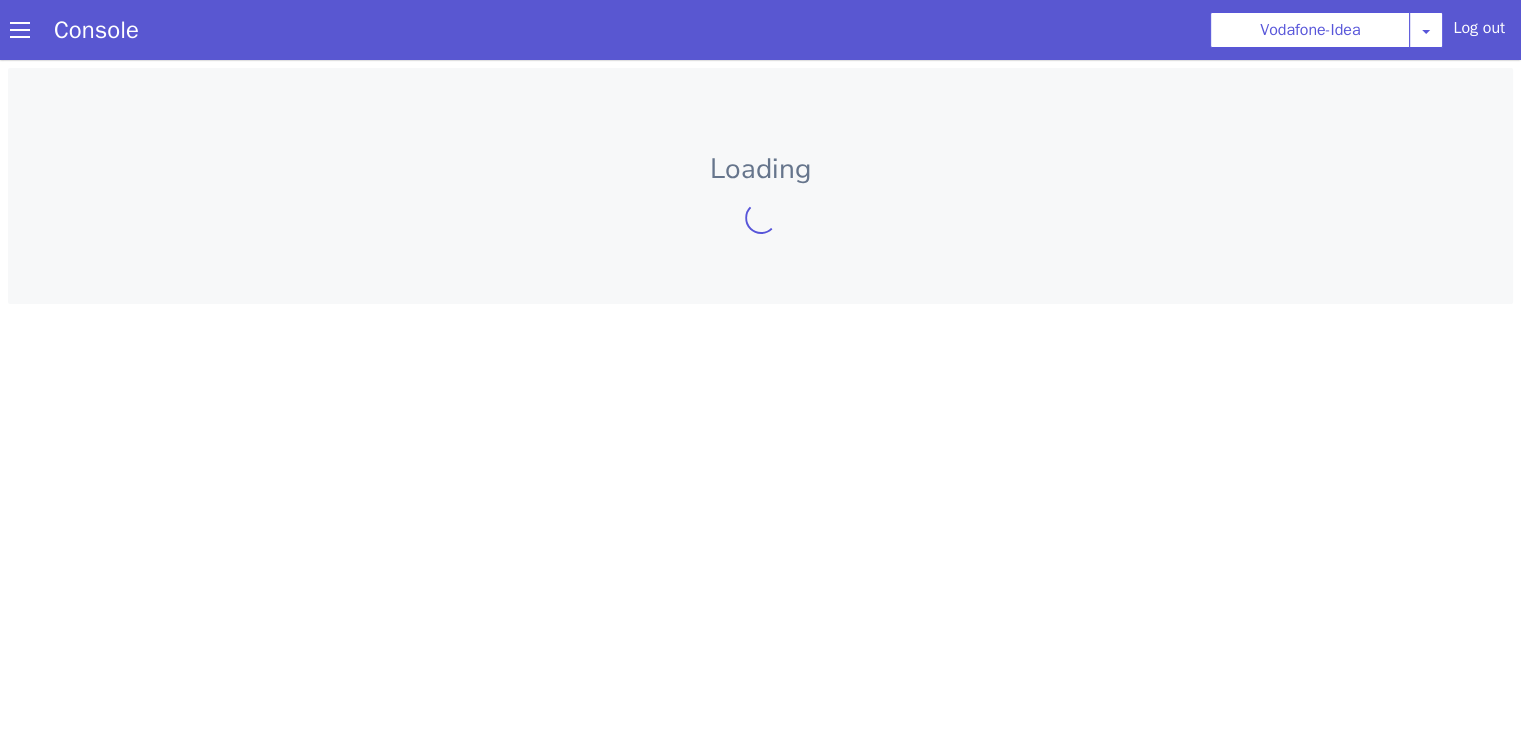 scroll, scrollTop: 0, scrollLeft: 0, axis: both 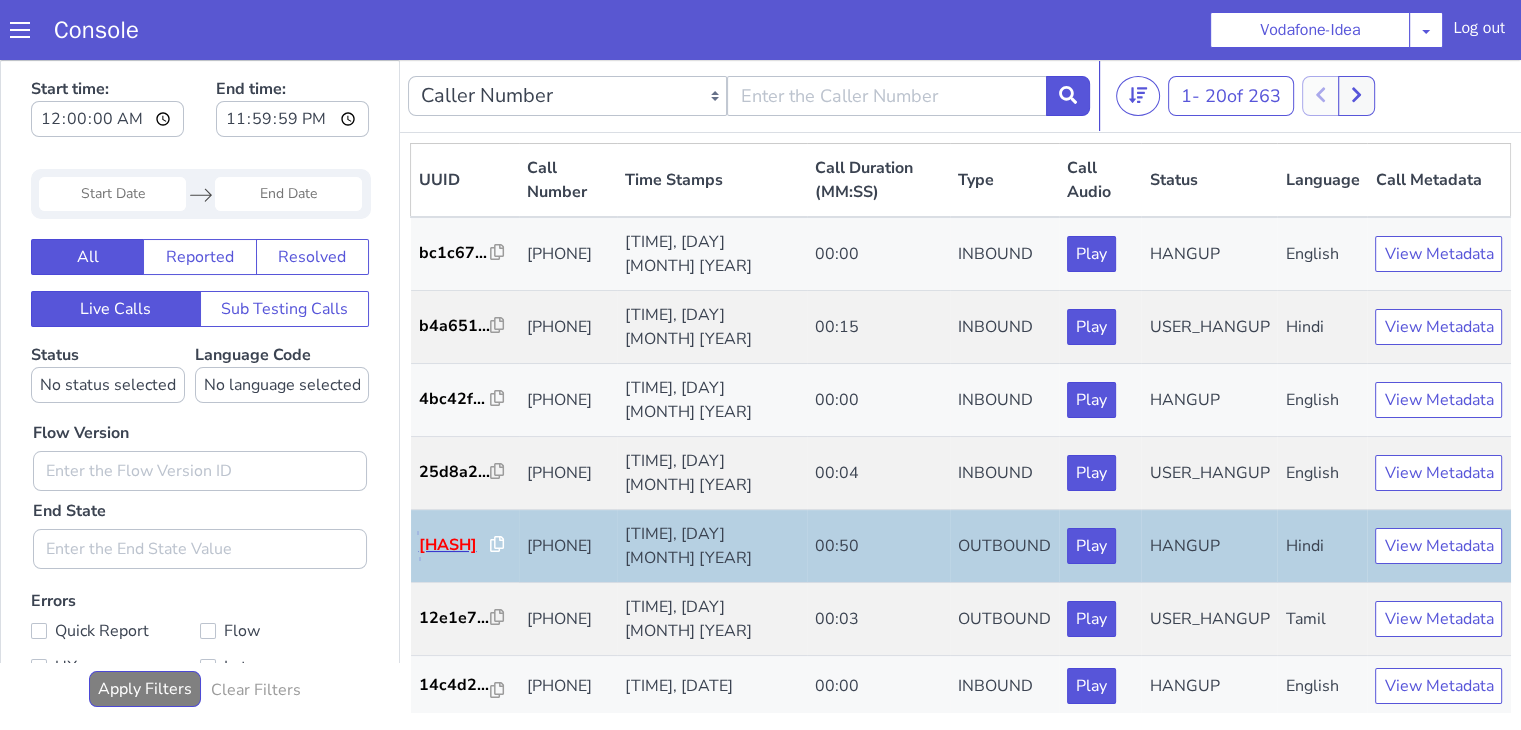 click on "7ded44..." at bounding box center (455, 545) 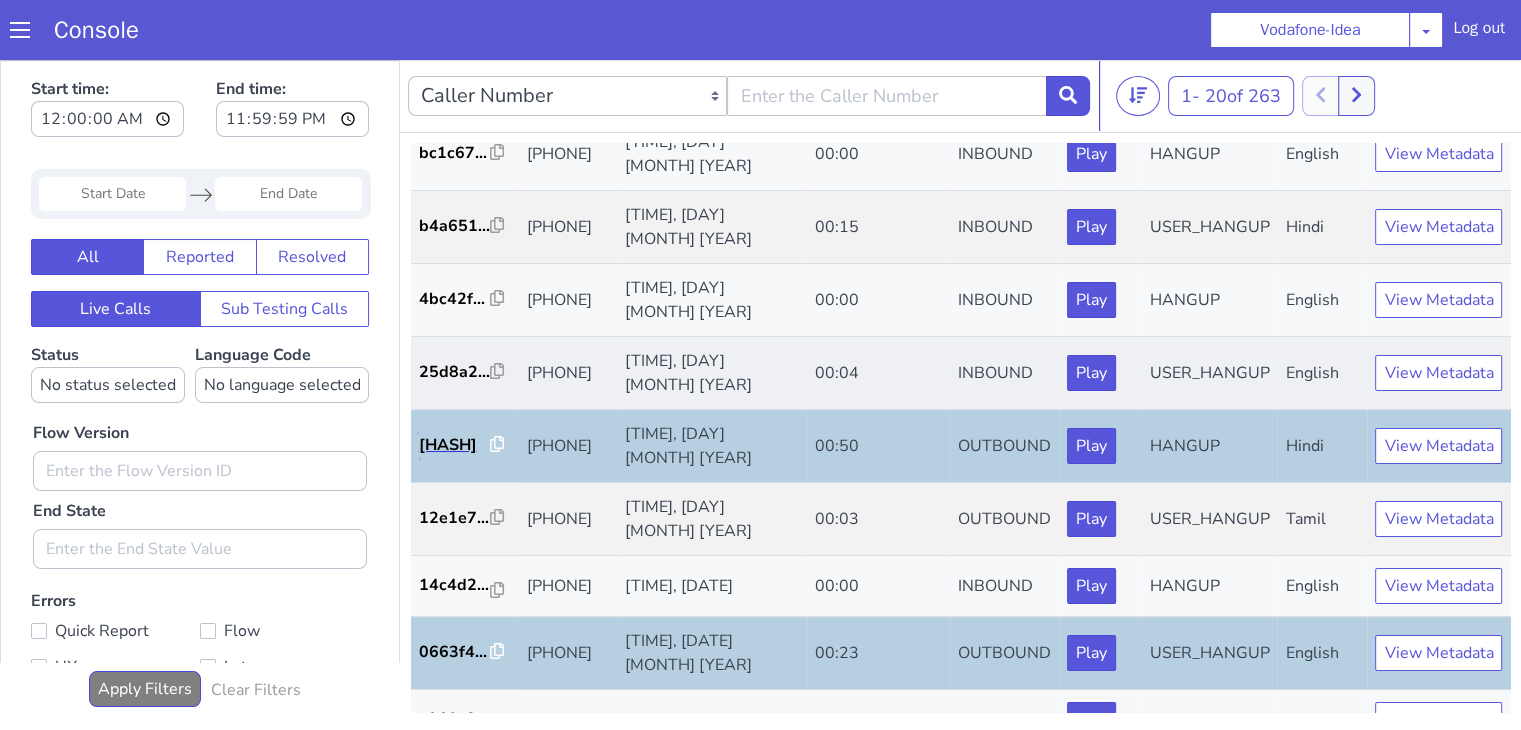 scroll, scrollTop: 200, scrollLeft: 0, axis: vertical 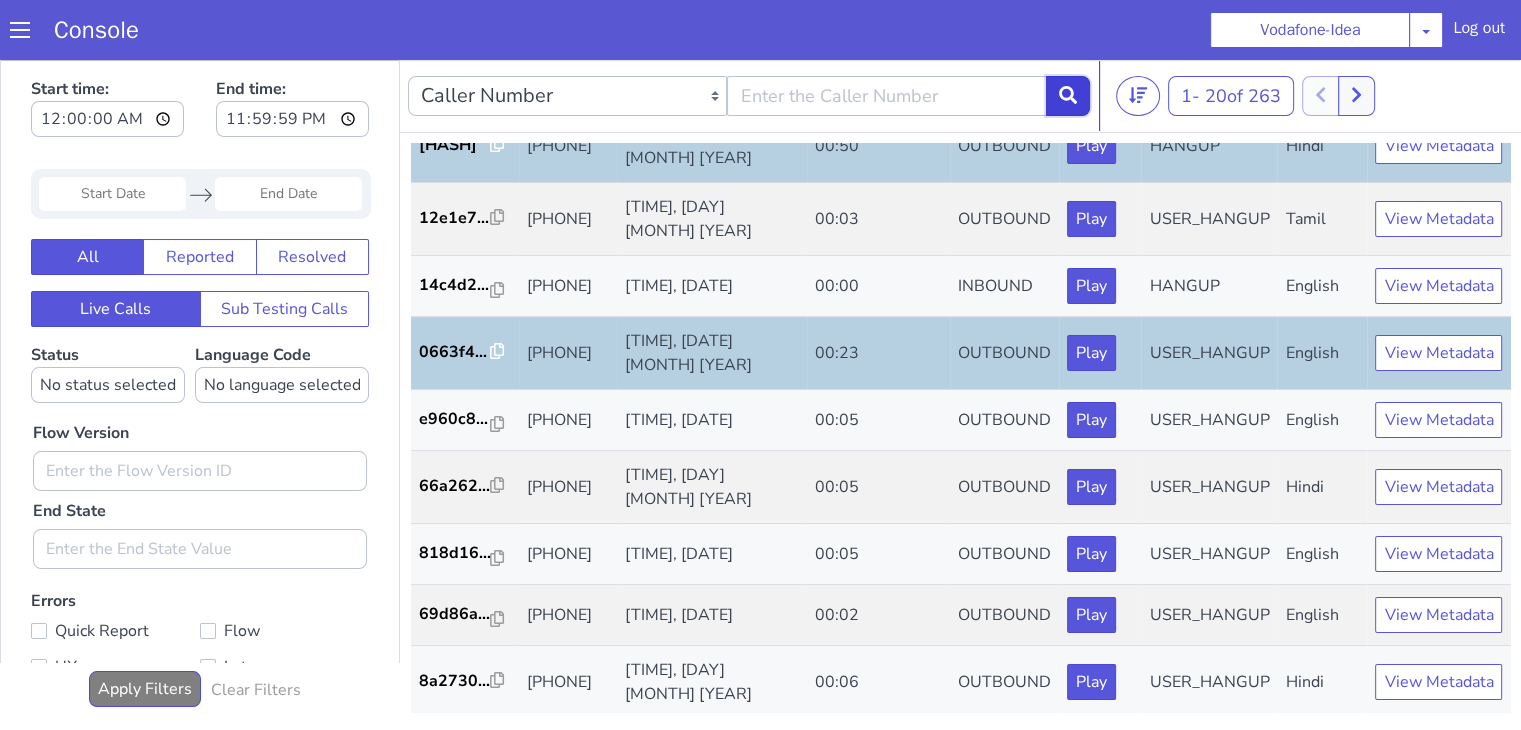 click at bounding box center (1068, 96) 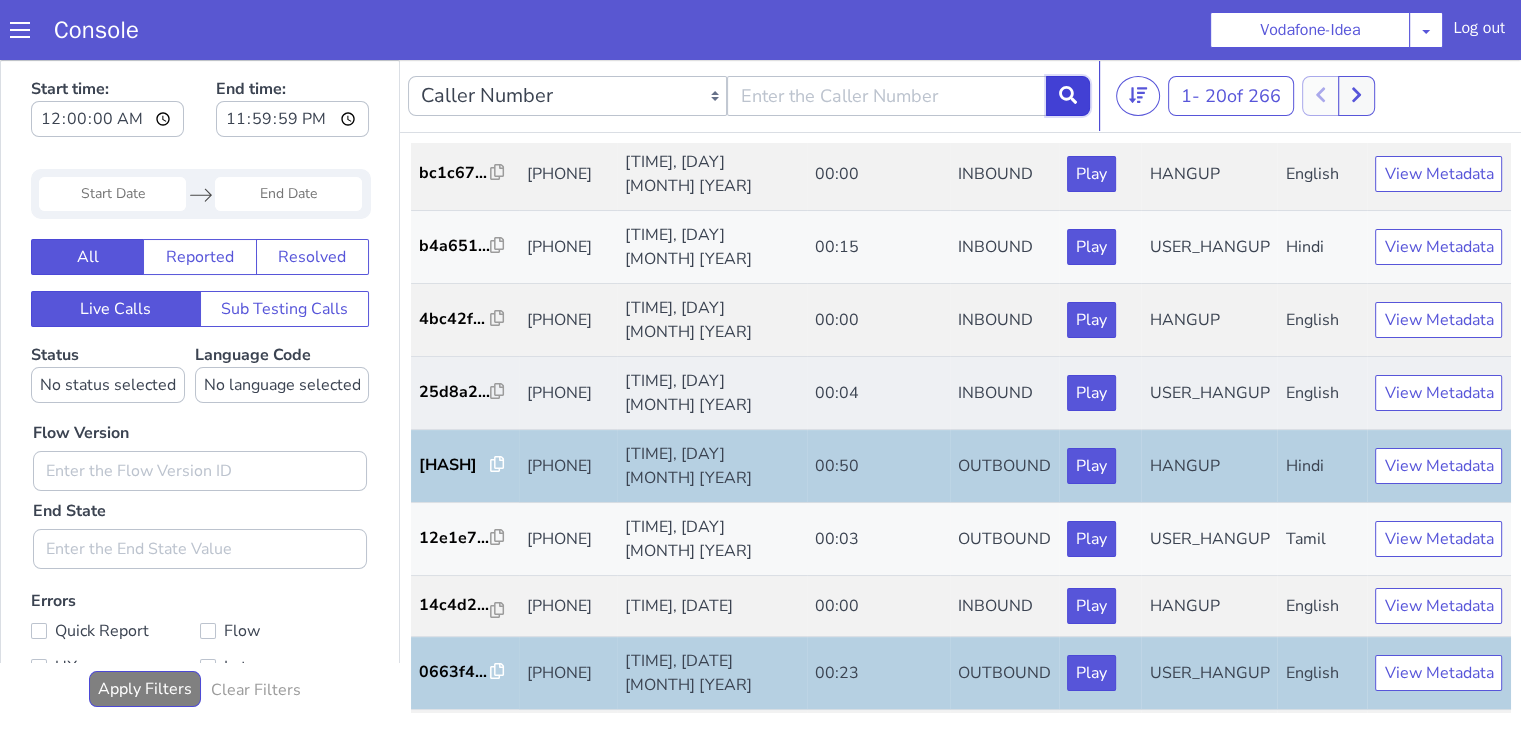 scroll, scrollTop: 300, scrollLeft: 0, axis: vertical 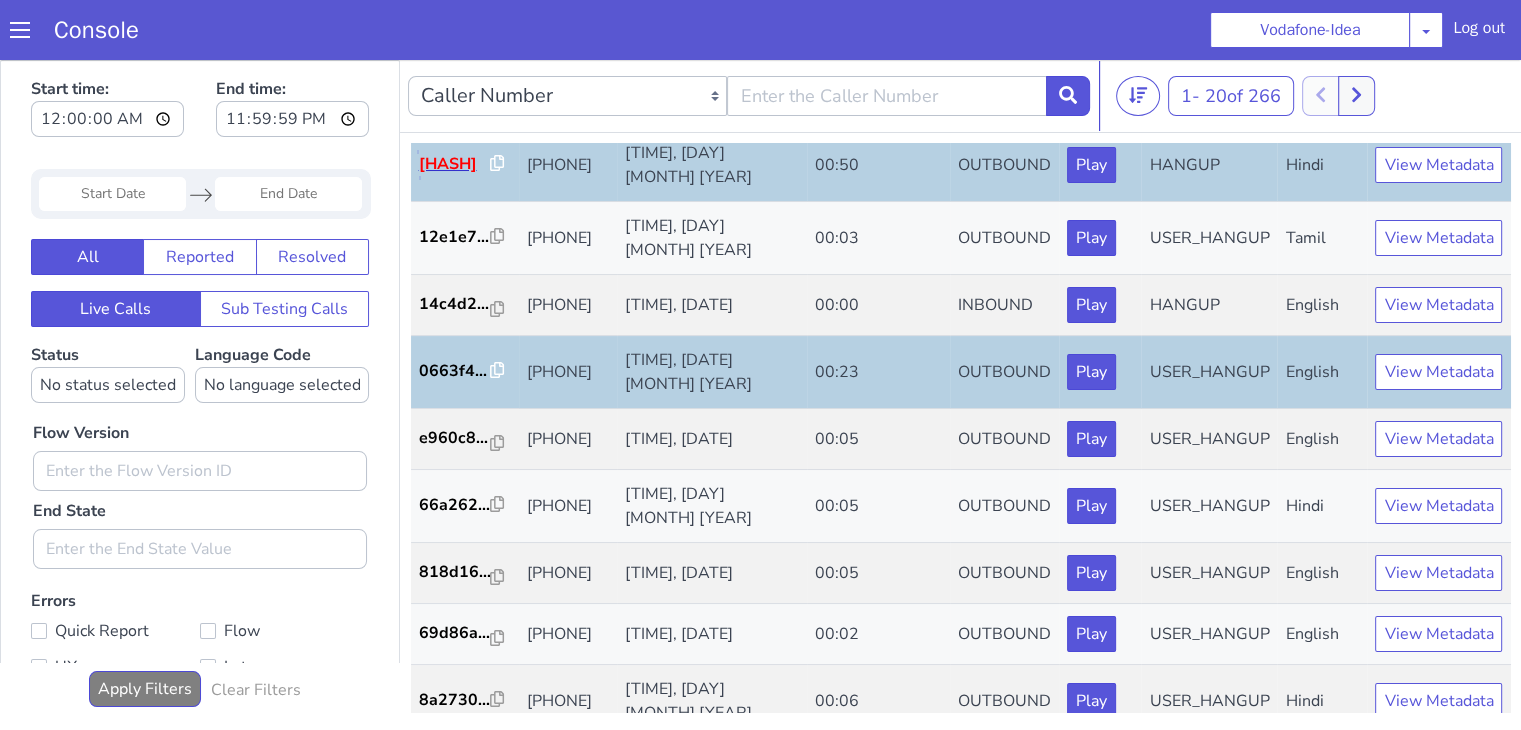 click on "7ded44..." at bounding box center (455, 164) 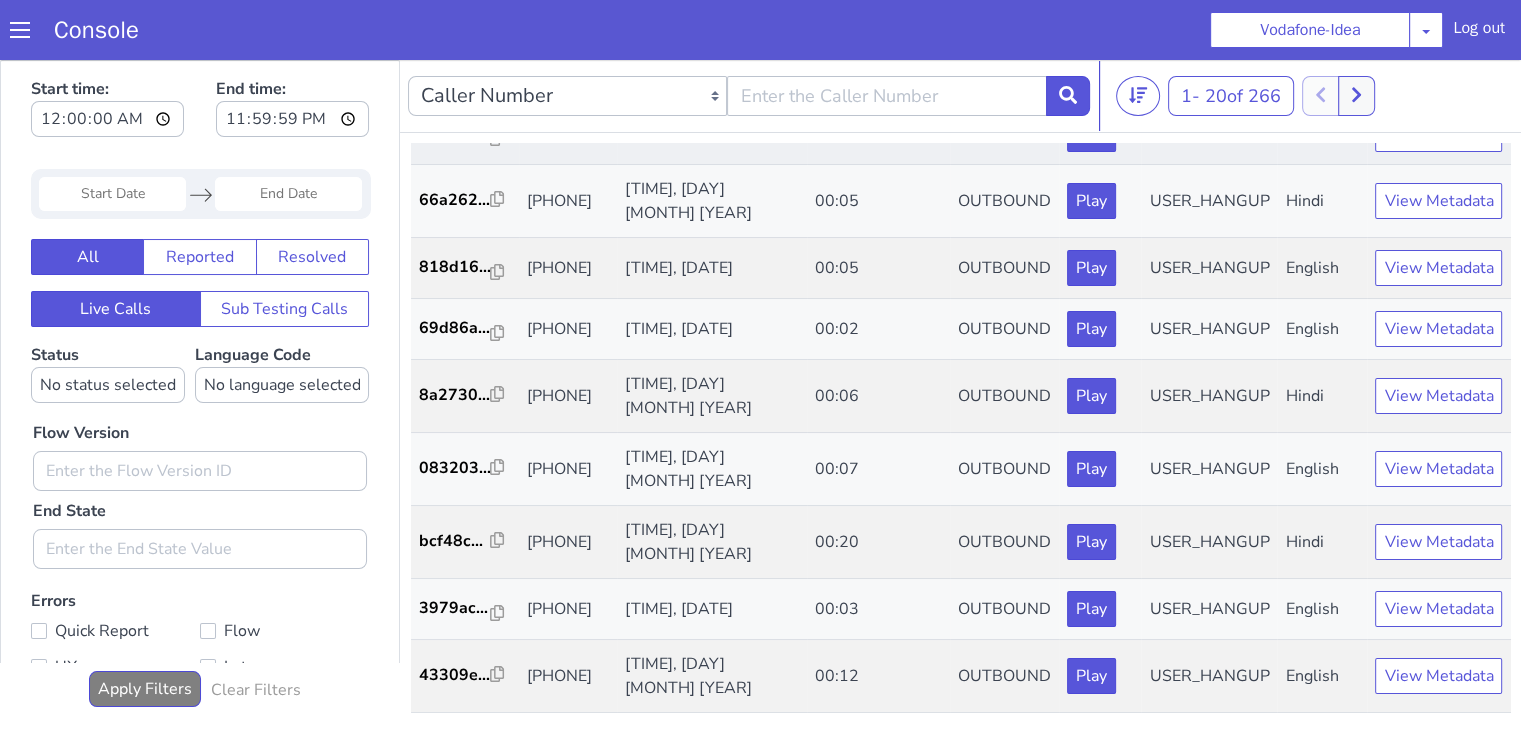 scroll, scrollTop: 961, scrollLeft: 0, axis: vertical 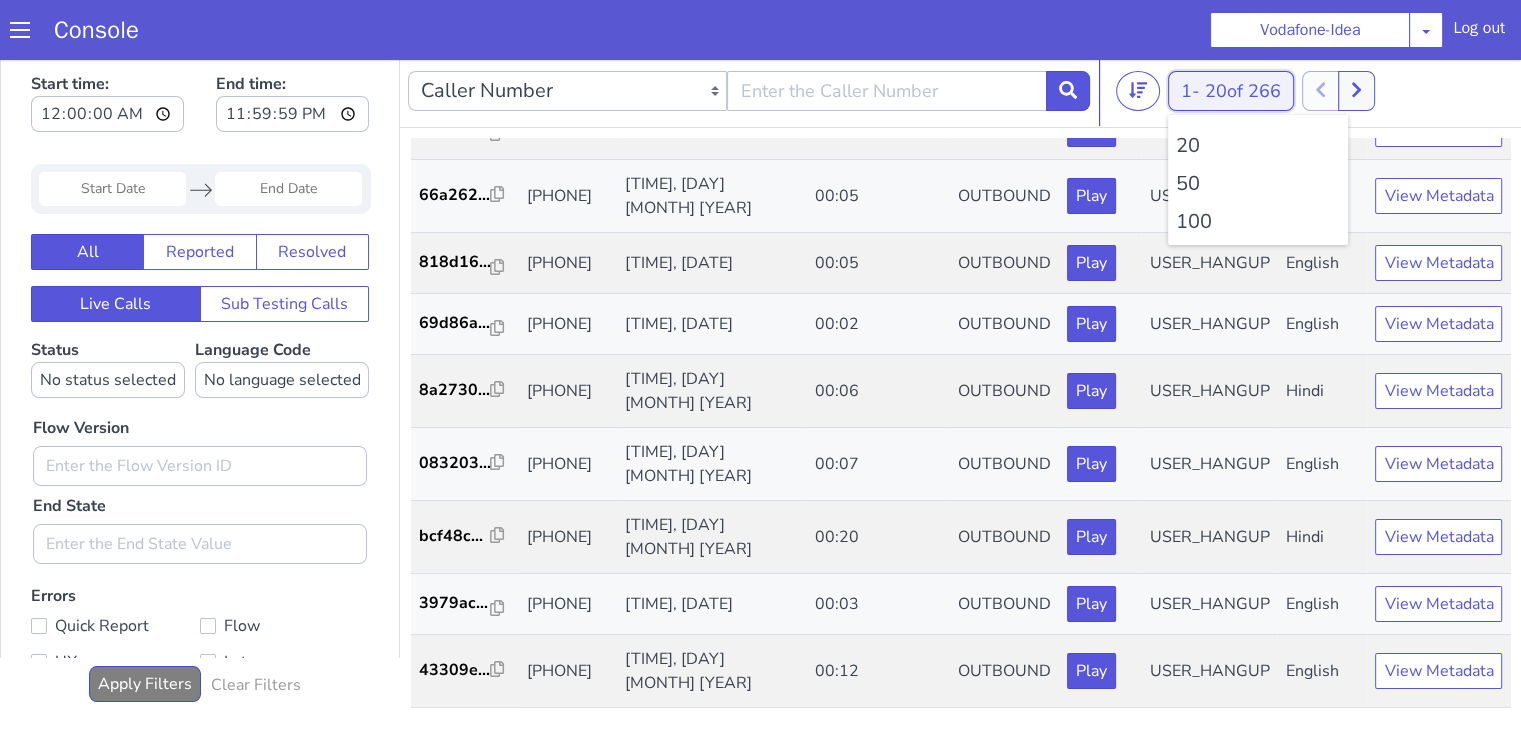 click on "20  of   266" at bounding box center [1243, 91] 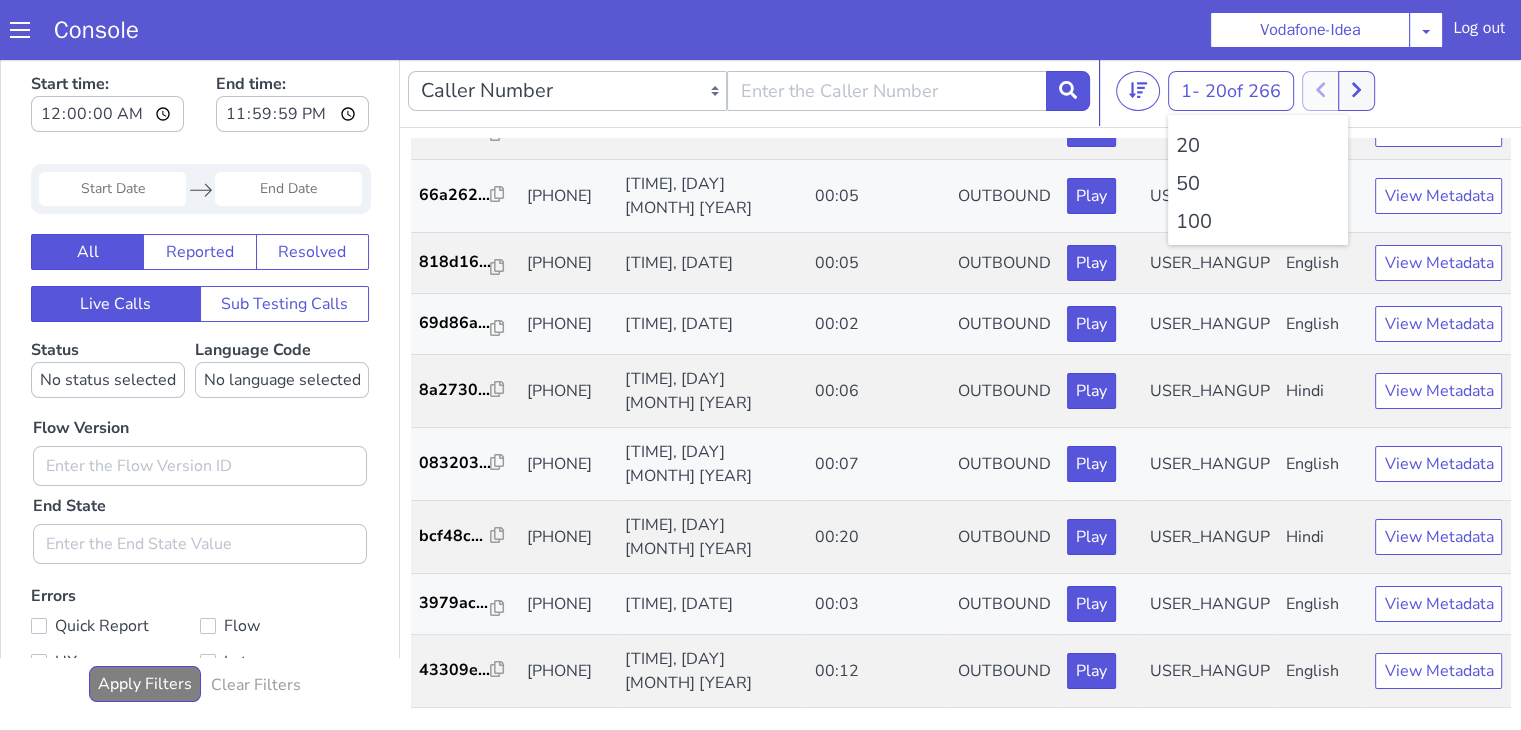 click on "100" at bounding box center [1258, 222] 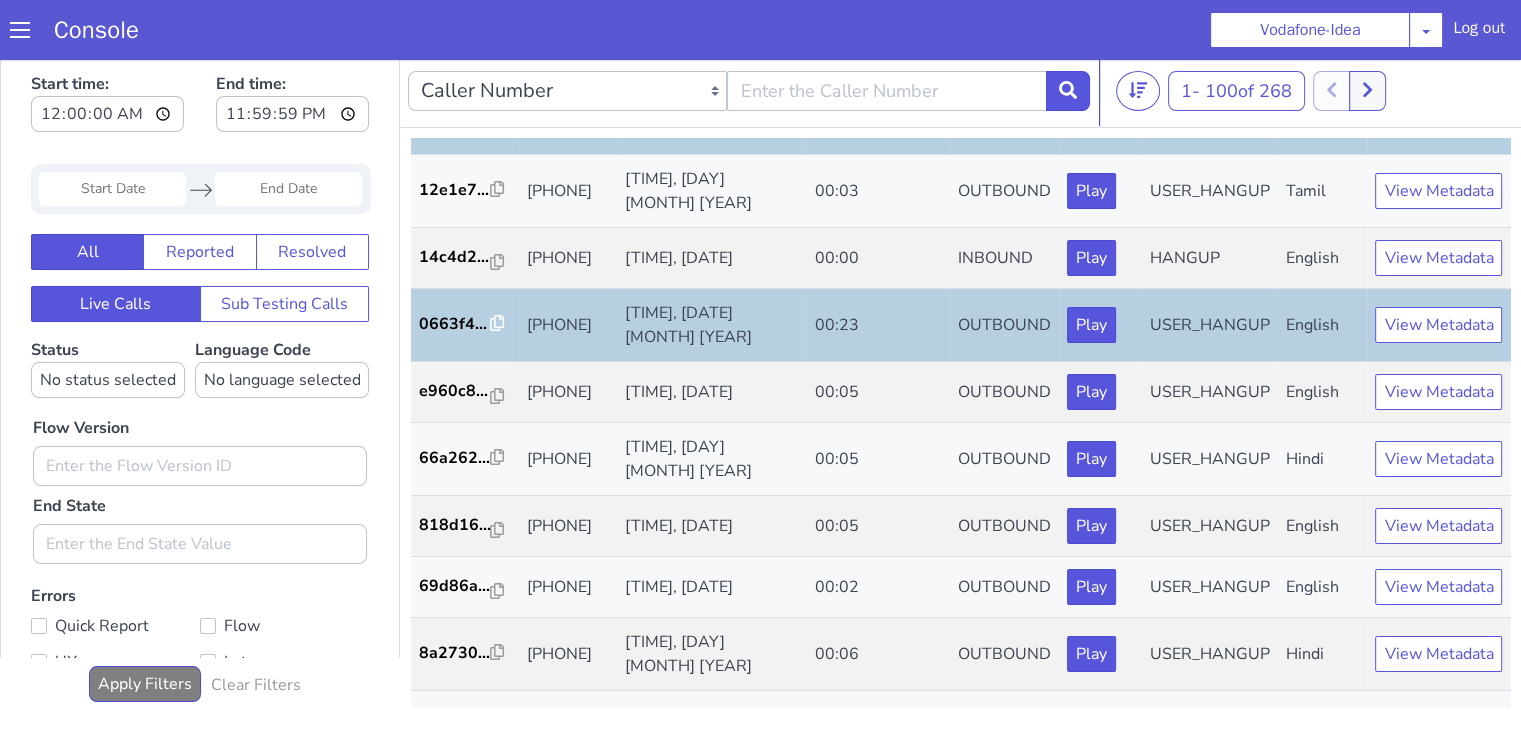 scroll, scrollTop: 800, scrollLeft: 0, axis: vertical 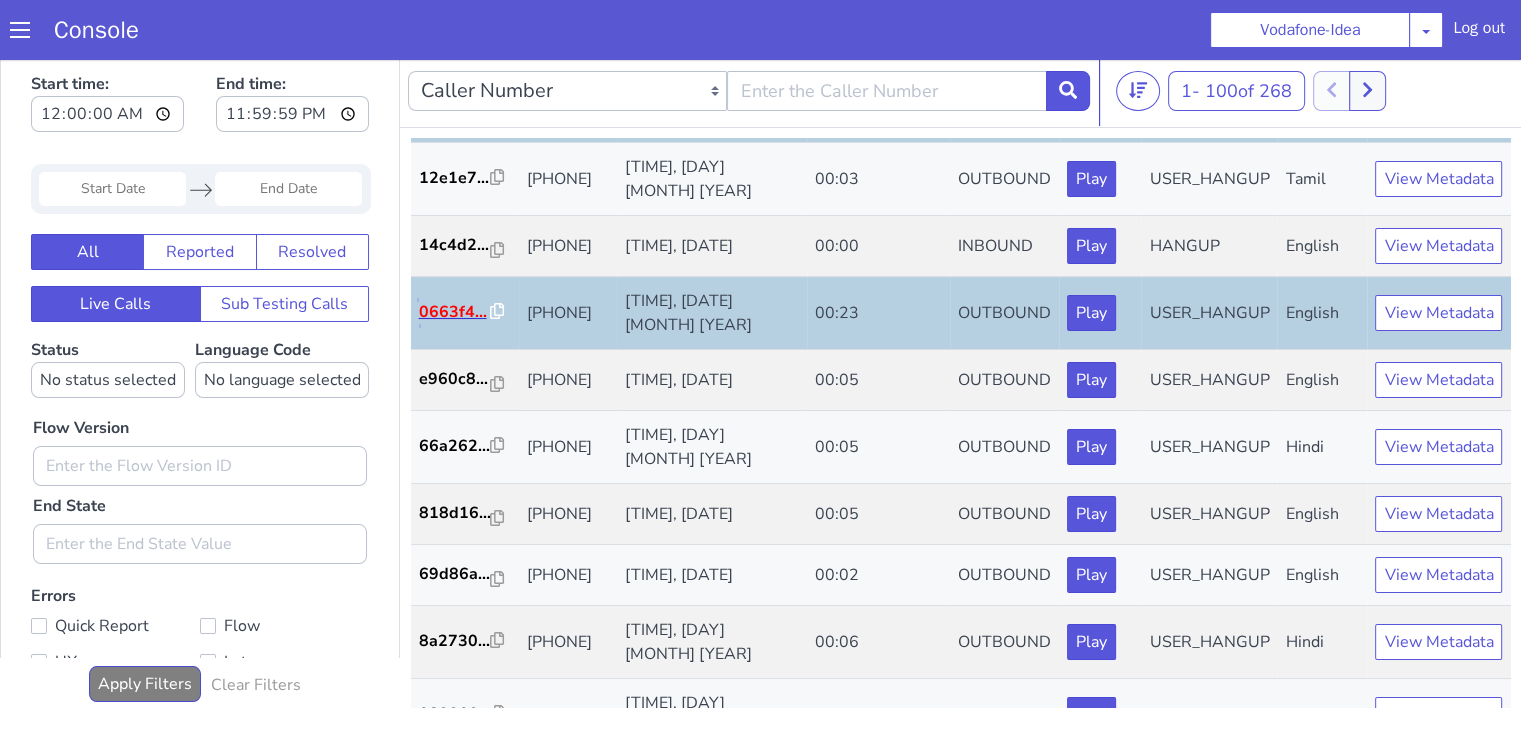 click on "0663f4..." at bounding box center [455, 312] 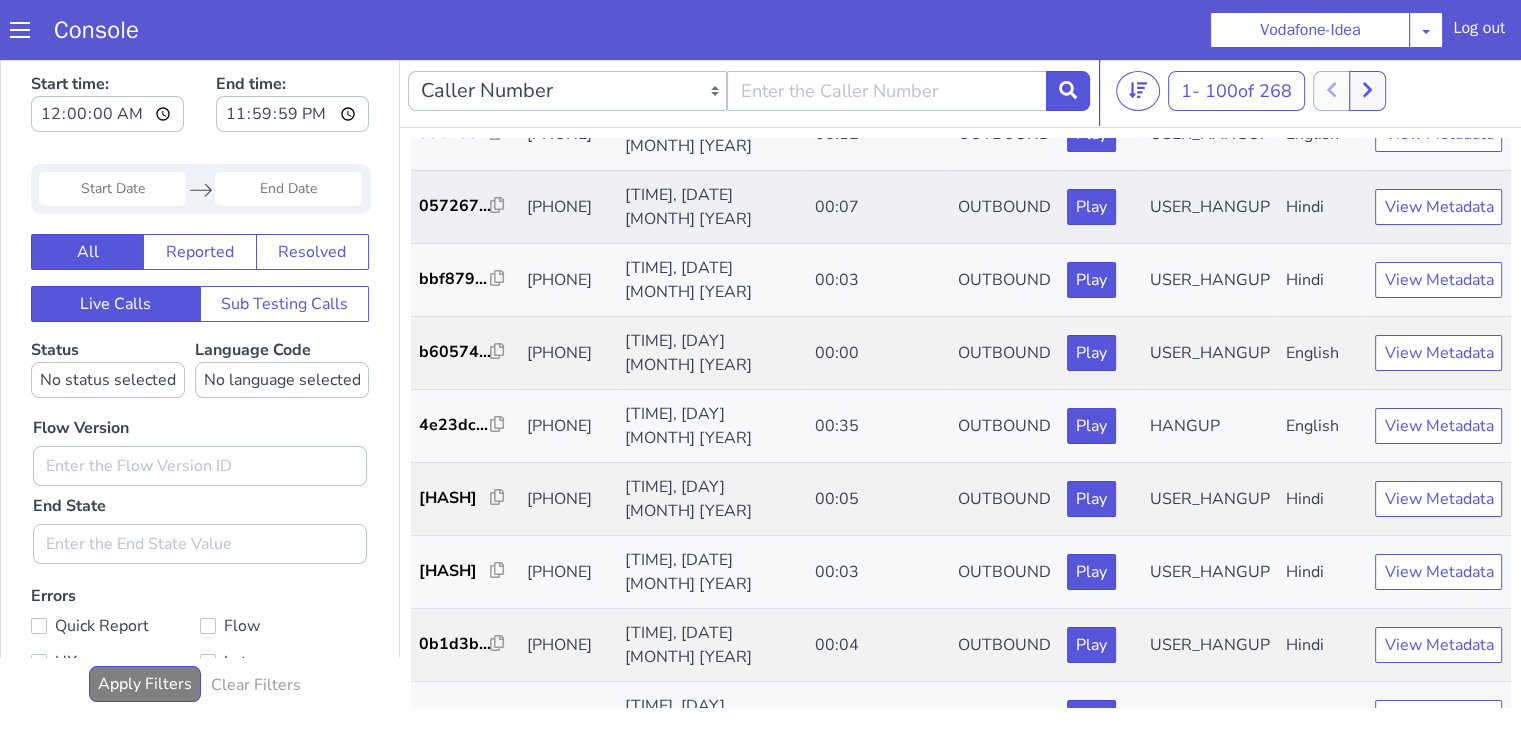 scroll, scrollTop: 2100, scrollLeft: 0, axis: vertical 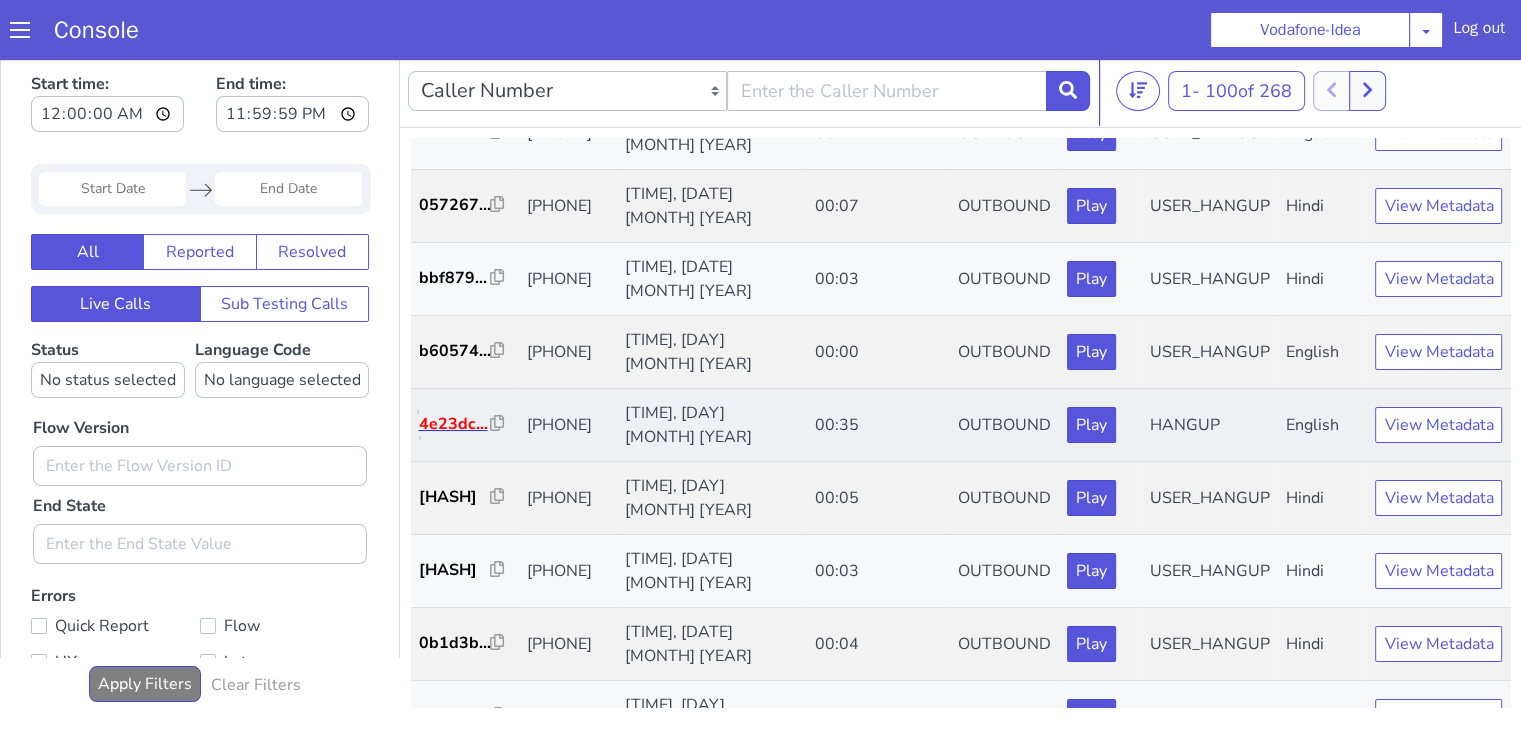 click on "4e23dc..." at bounding box center (455, 424) 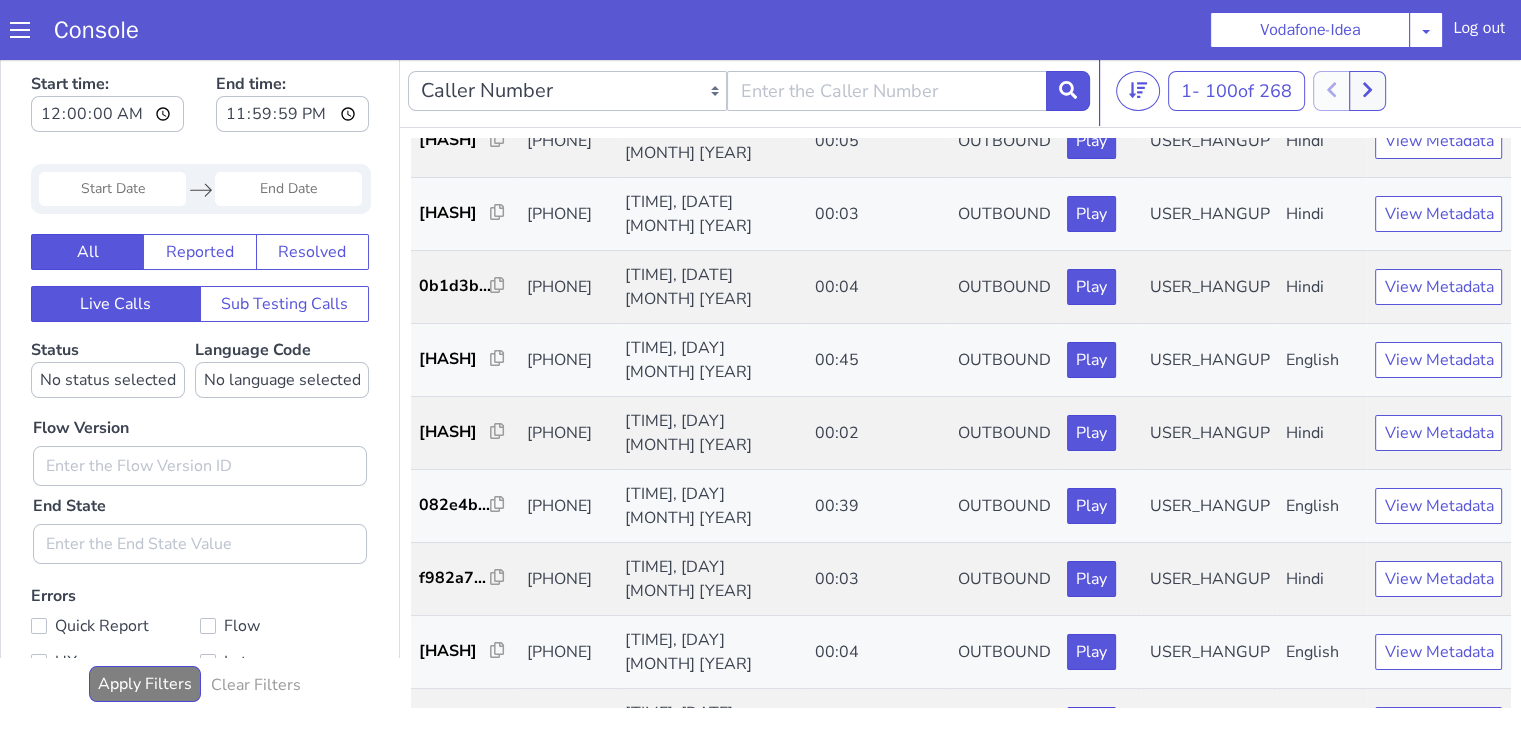scroll, scrollTop: 2500, scrollLeft: 0, axis: vertical 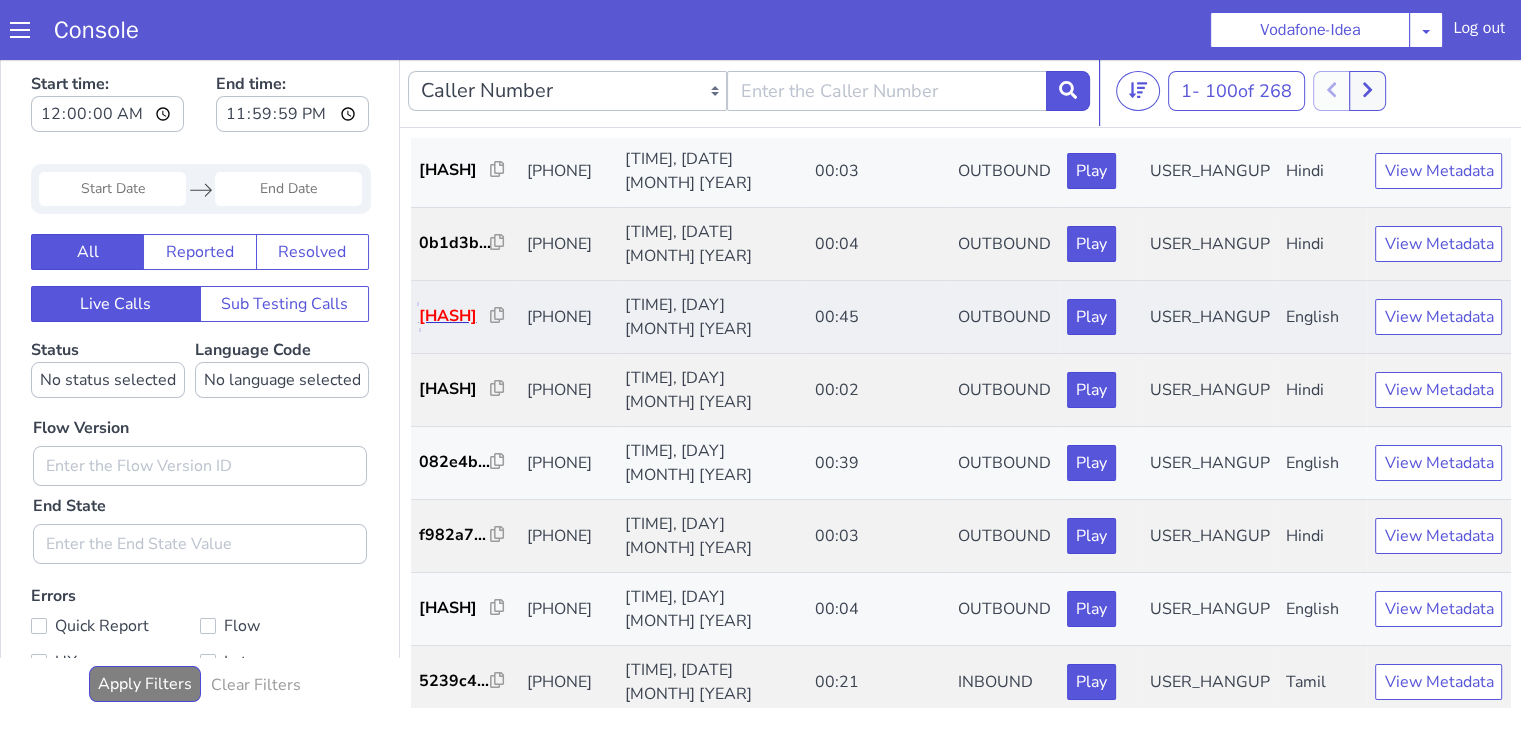 click on "2567be..." at bounding box center [455, 316] 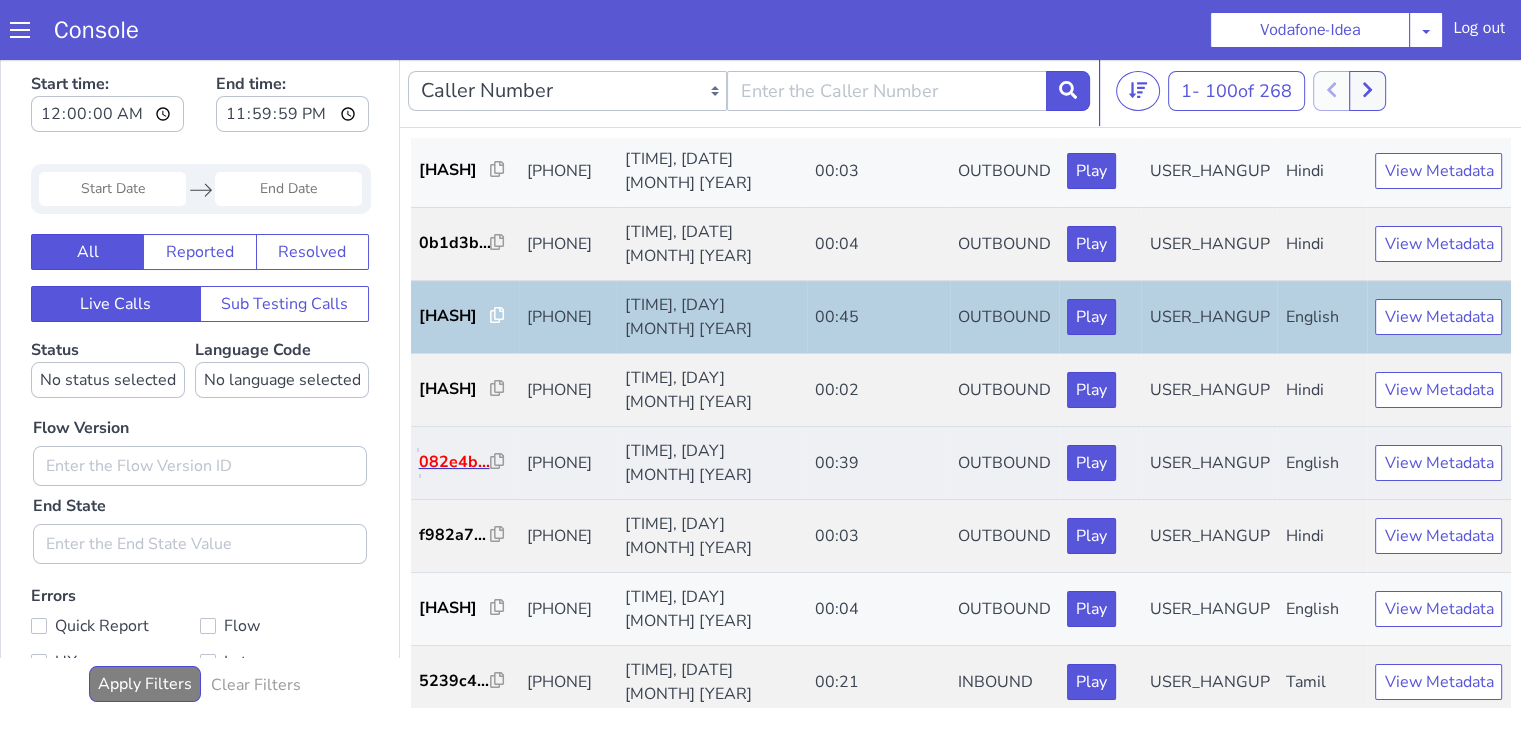 click on "082e4b..." at bounding box center [455, 462] 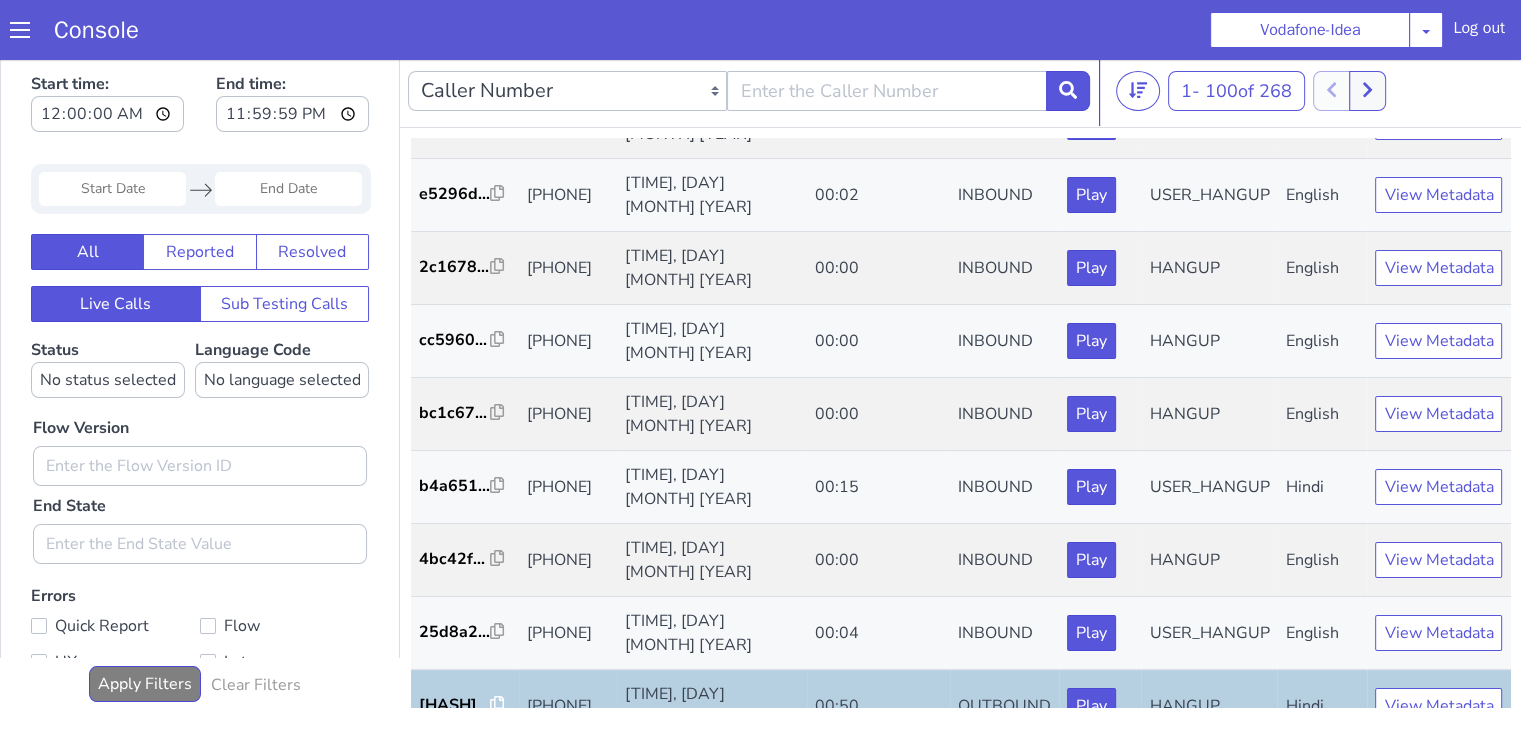 scroll, scrollTop: 0, scrollLeft: 0, axis: both 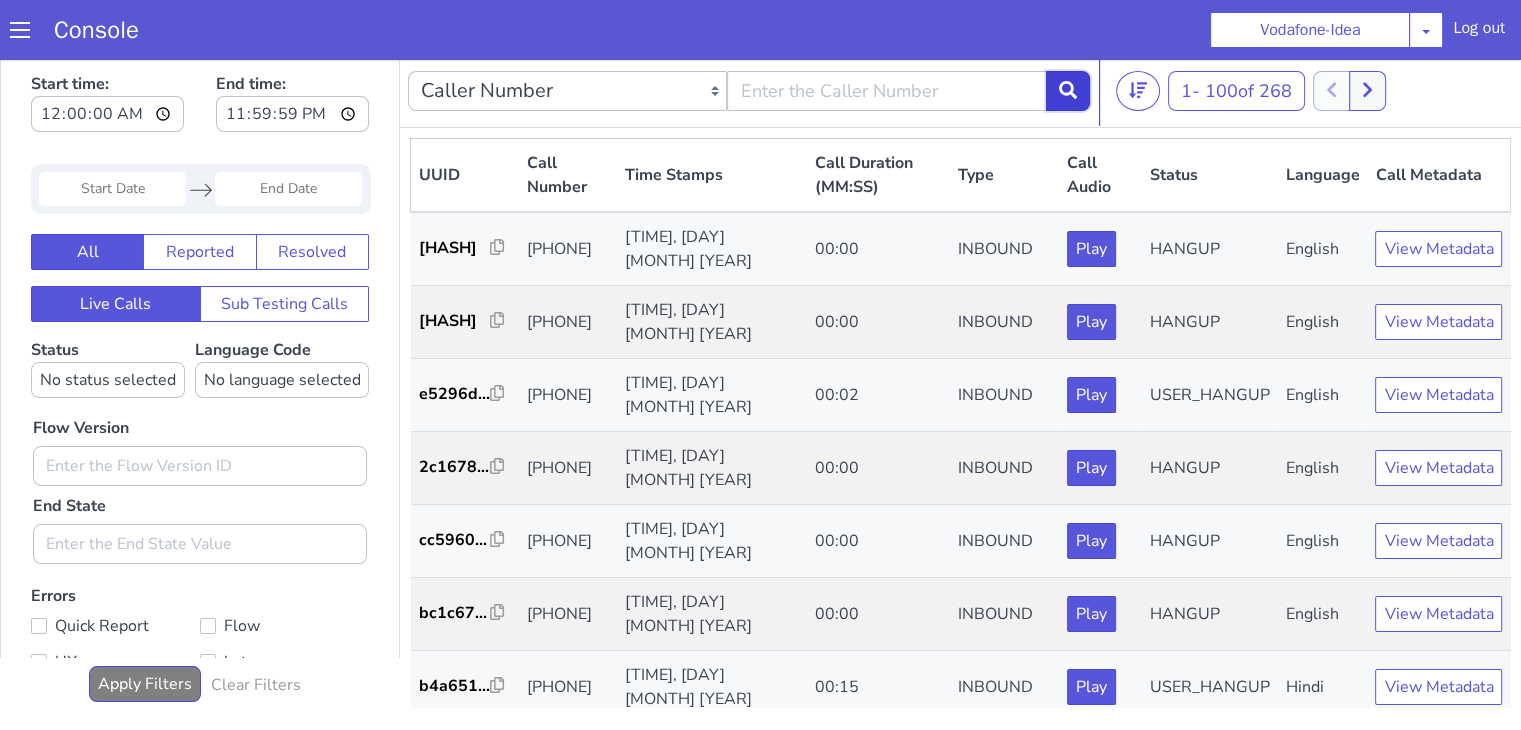 click 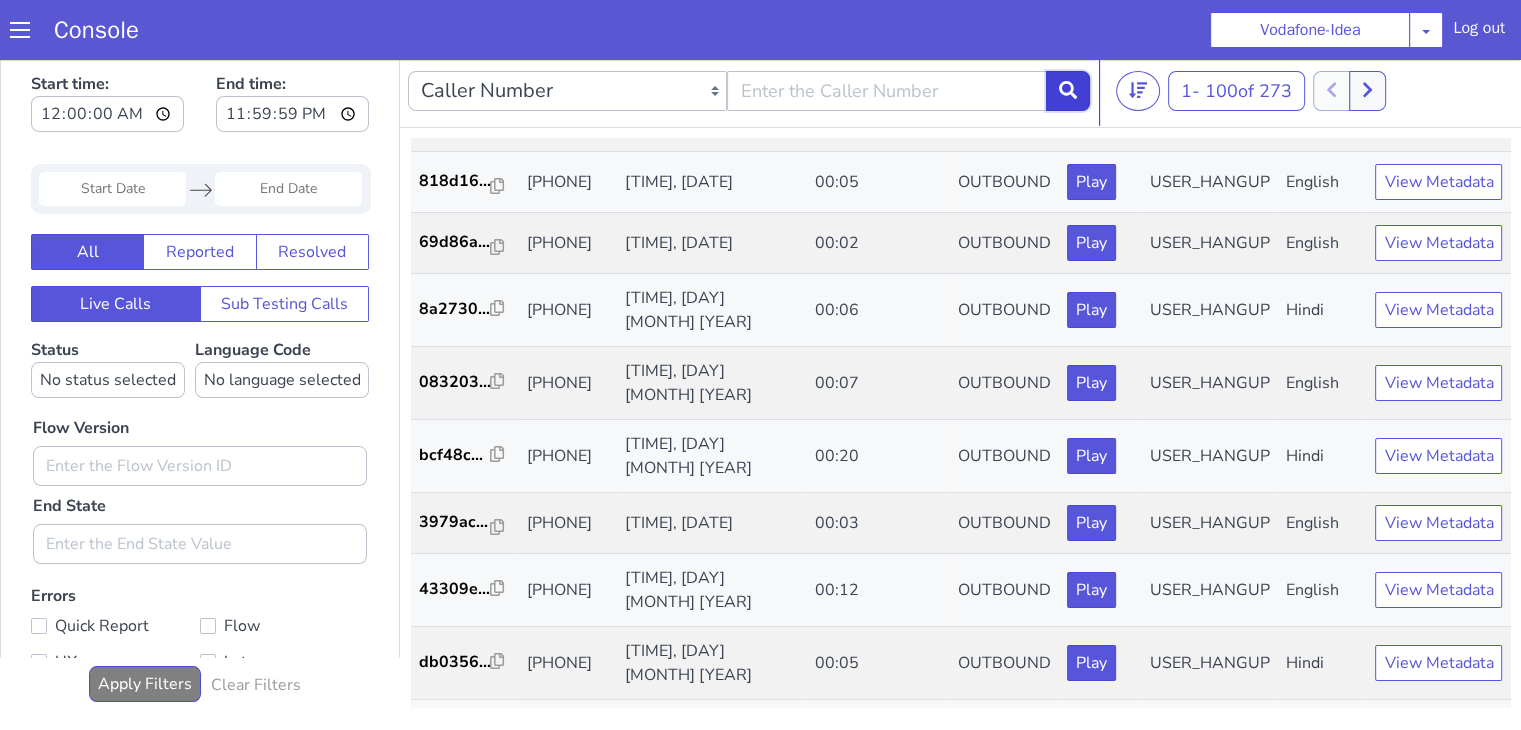 scroll, scrollTop: 1500, scrollLeft: 0, axis: vertical 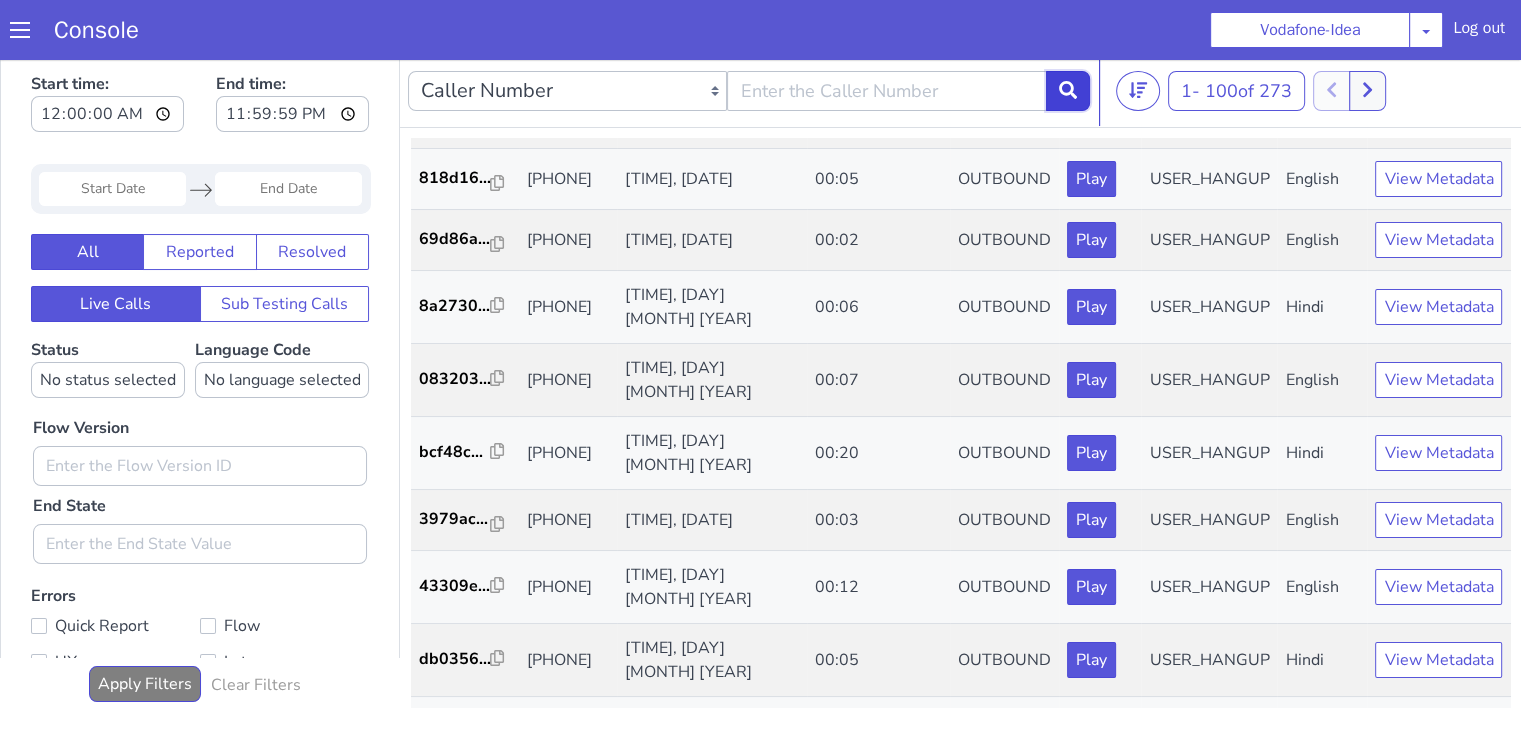 click at bounding box center [1068, 91] 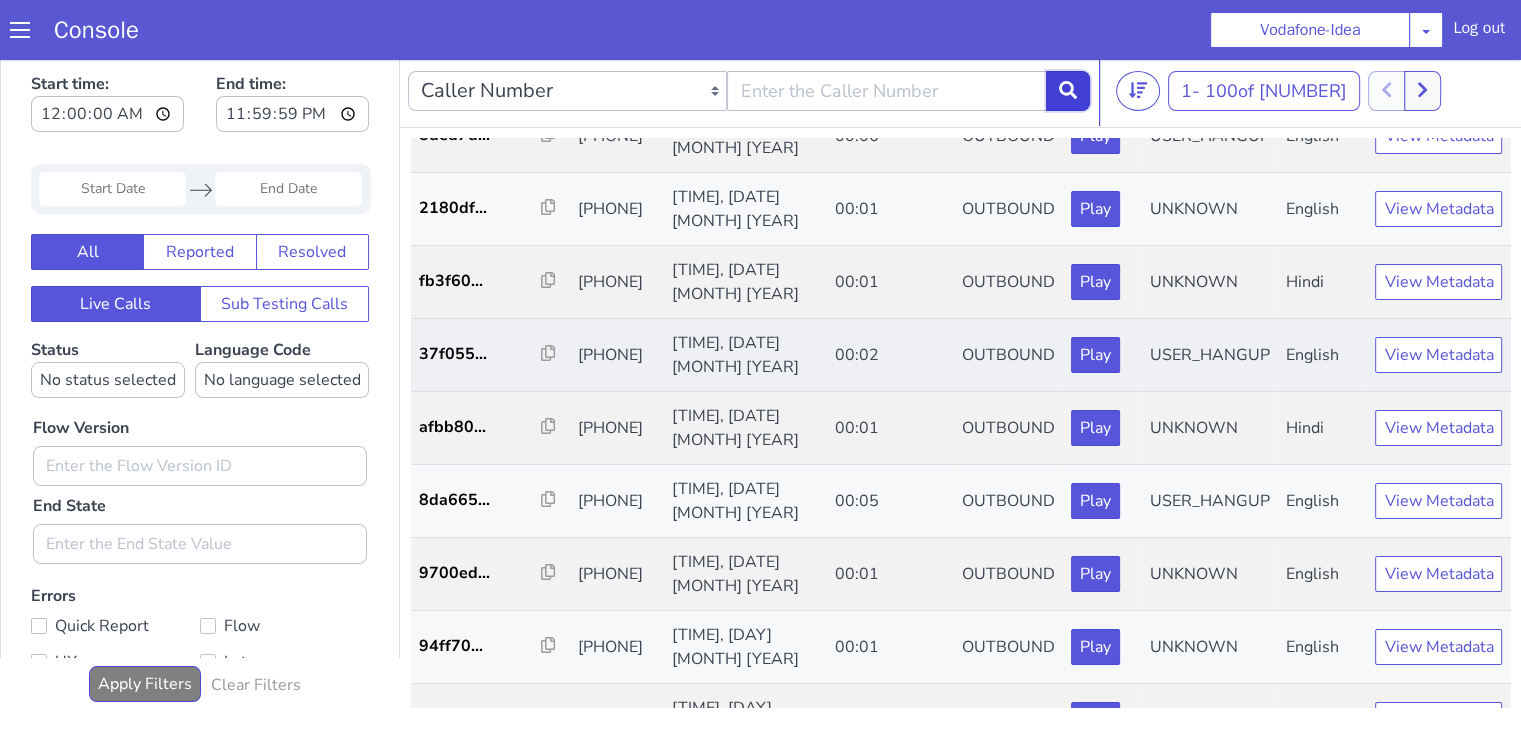 scroll, scrollTop: 1700, scrollLeft: 0, axis: vertical 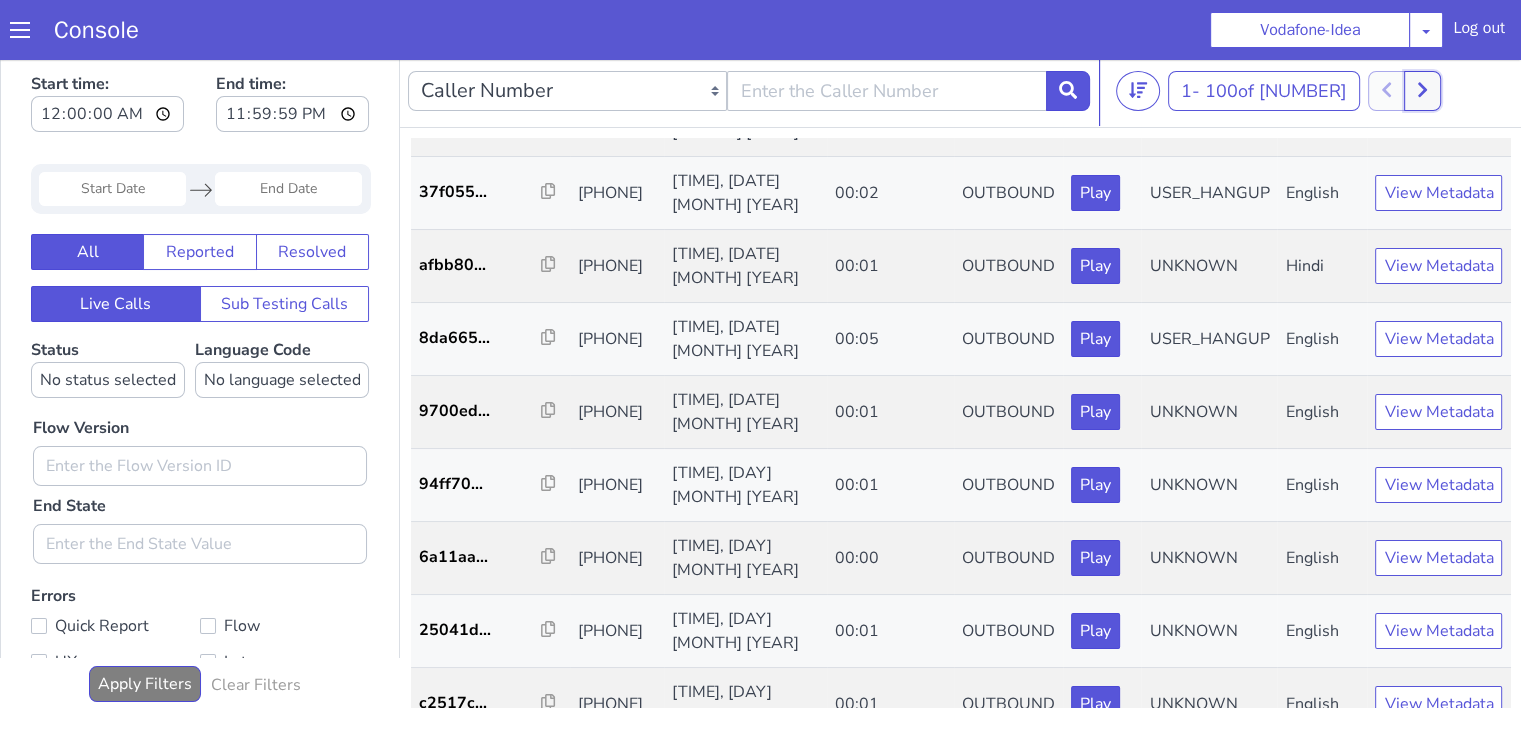 click at bounding box center [1422, 91] 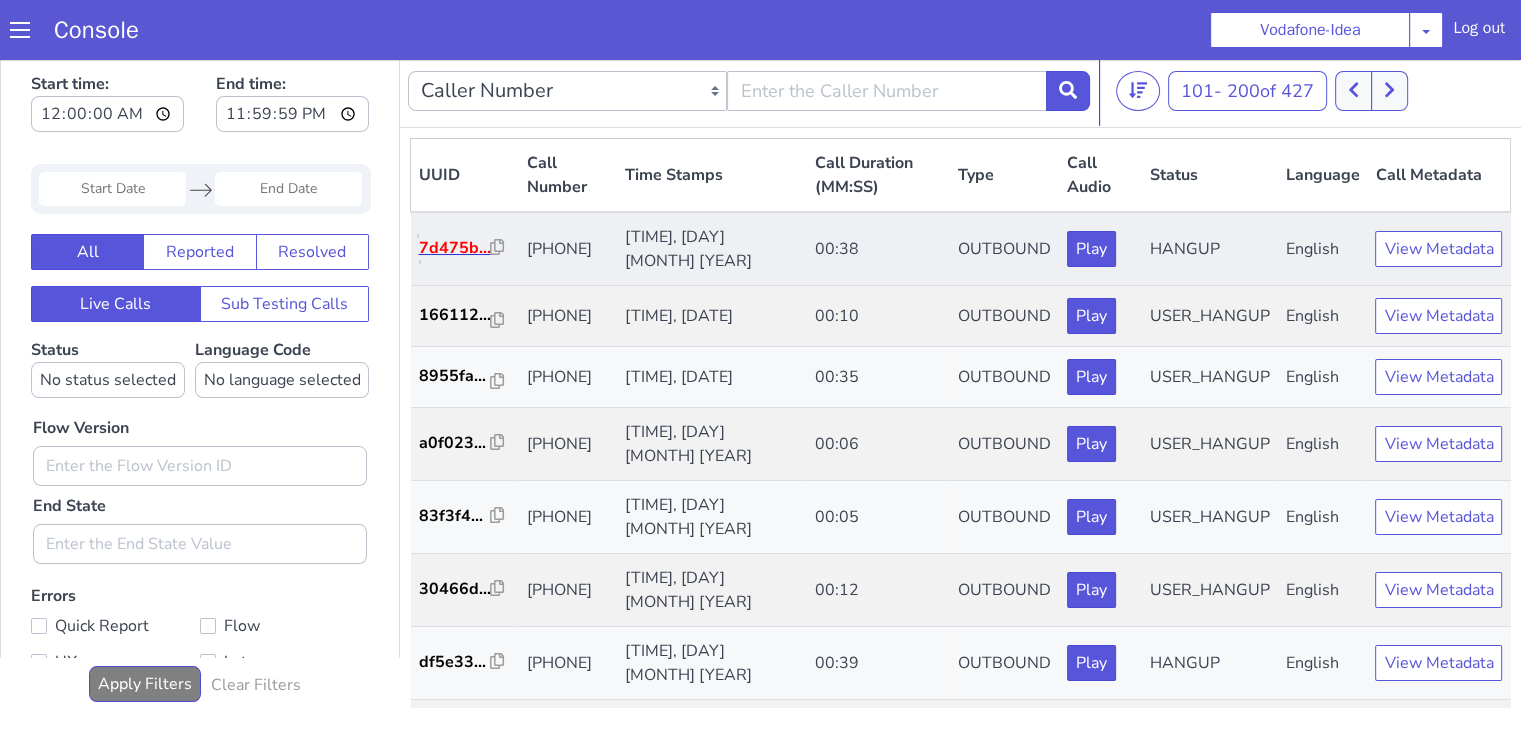 click on "7d475b..." at bounding box center [455, 248] 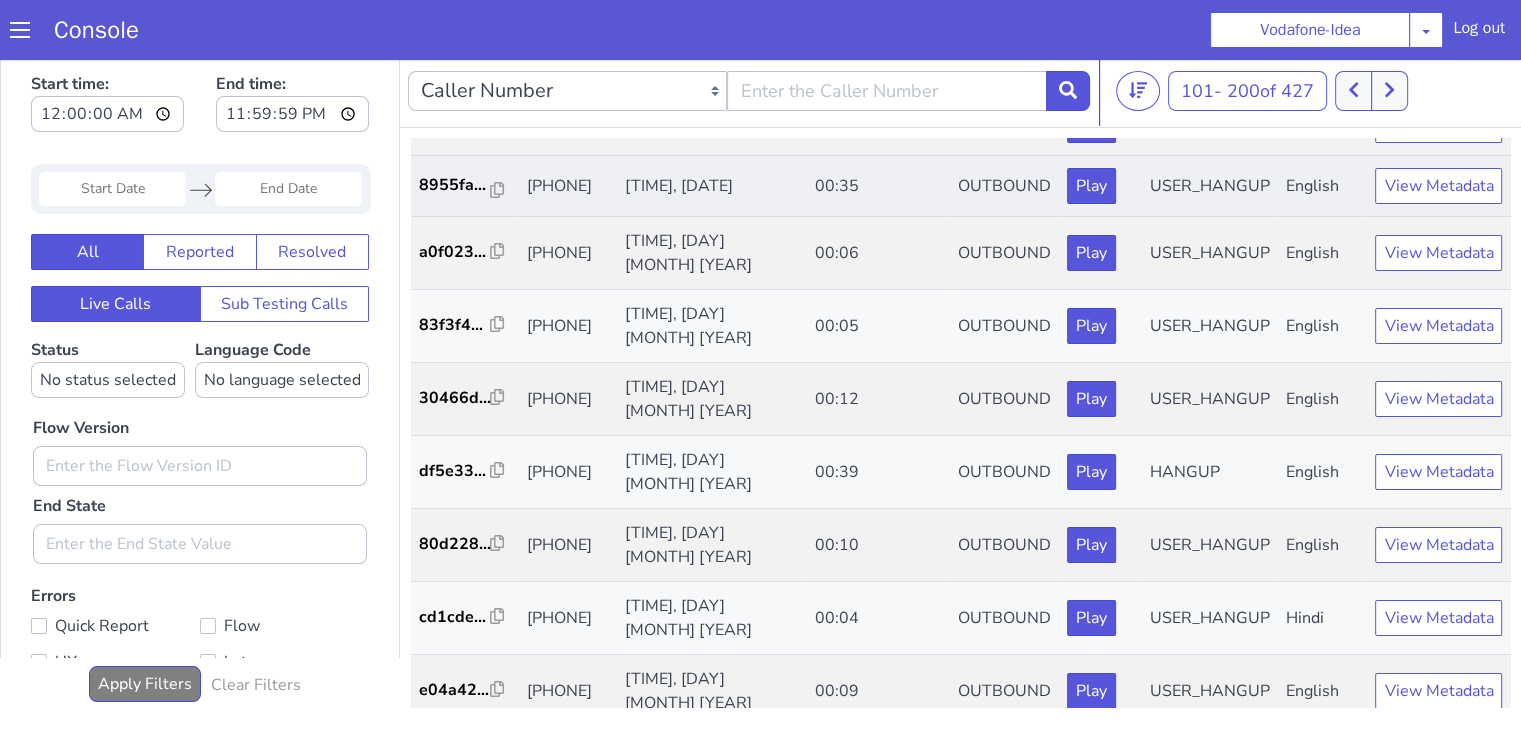 scroll, scrollTop: 400, scrollLeft: 0, axis: vertical 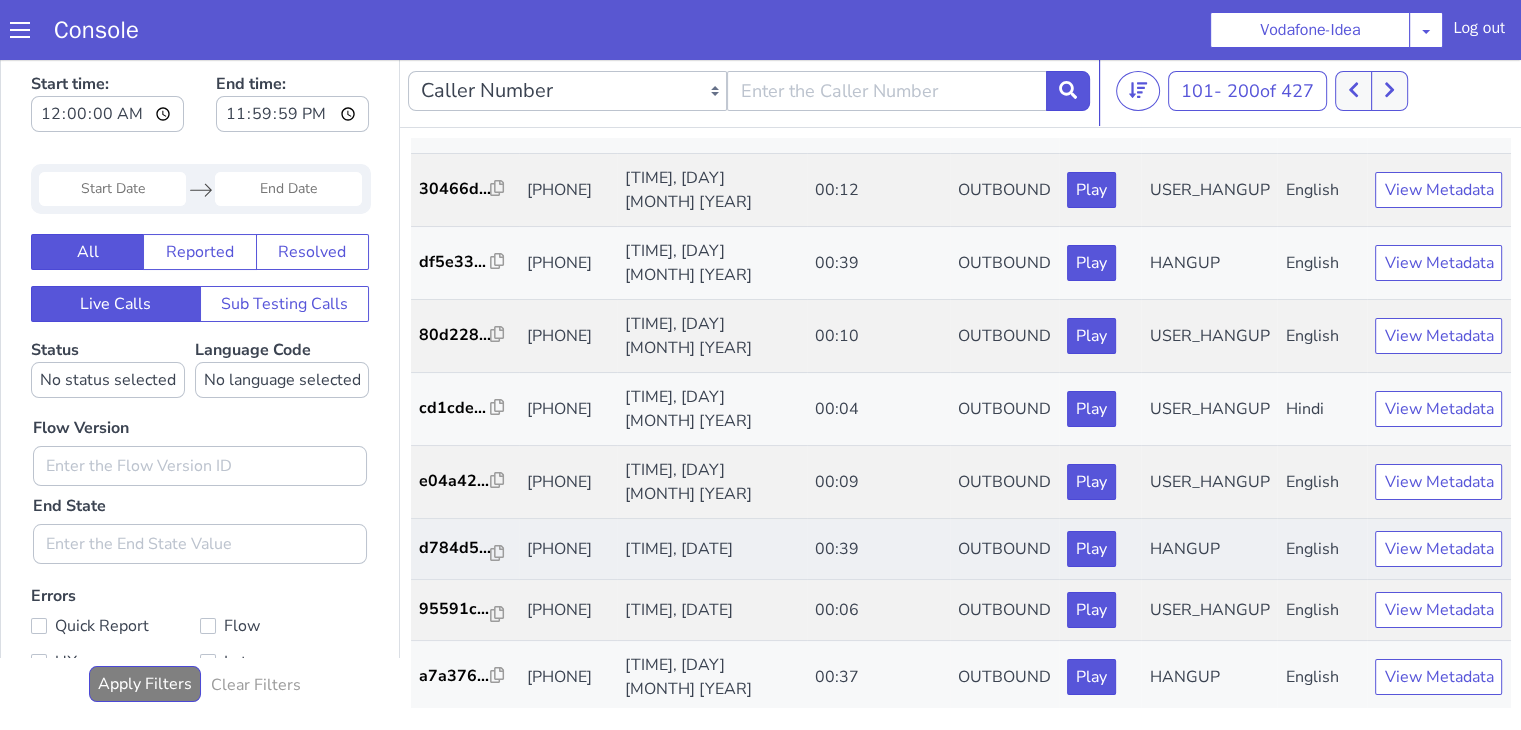 click on "d784d5..." at bounding box center [465, 549] 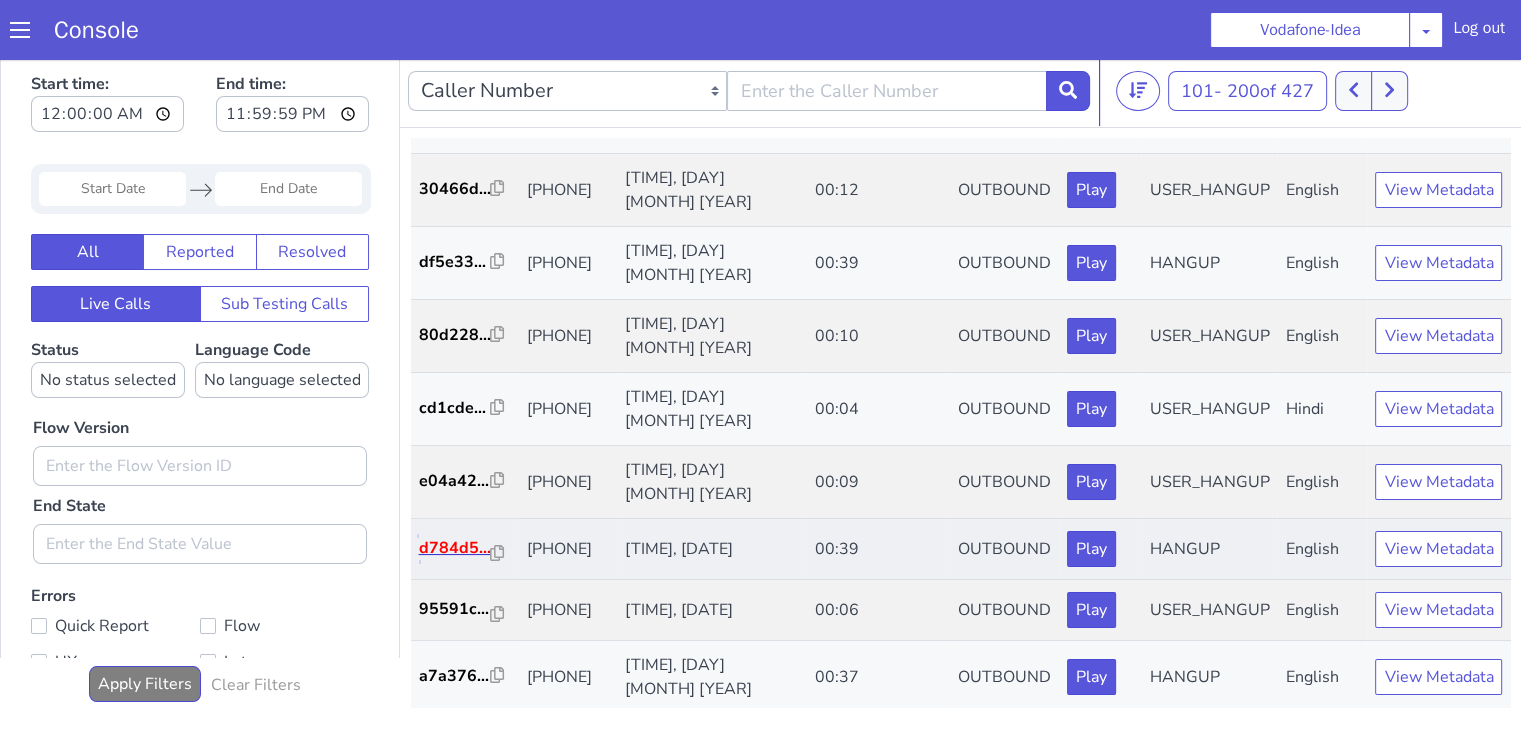 click on "d784d5..." at bounding box center [455, 548] 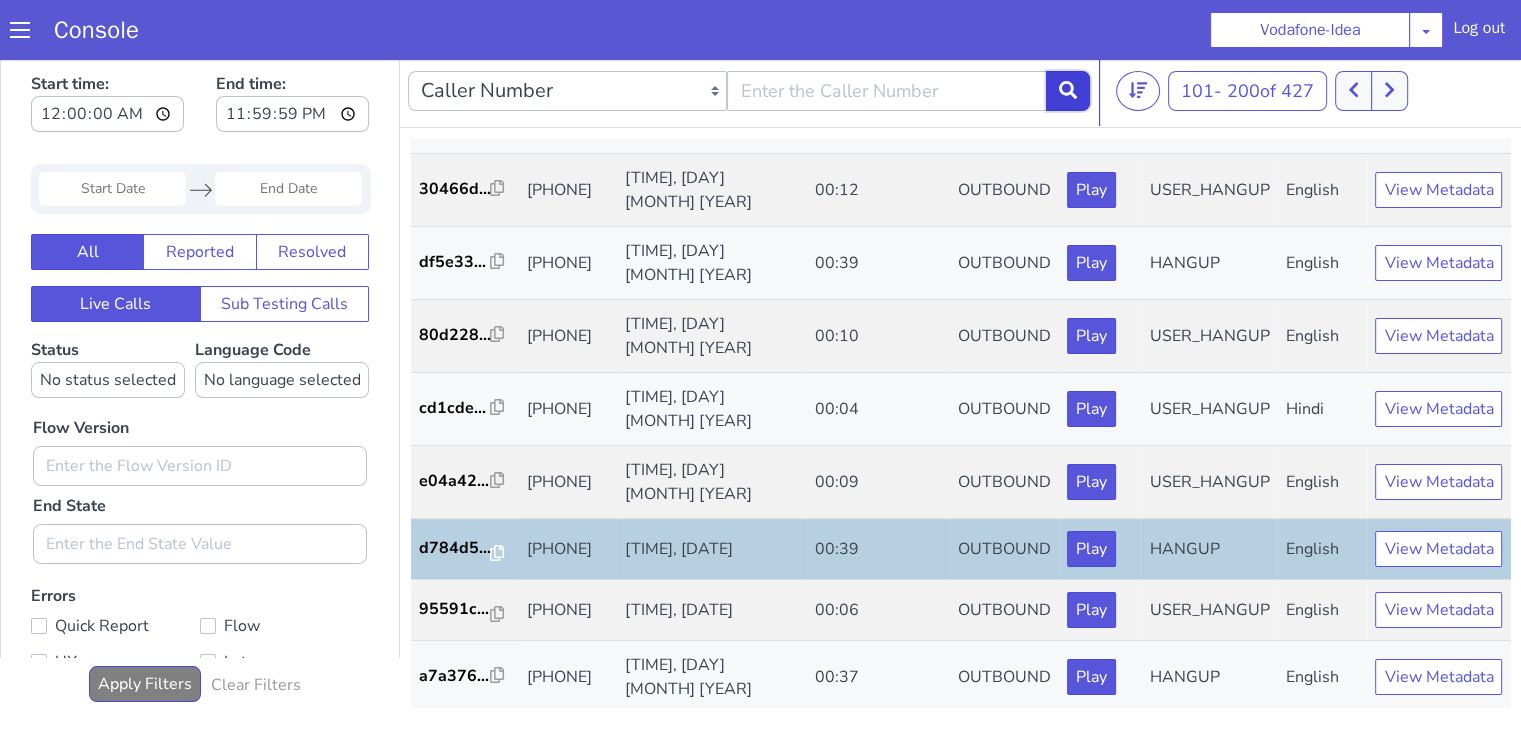 click 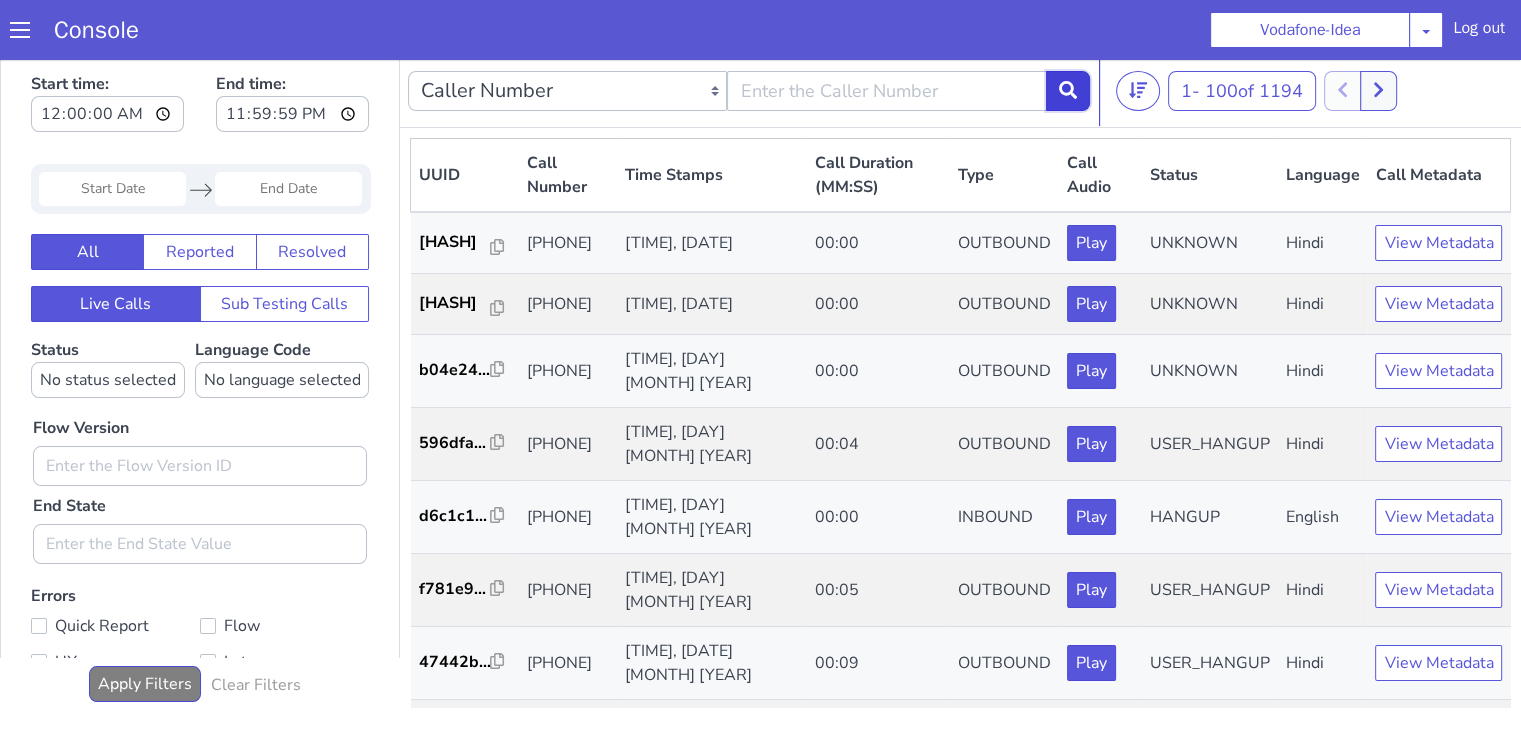 click 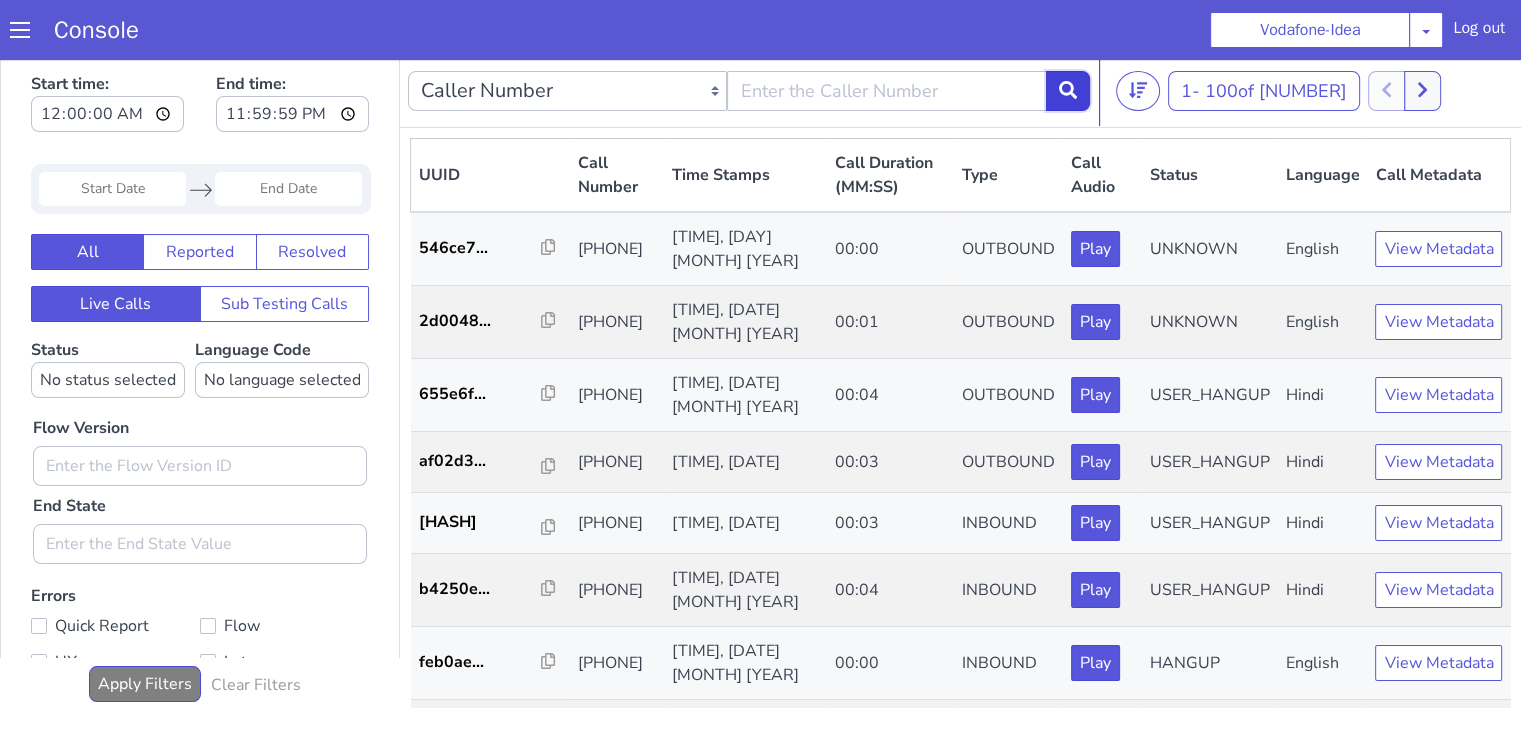 click at bounding box center [1068, 91] 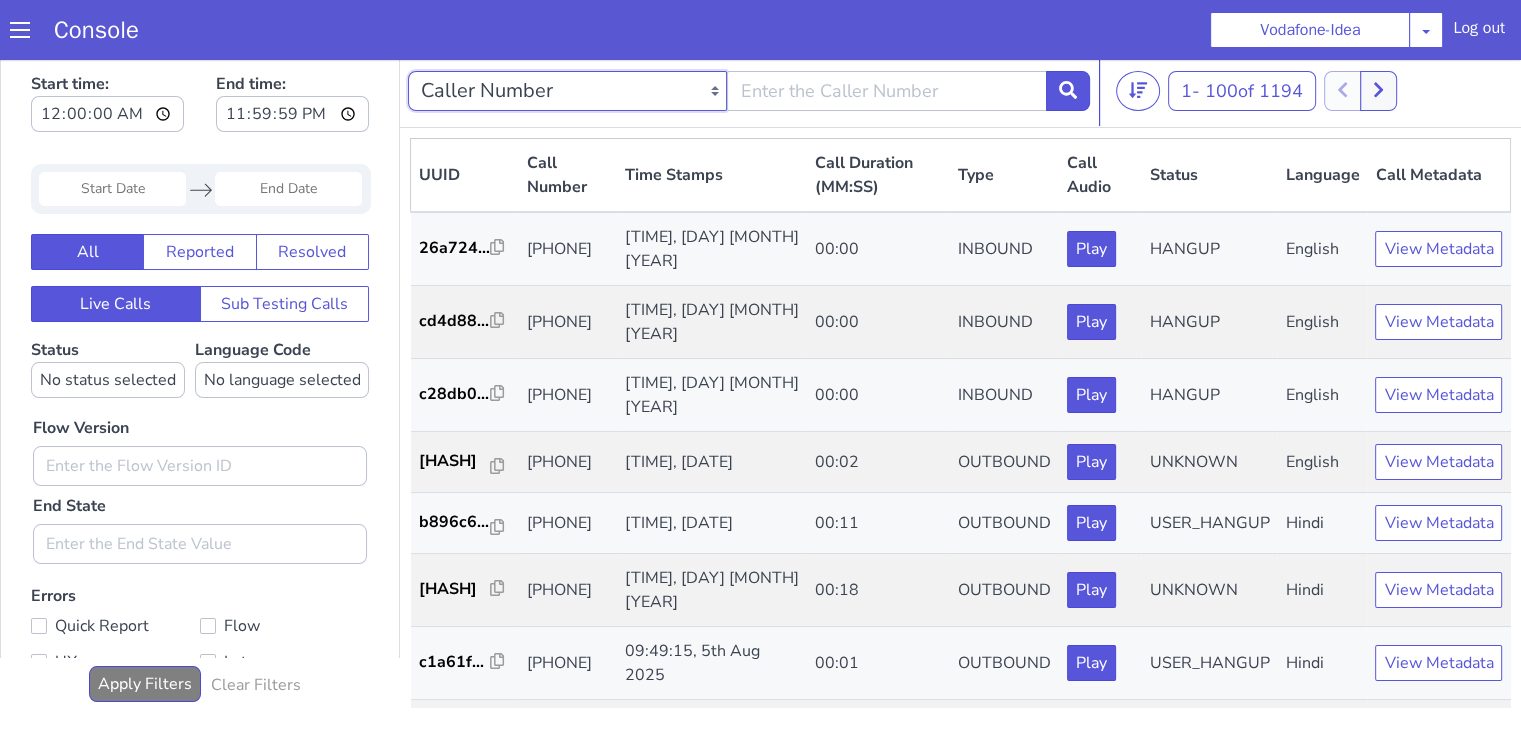 click on "Caller Number Call UUID Custom Parameter" at bounding box center [567, 91] 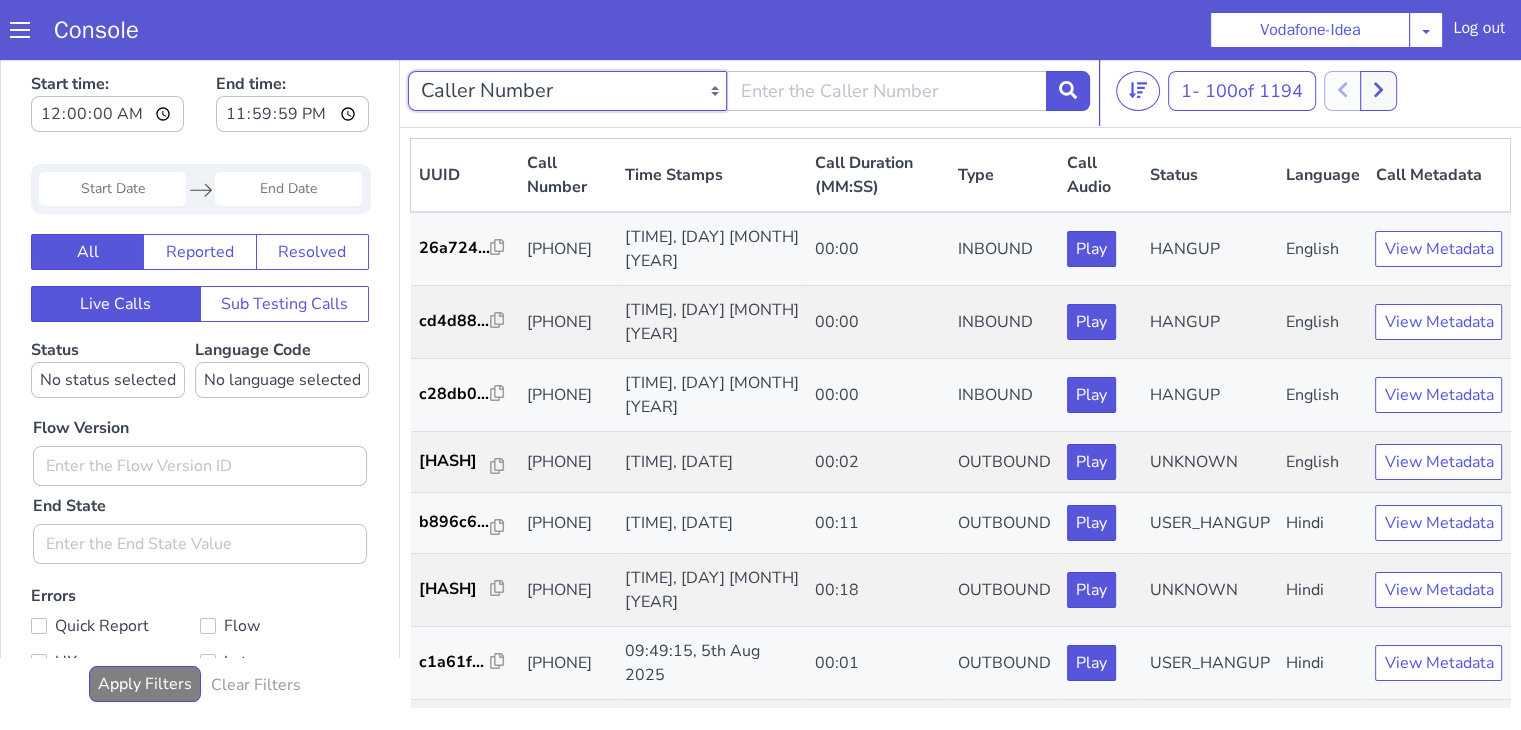 select on "customParameter" 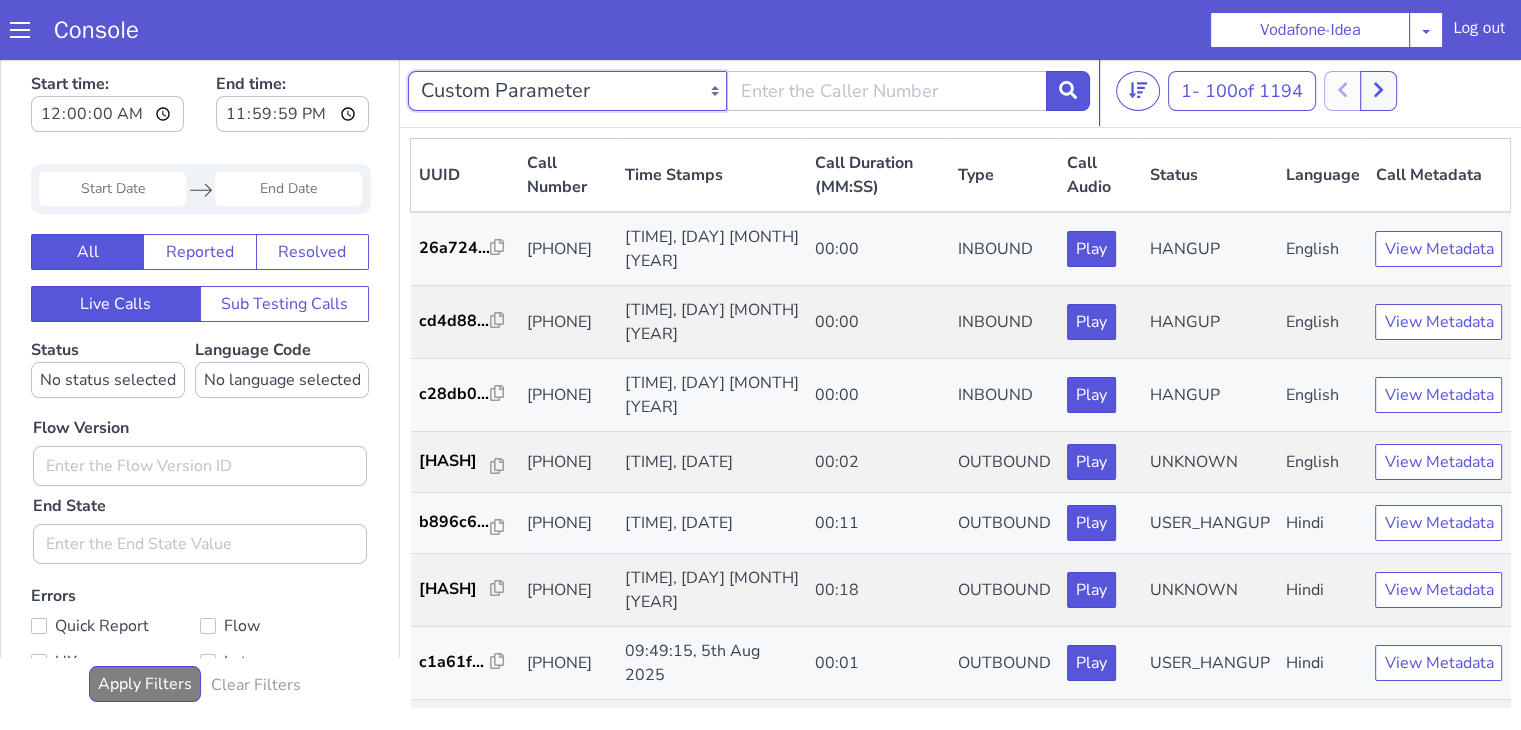 click on "Caller Number Call UUID Custom Parameter" at bounding box center [567, 91] 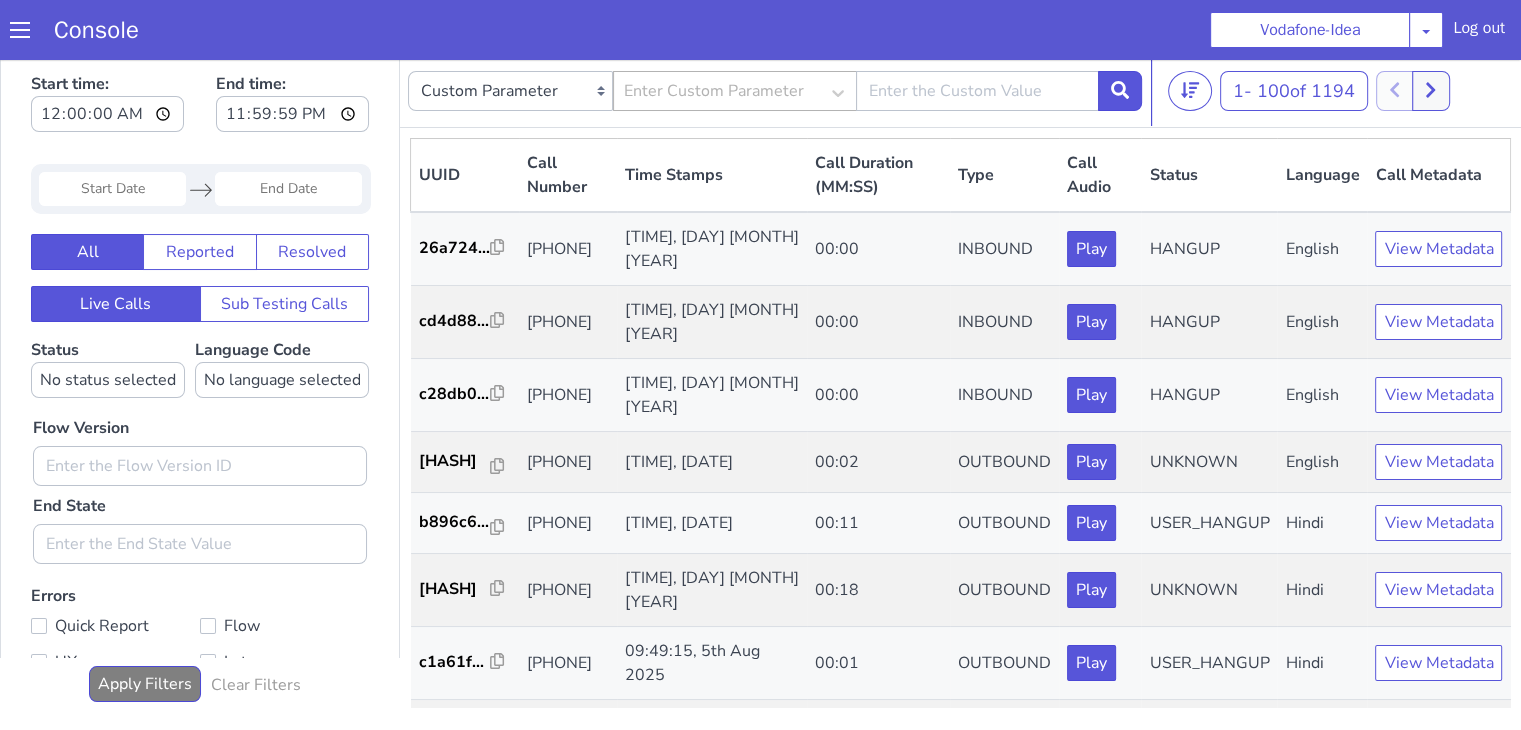 click on "Enter Custom Parameter" at bounding box center [714, 91] 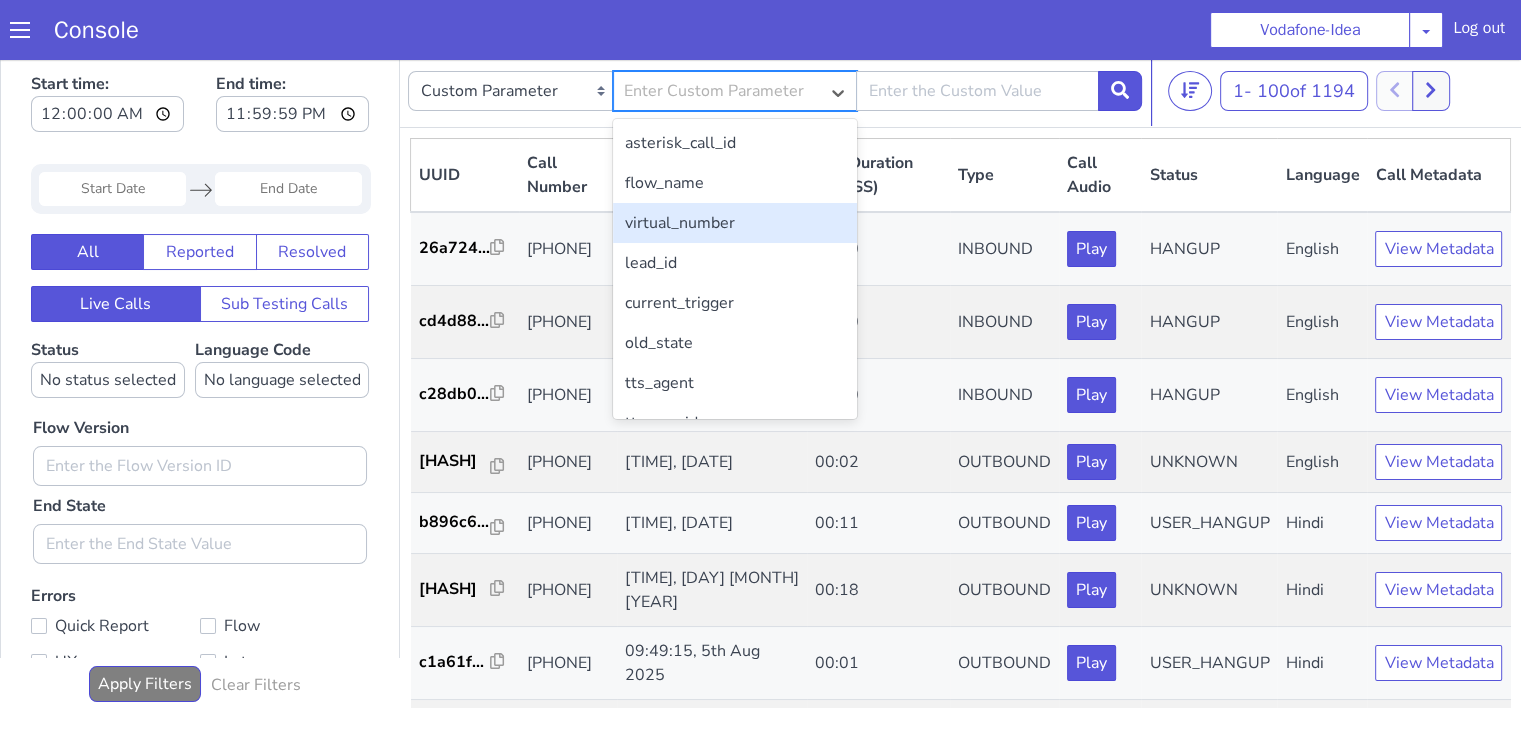 click on "virtual_number" at bounding box center [734, 223] 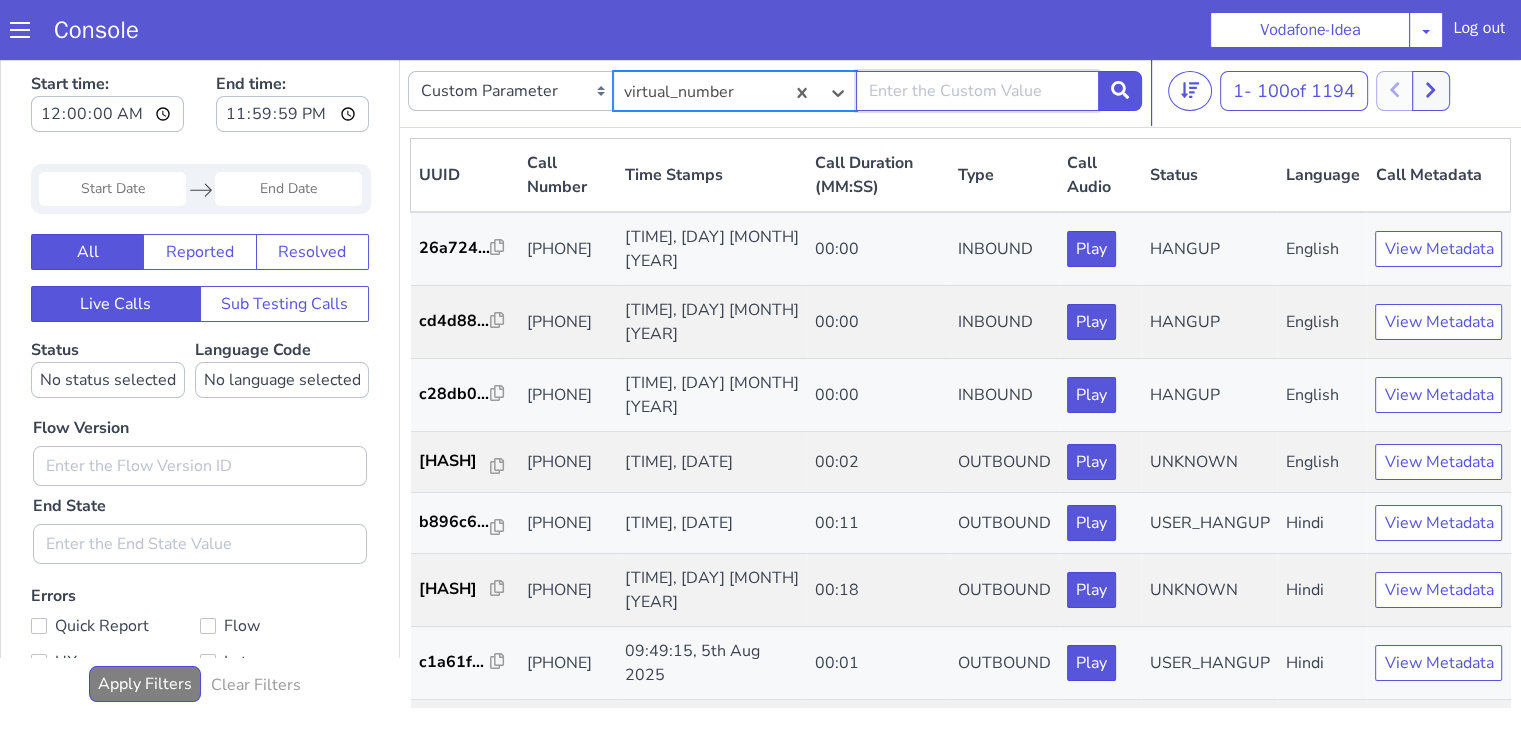 click at bounding box center [977, 91] 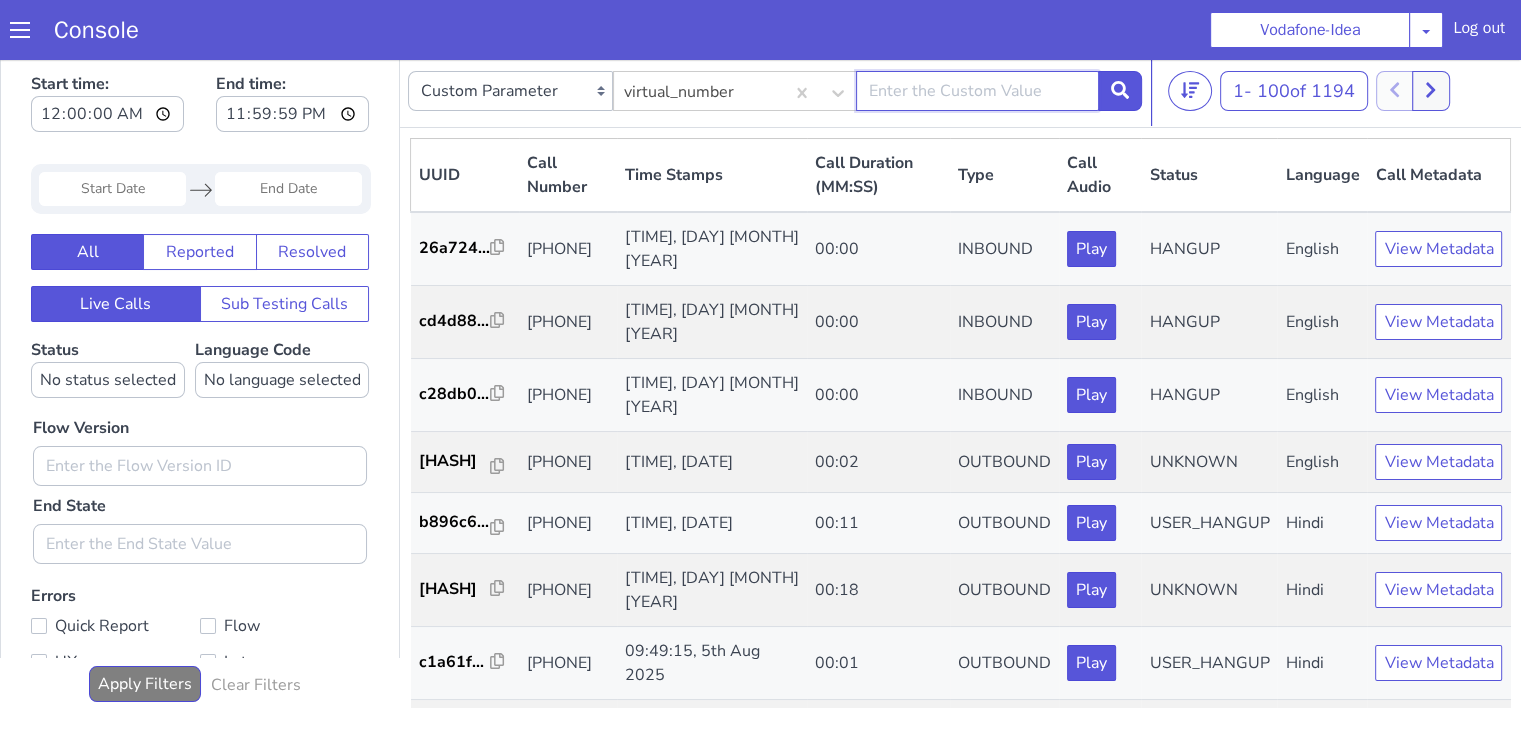 paste on "+918062121897" 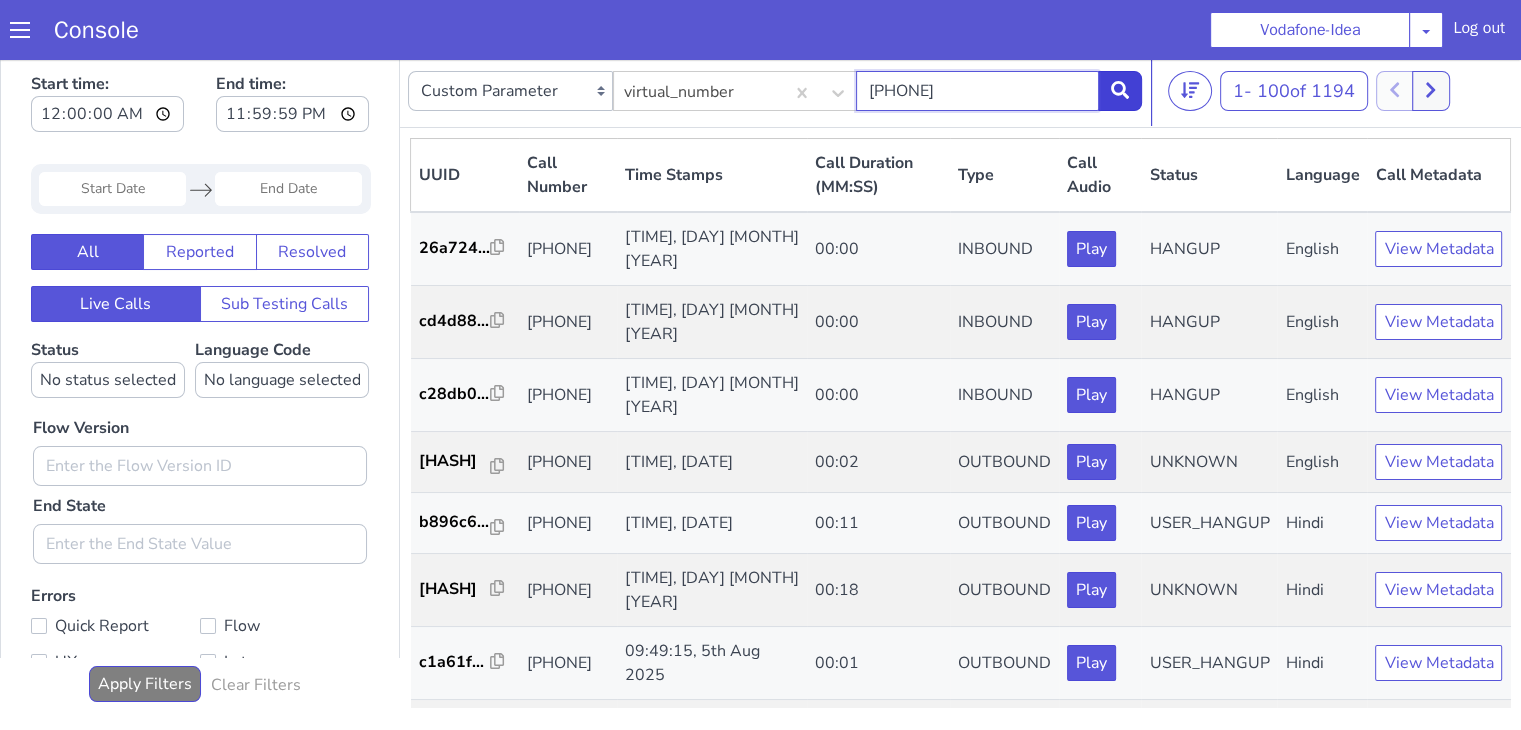 type on "+918062121897" 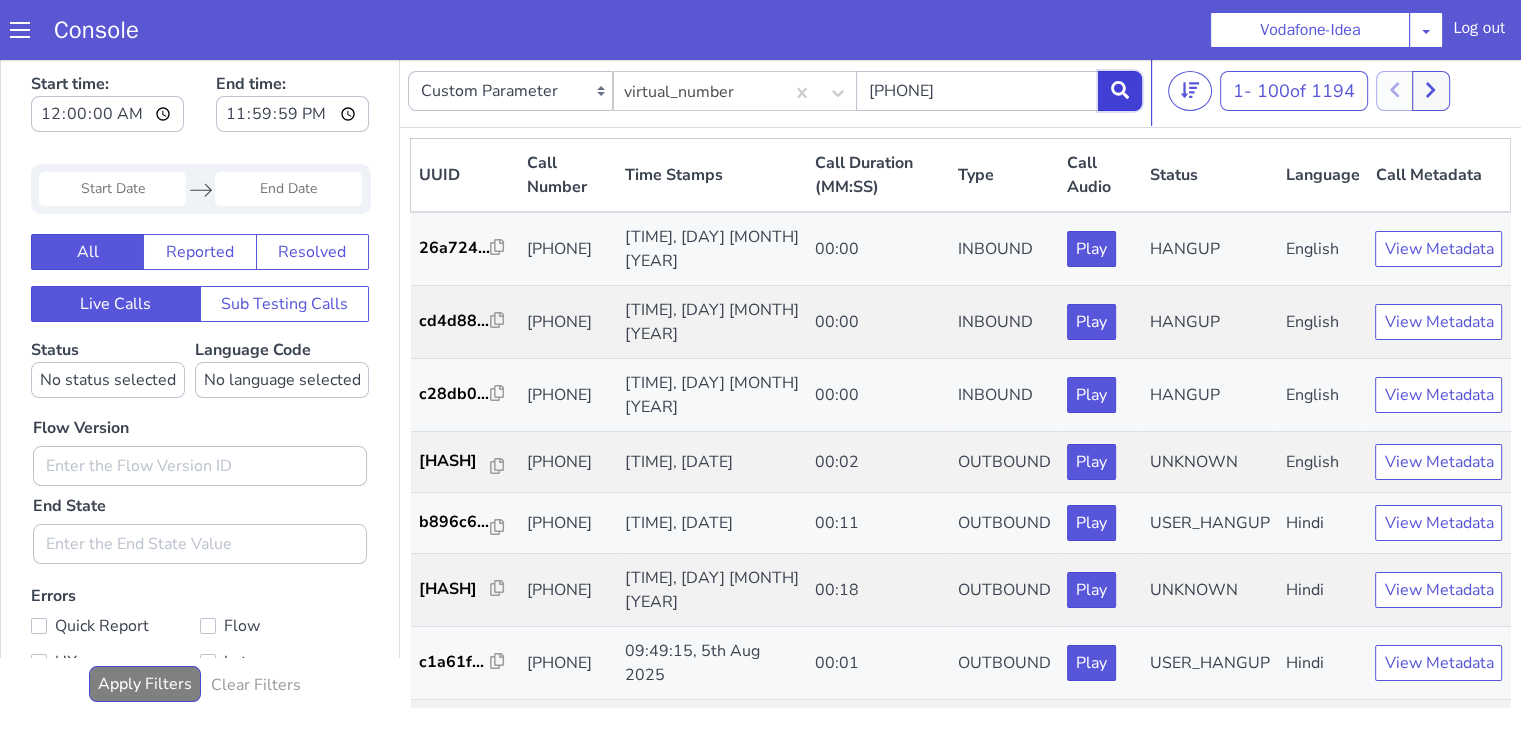 click 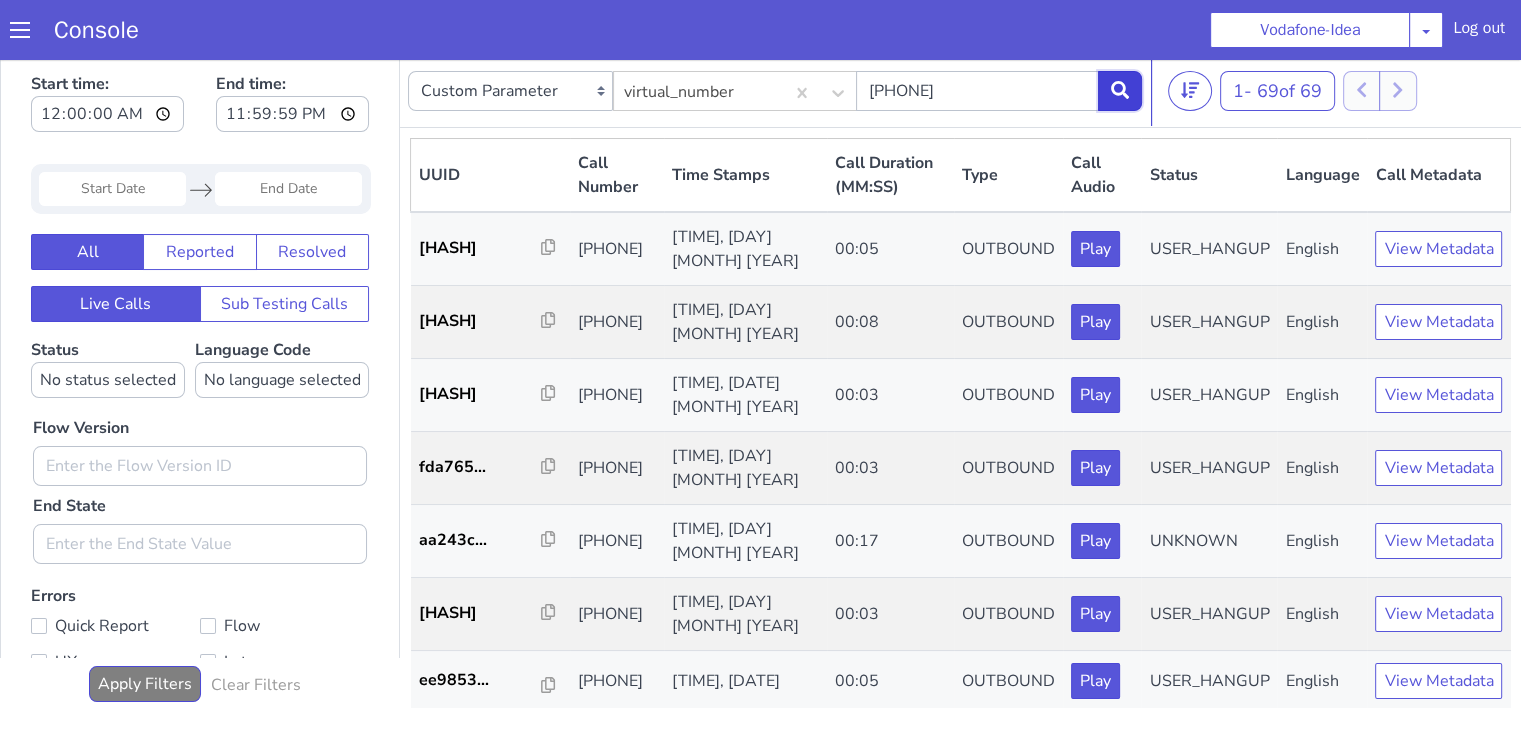 click 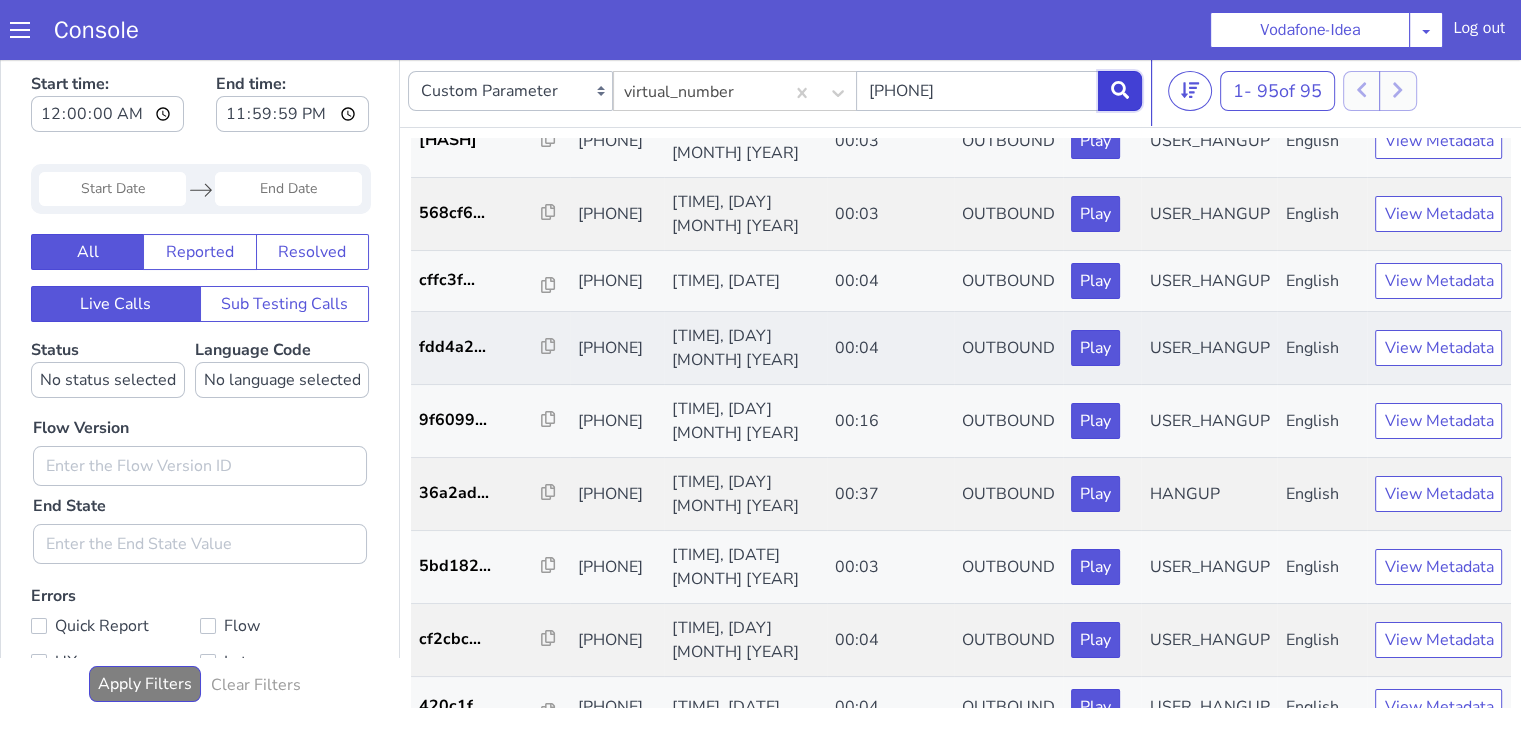 scroll, scrollTop: 600, scrollLeft: 0, axis: vertical 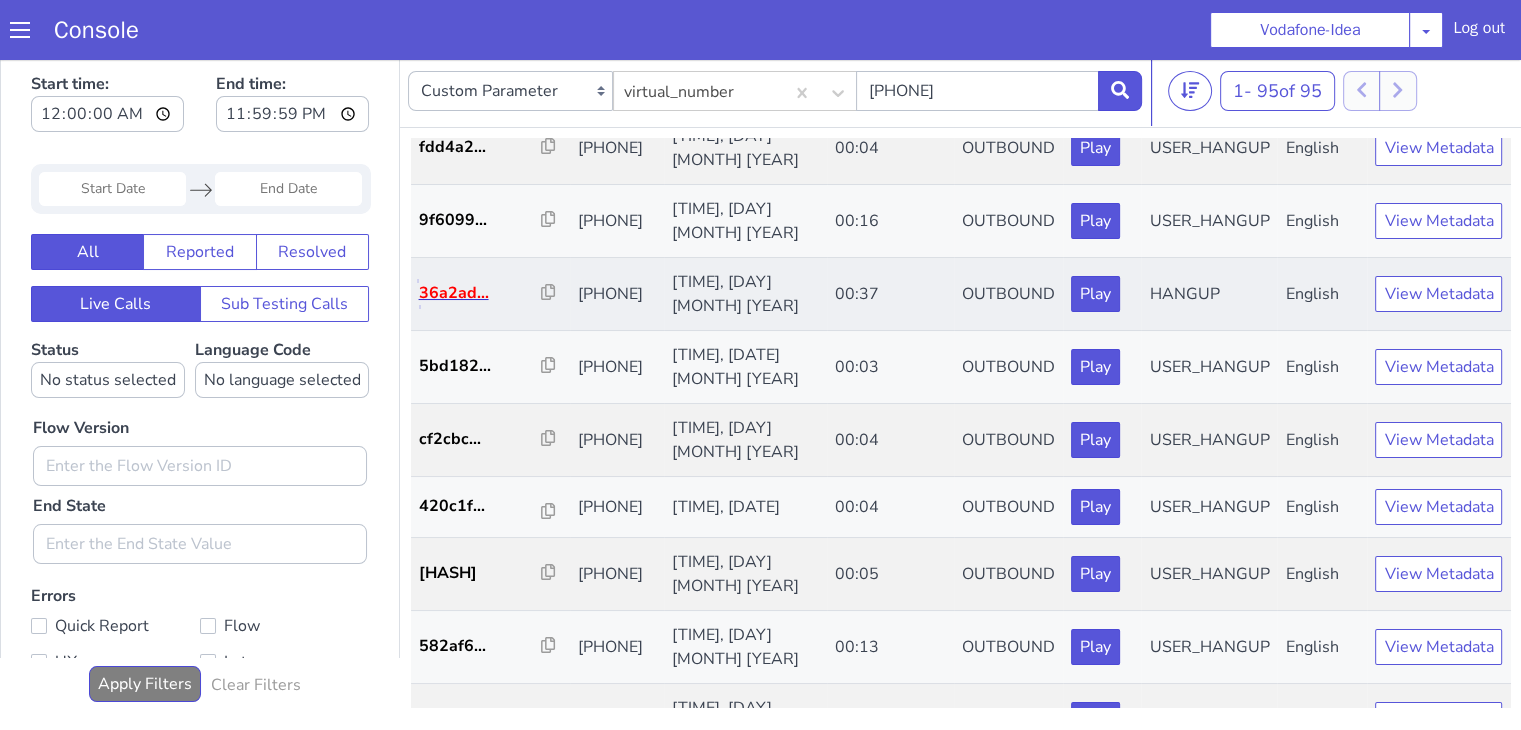 click on "36a2ad..." at bounding box center (480, 293) 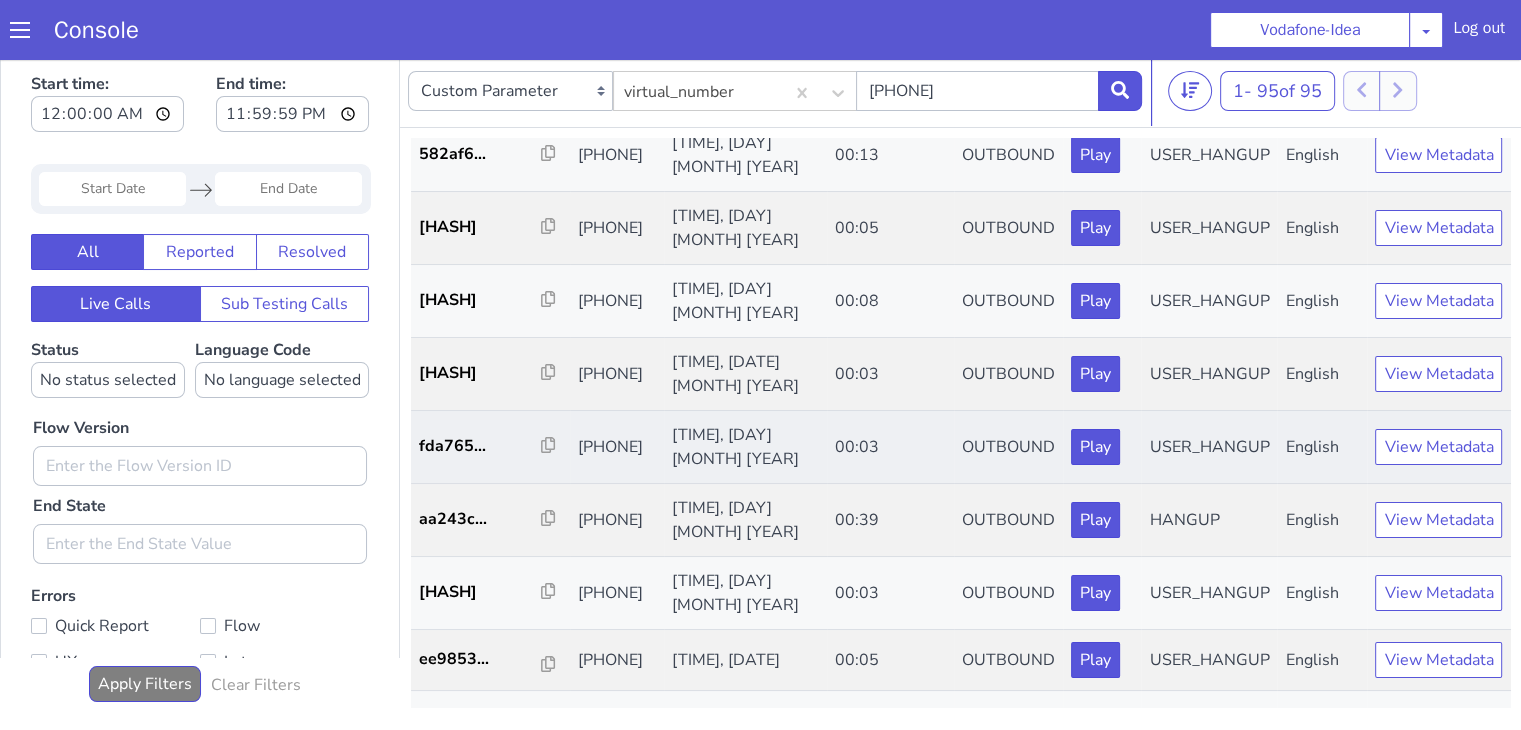 scroll, scrollTop: 1200, scrollLeft: 0, axis: vertical 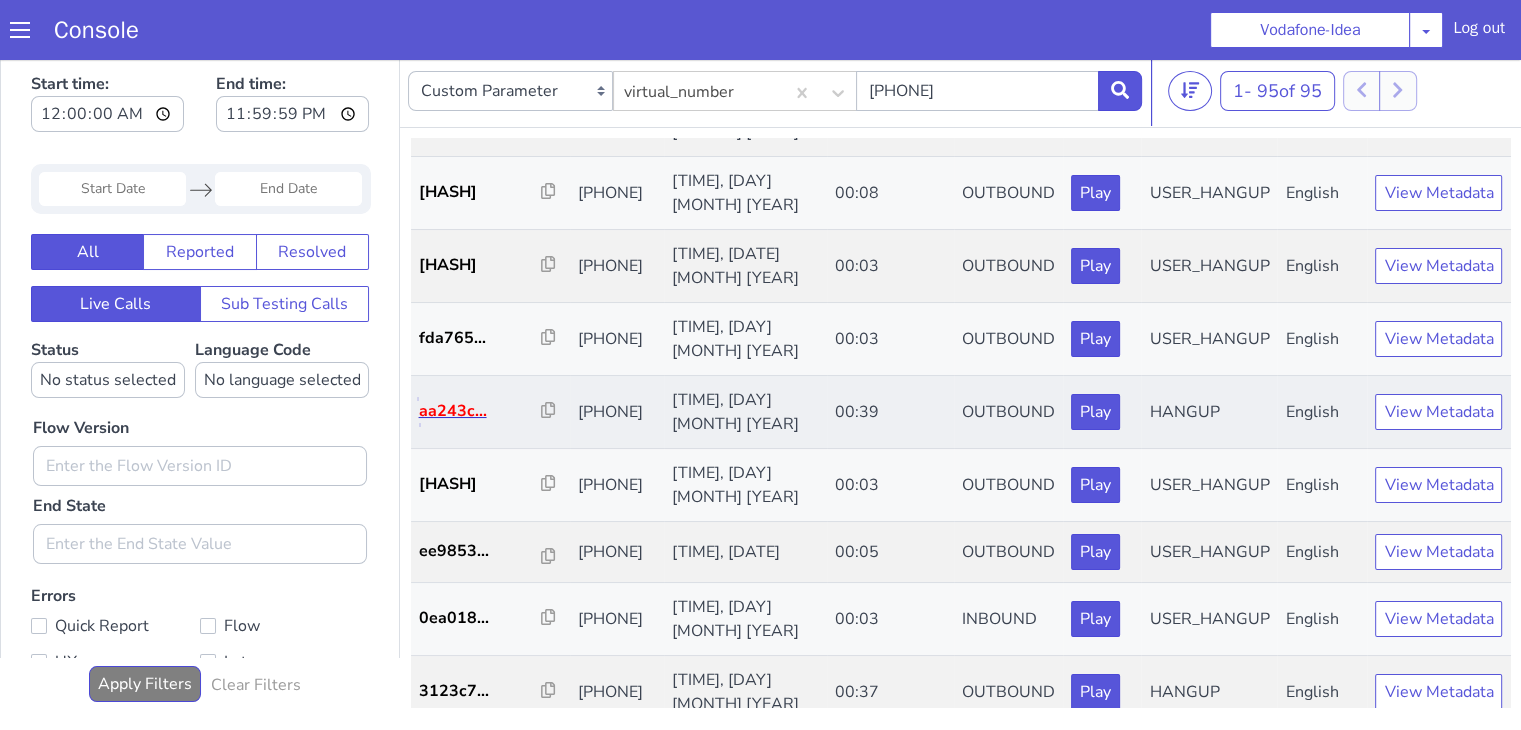 click on "aa243c..." at bounding box center (480, 411) 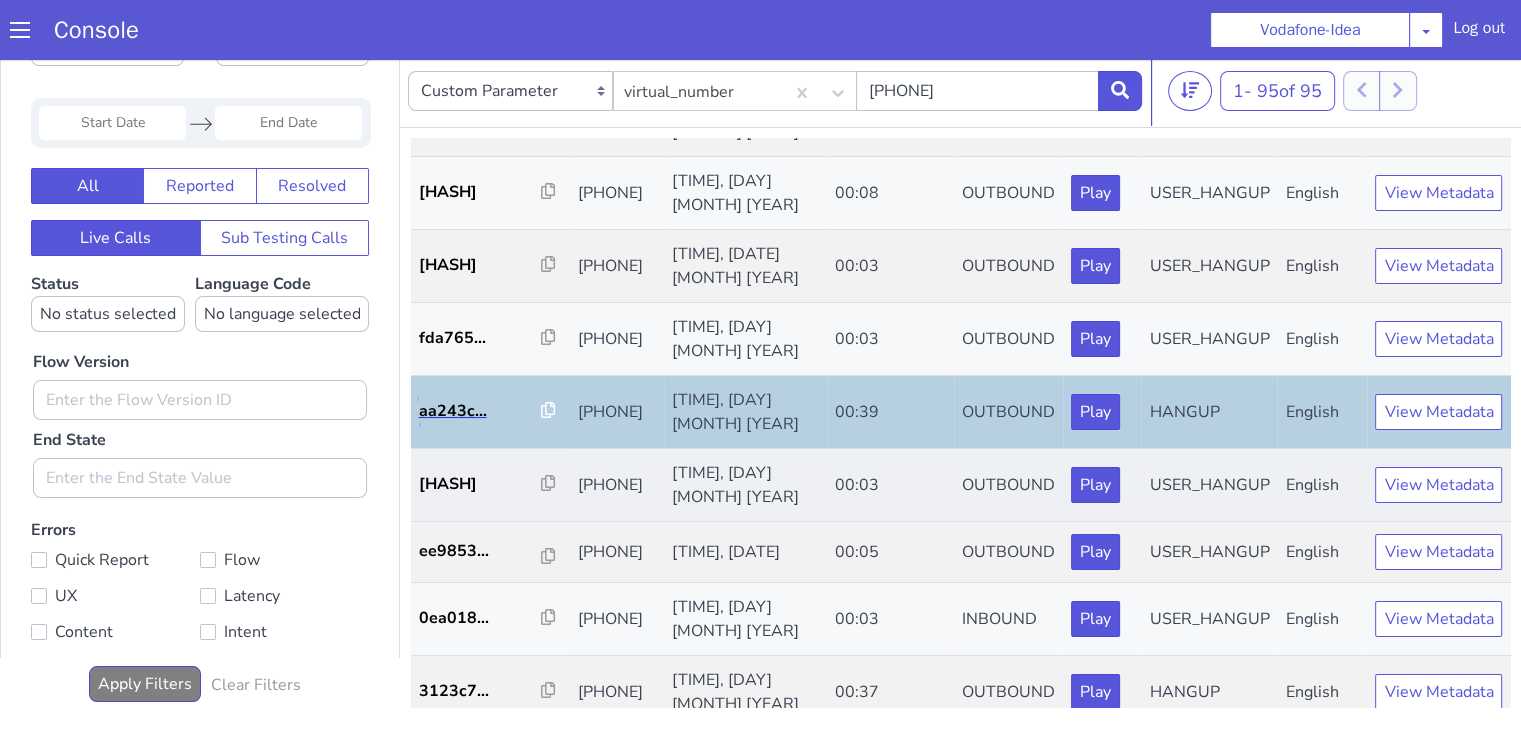 scroll, scrollTop: 100, scrollLeft: 0, axis: vertical 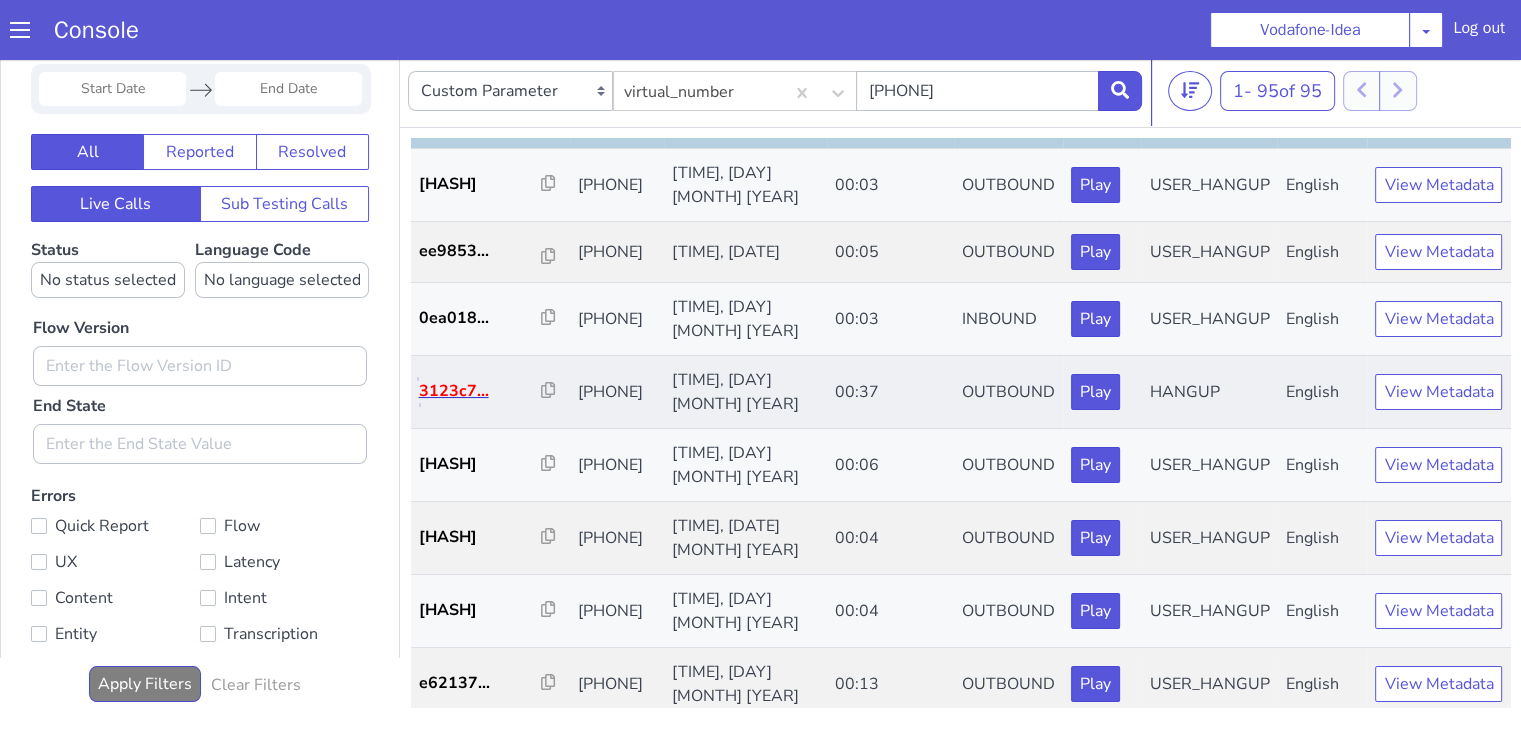 click on "3123c7..." at bounding box center [480, 391] 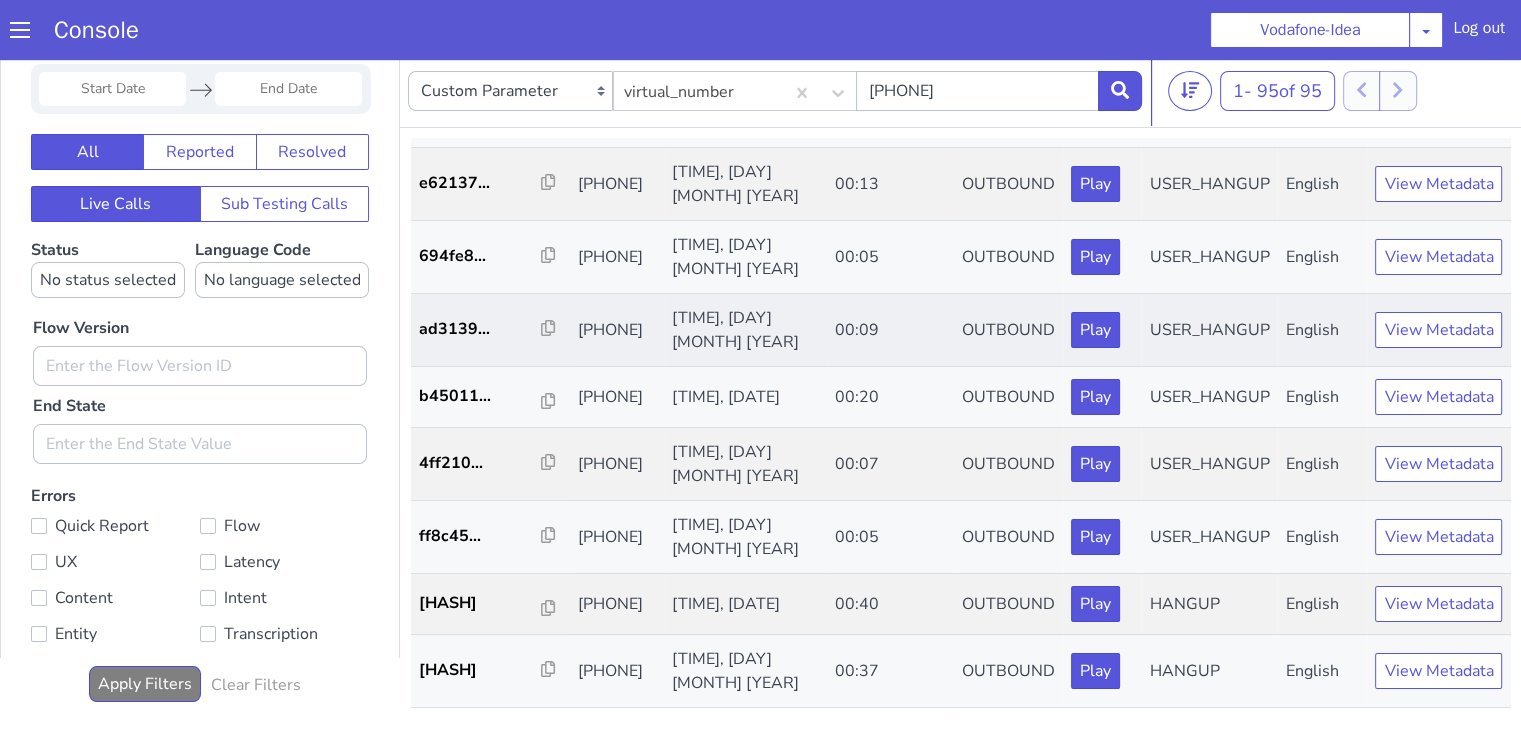 scroll, scrollTop: 2200, scrollLeft: 0, axis: vertical 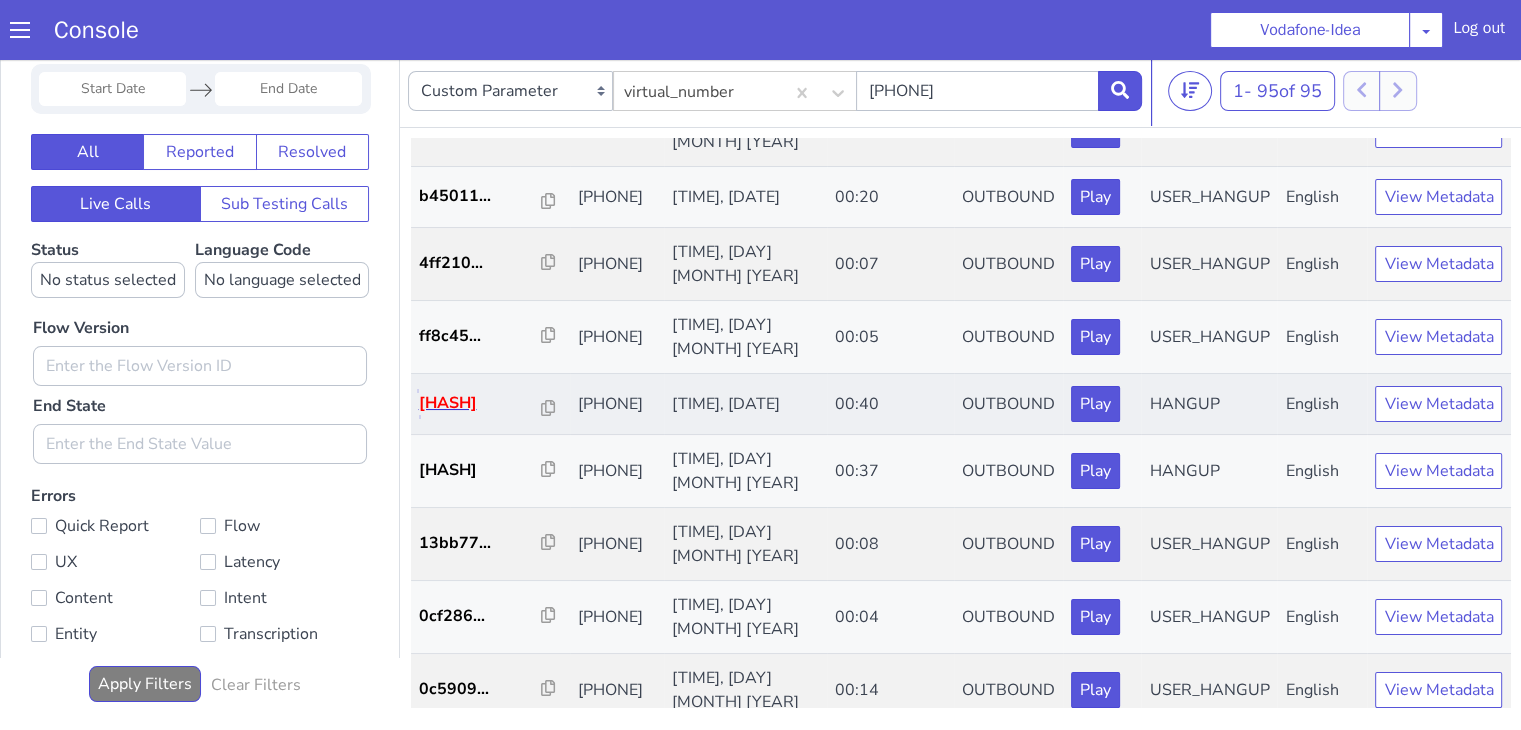 click on "e01b7d..." at bounding box center [480, 403] 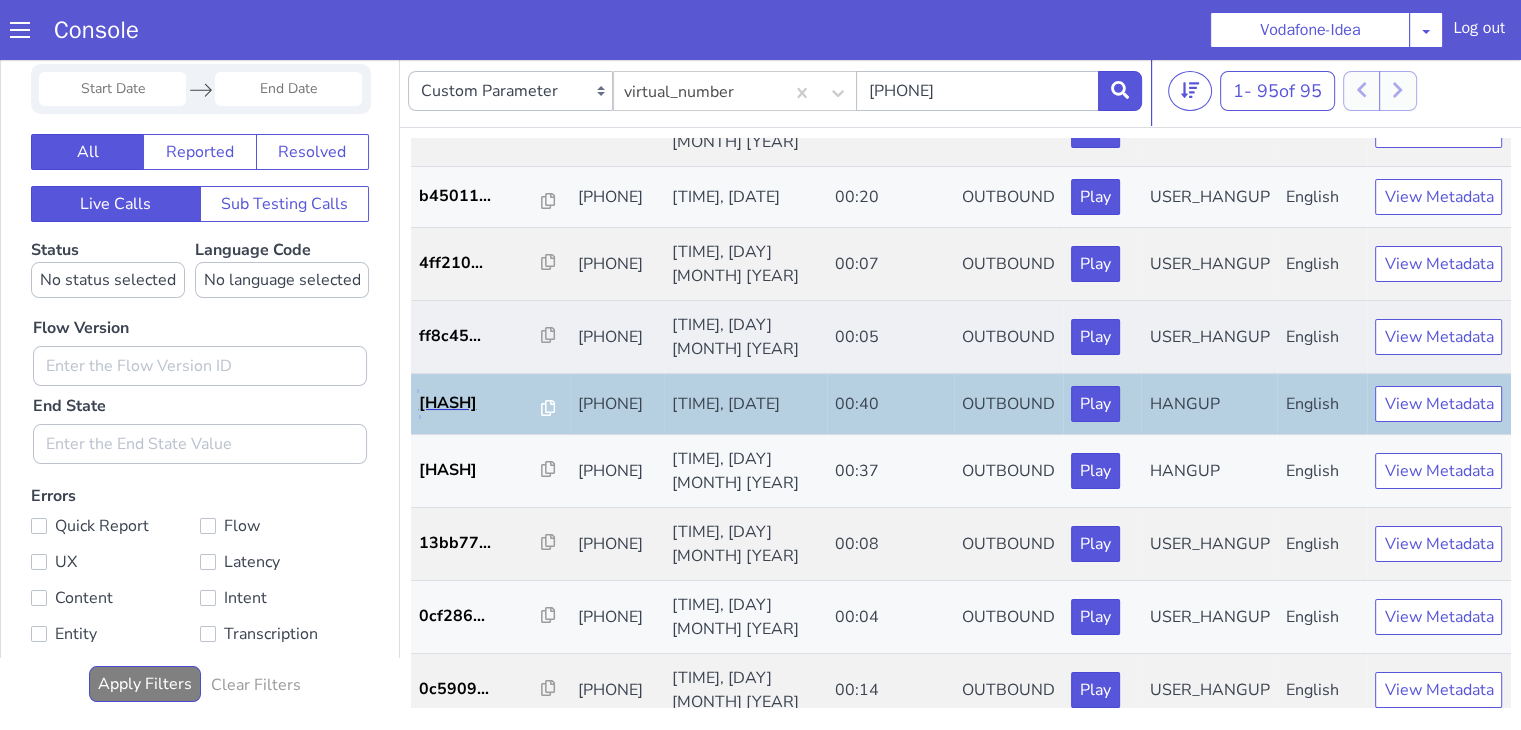 scroll, scrollTop: 2400, scrollLeft: 0, axis: vertical 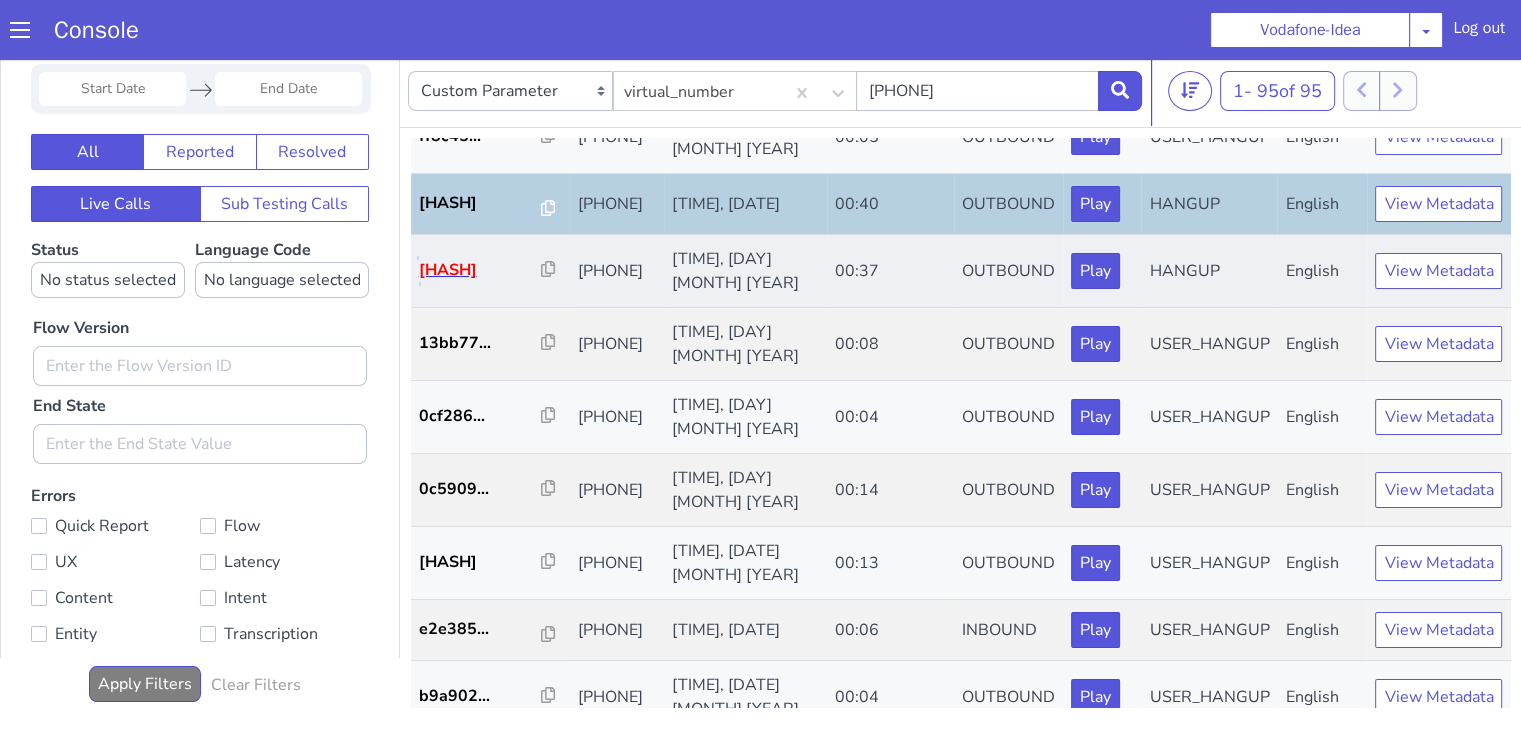 click on "c9441a..." at bounding box center [480, 270] 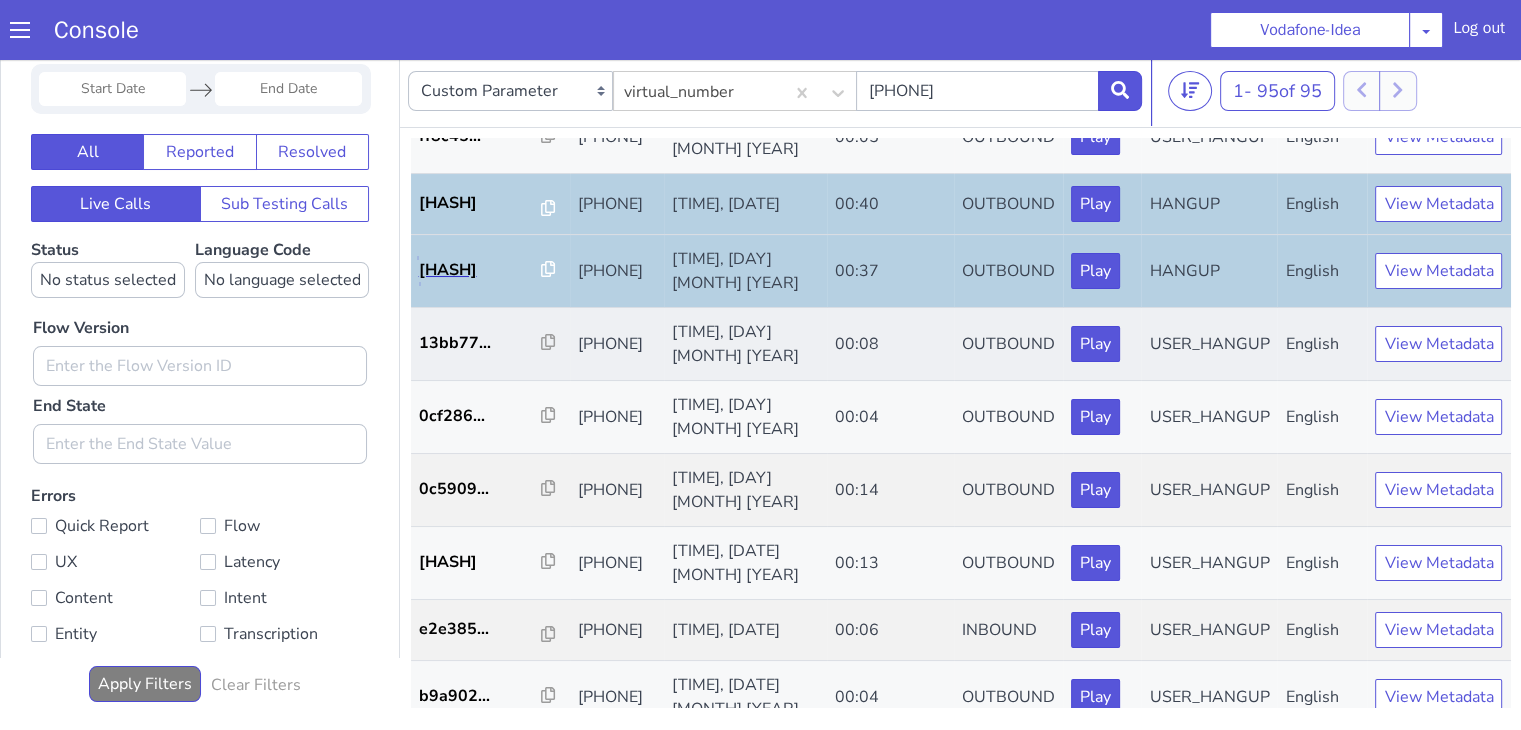 scroll, scrollTop: 2800, scrollLeft: 0, axis: vertical 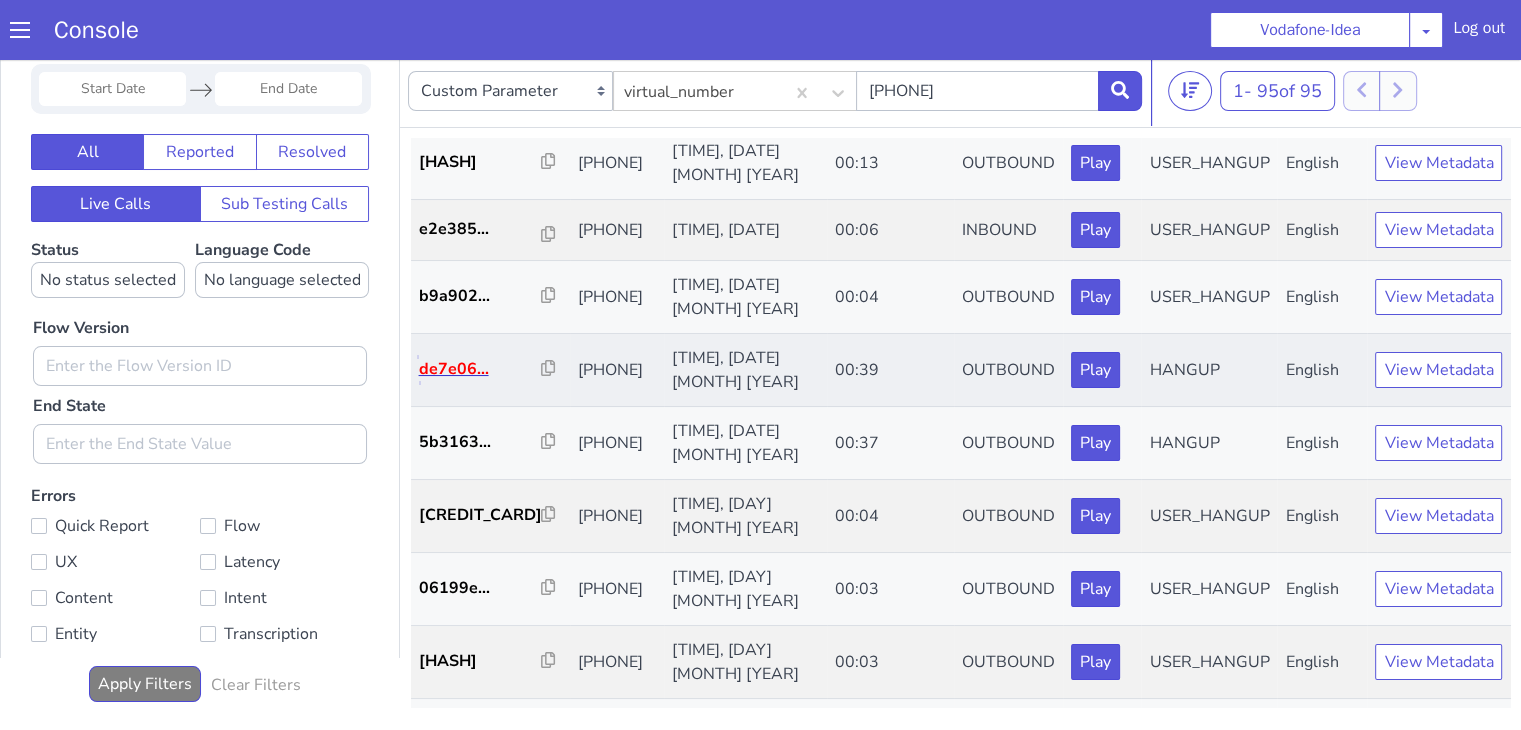 click on "de7e06..." at bounding box center (480, 369) 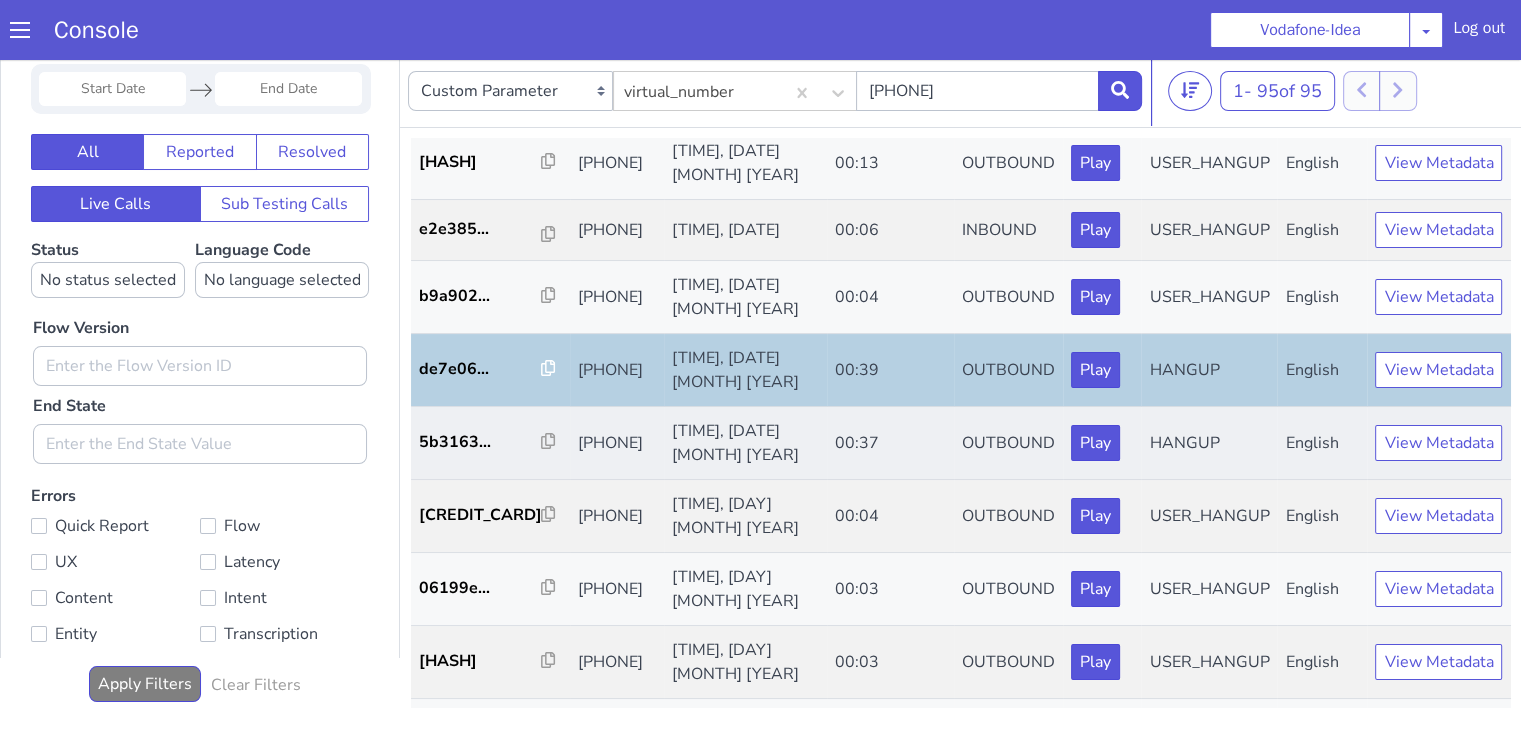 click on "5b3163..." at bounding box center (490, 443) 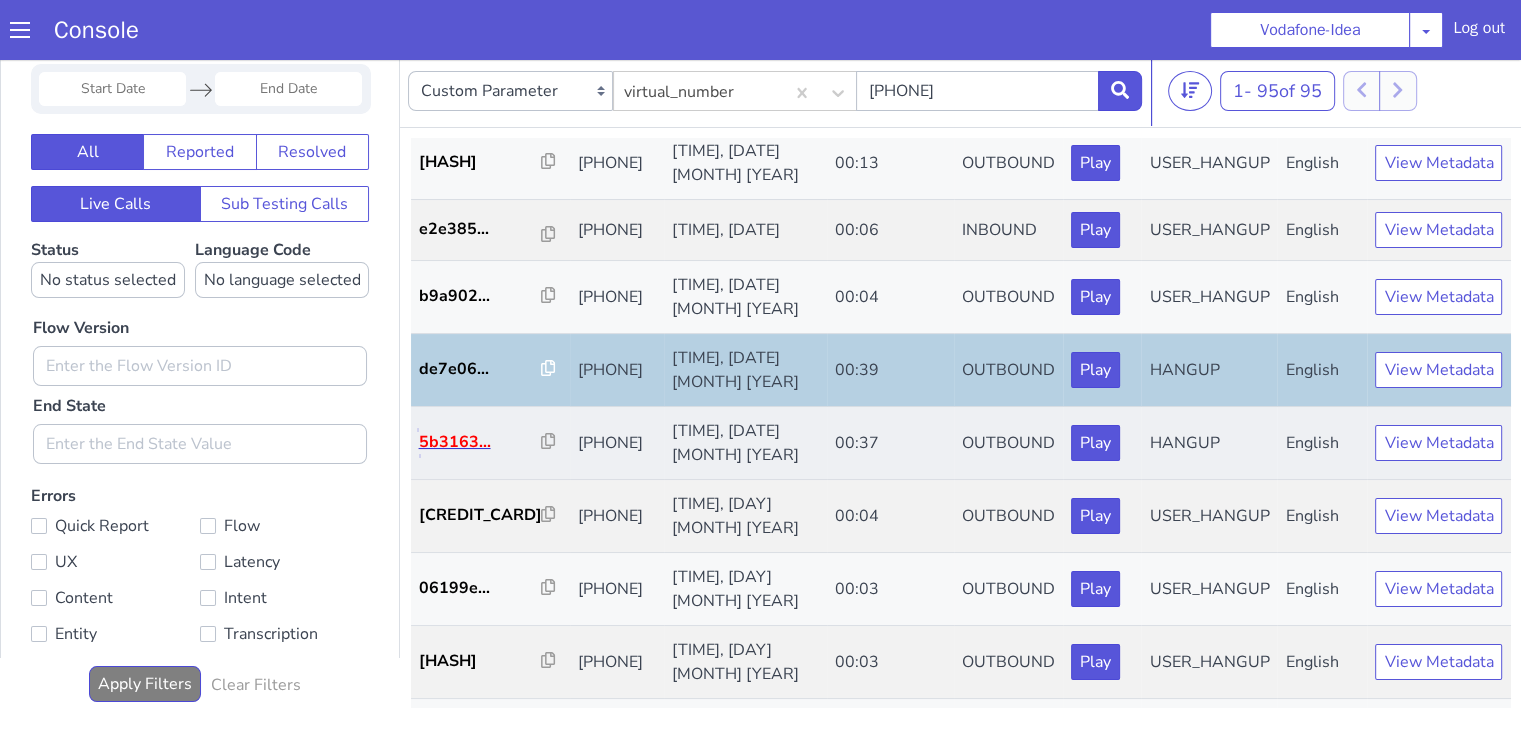 click on "5b3163..." at bounding box center [480, 442] 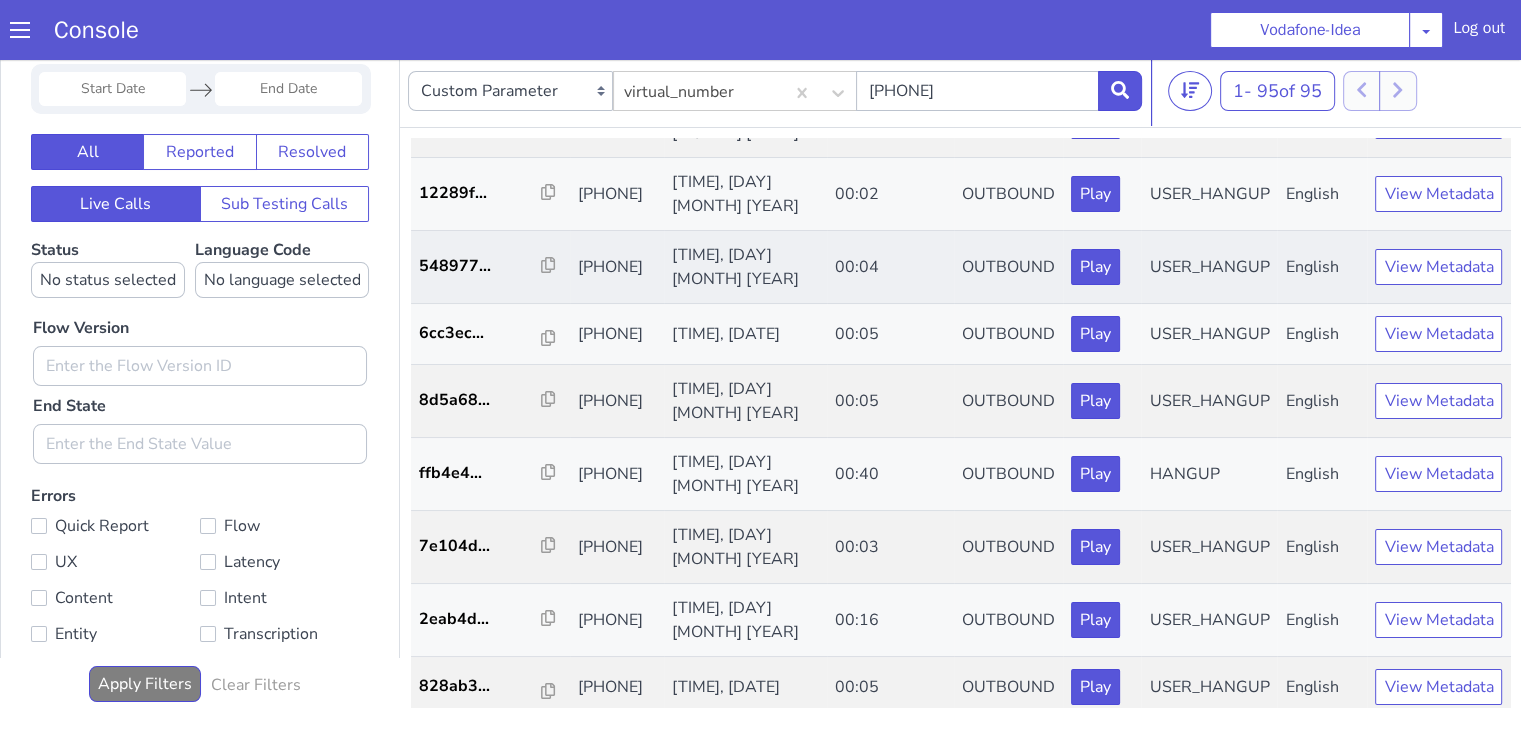 scroll, scrollTop: 3600, scrollLeft: 0, axis: vertical 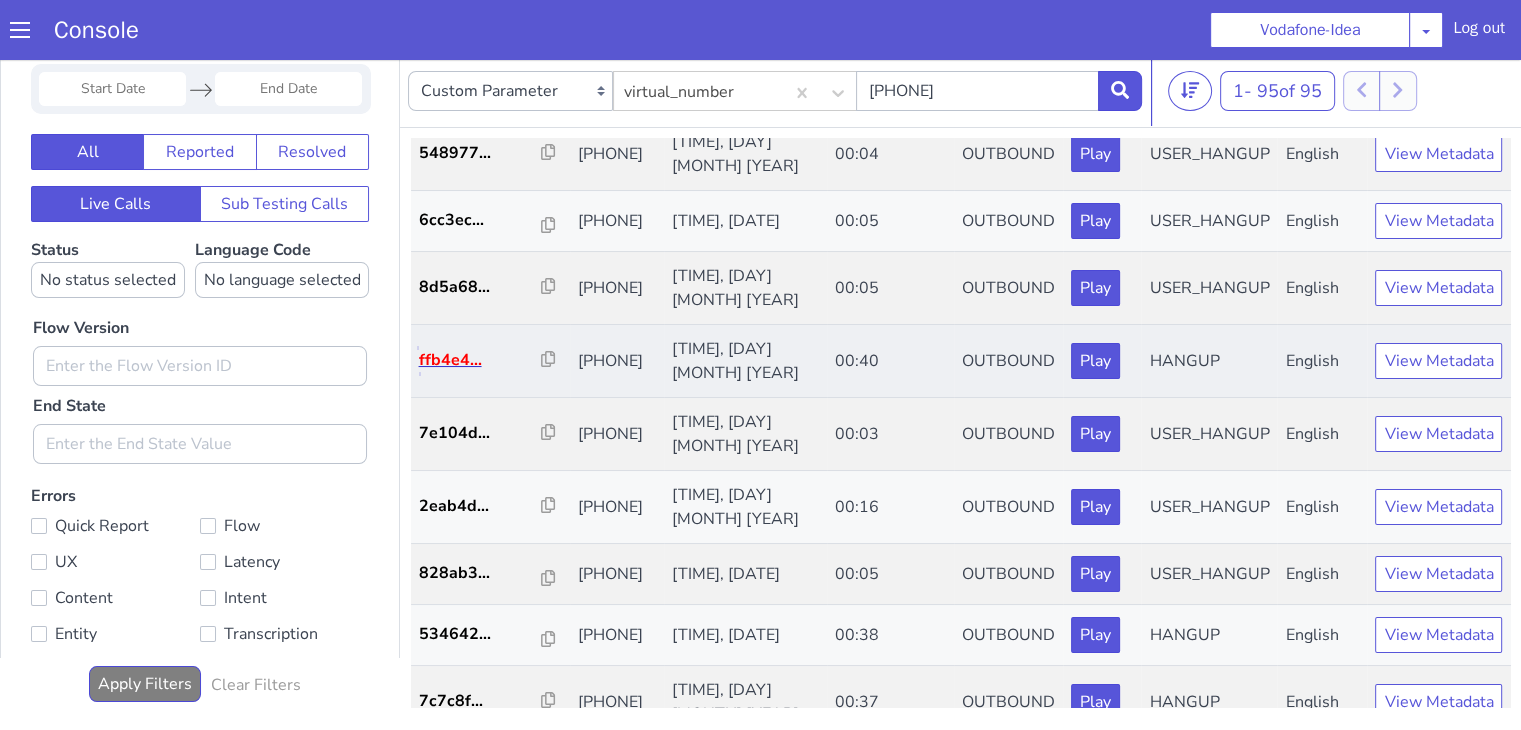 click on "ffb4e4..." at bounding box center (480, 360) 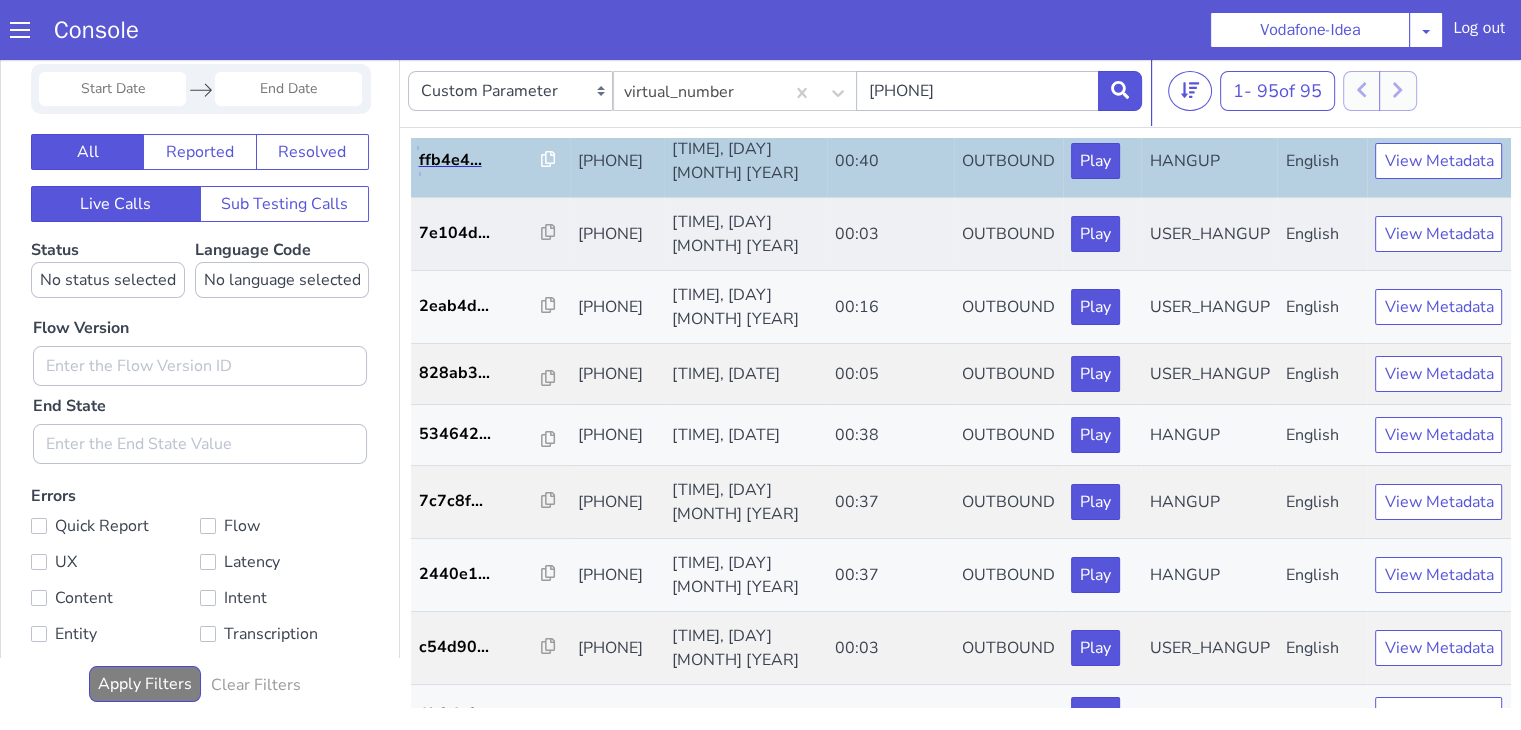 scroll, scrollTop: 3900, scrollLeft: 0, axis: vertical 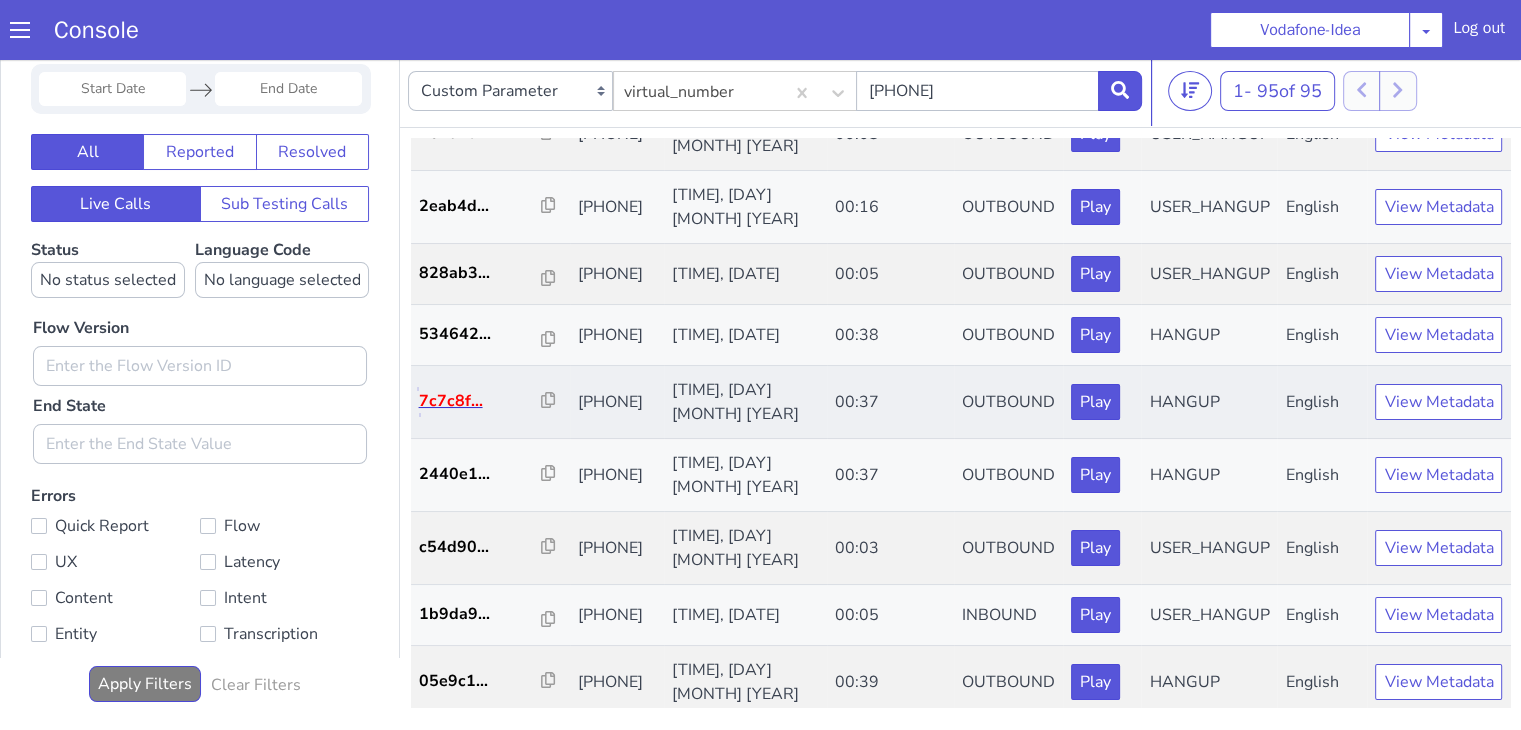 click on "7c7c8f..." at bounding box center (480, 401) 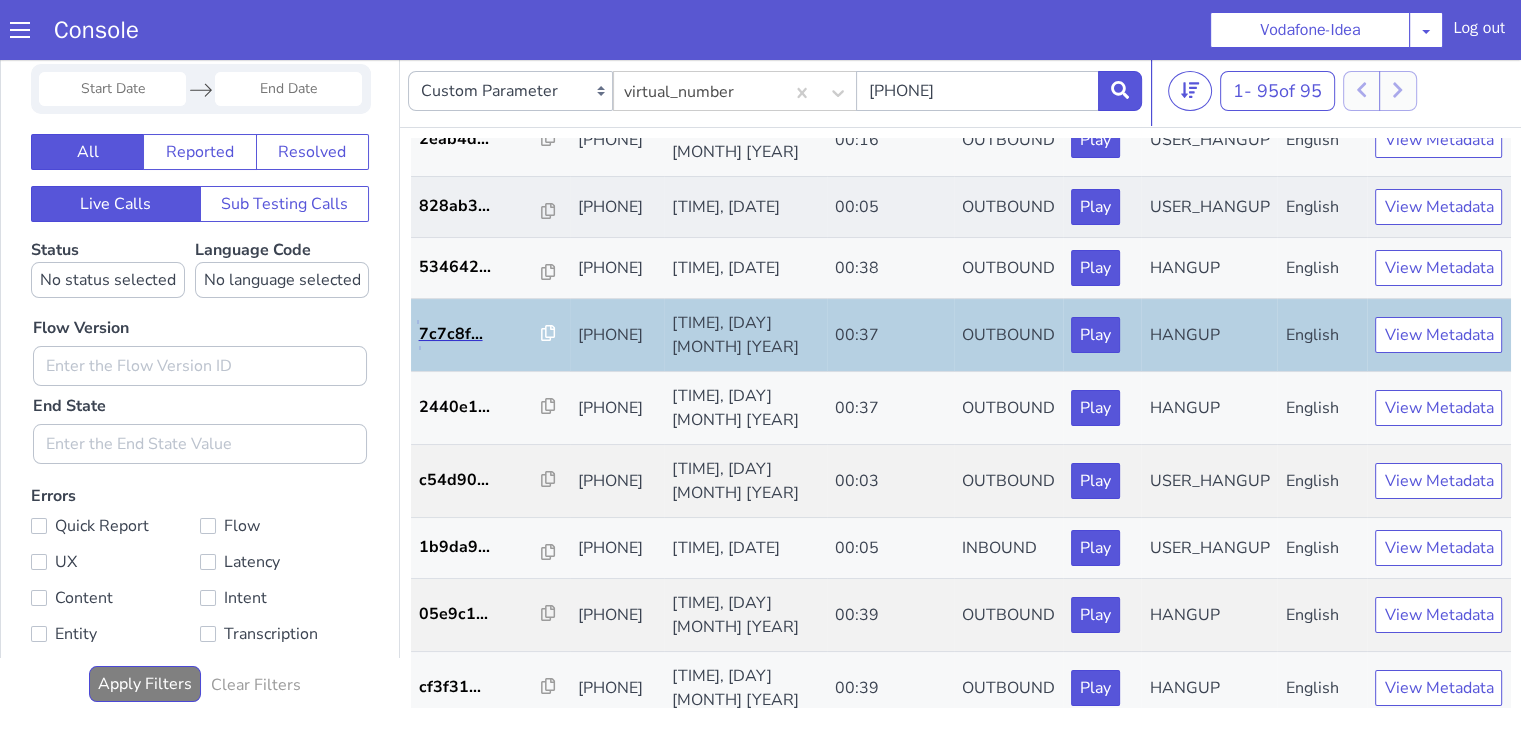scroll, scrollTop: 4100, scrollLeft: 0, axis: vertical 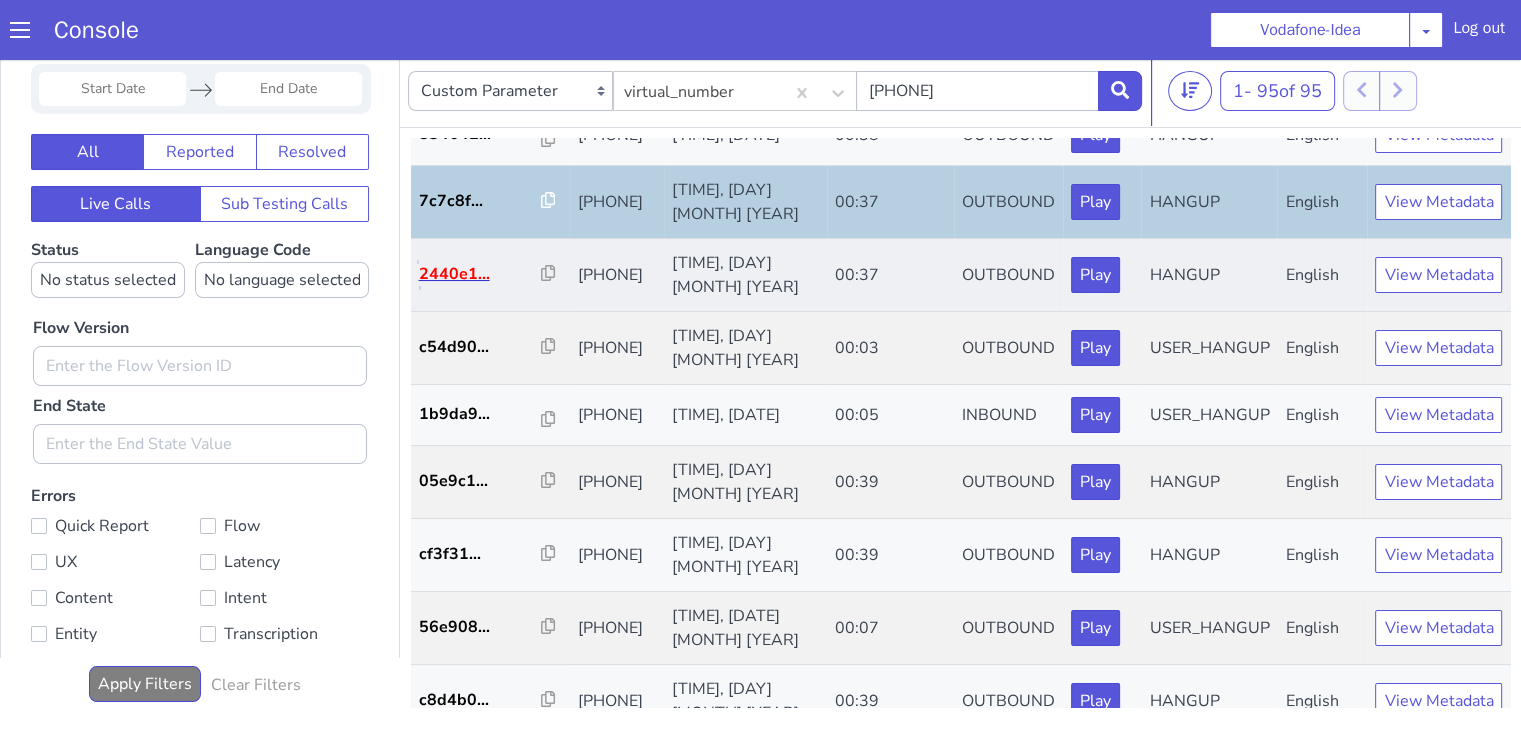 click on "2440e1..." at bounding box center [480, 274] 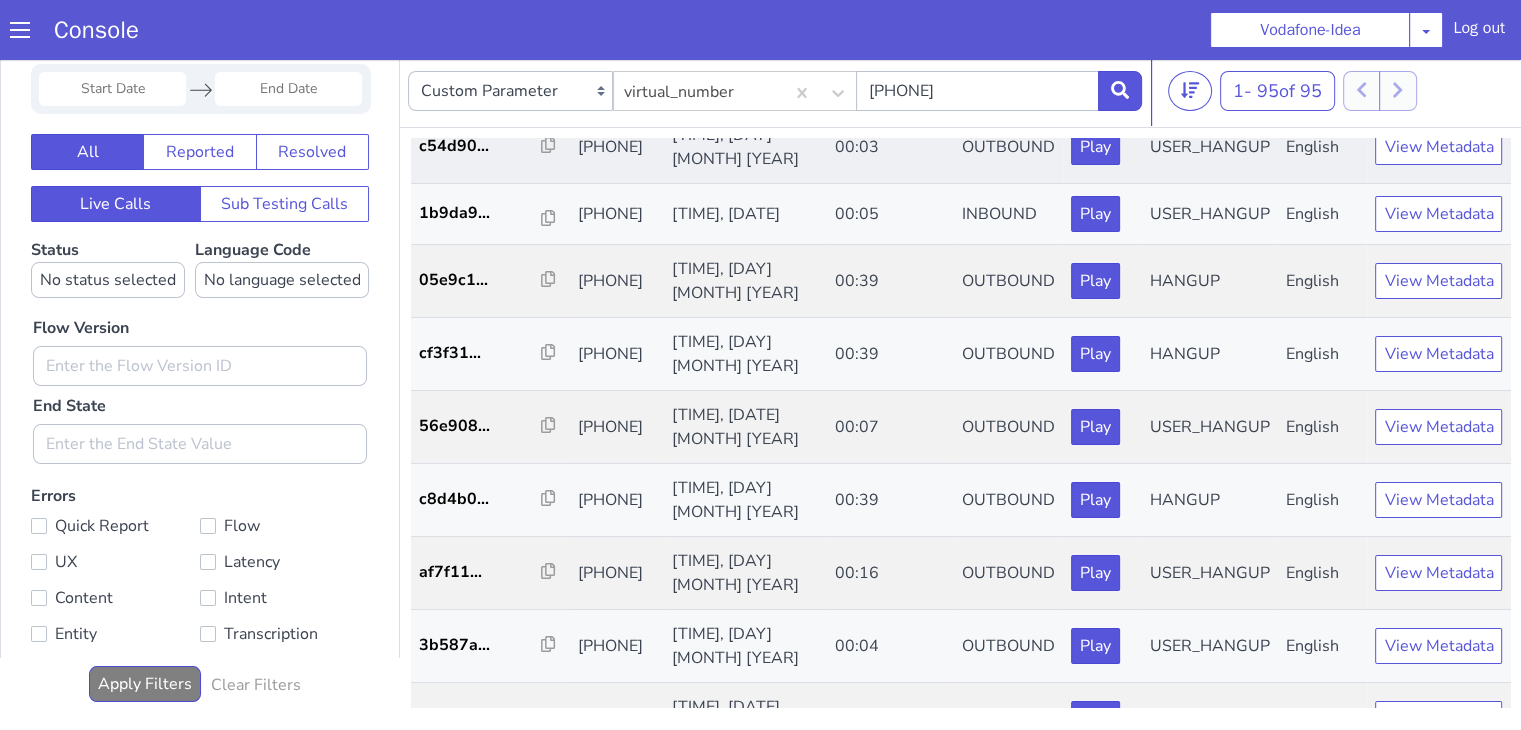 scroll, scrollTop: 4400, scrollLeft: 0, axis: vertical 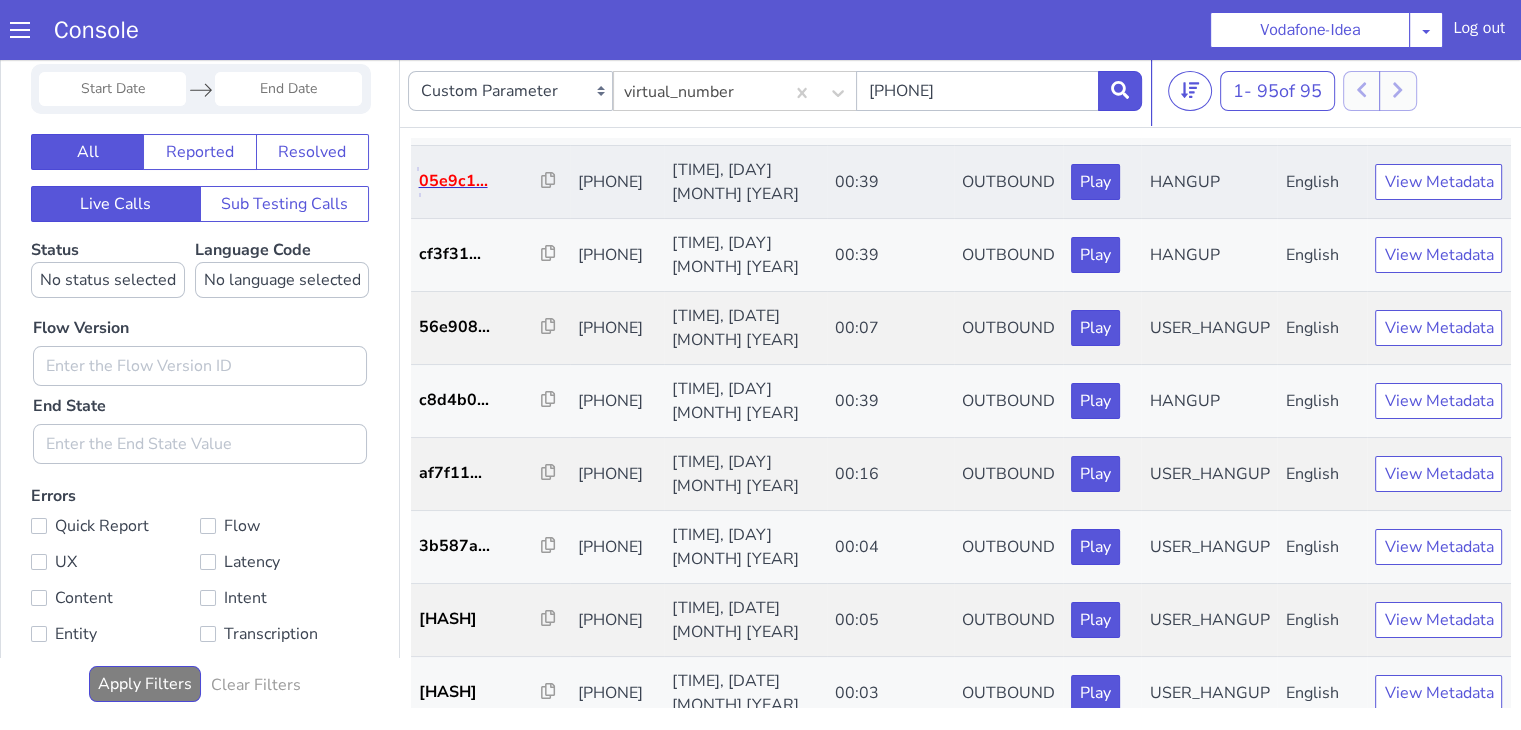click on "05e9c1..." at bounding box center [480, 181] 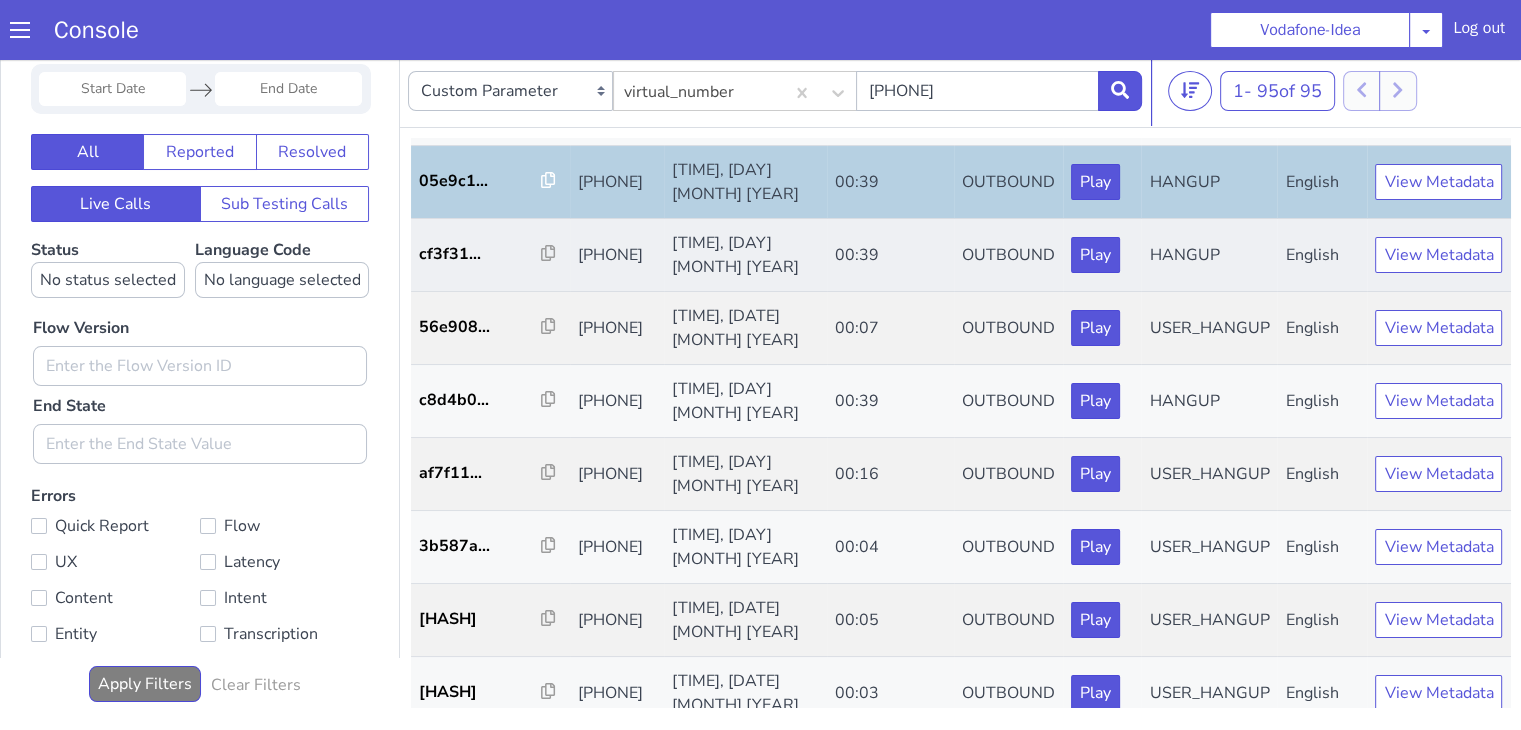 click on "cf3f31..." at bounding box center (490, 255) 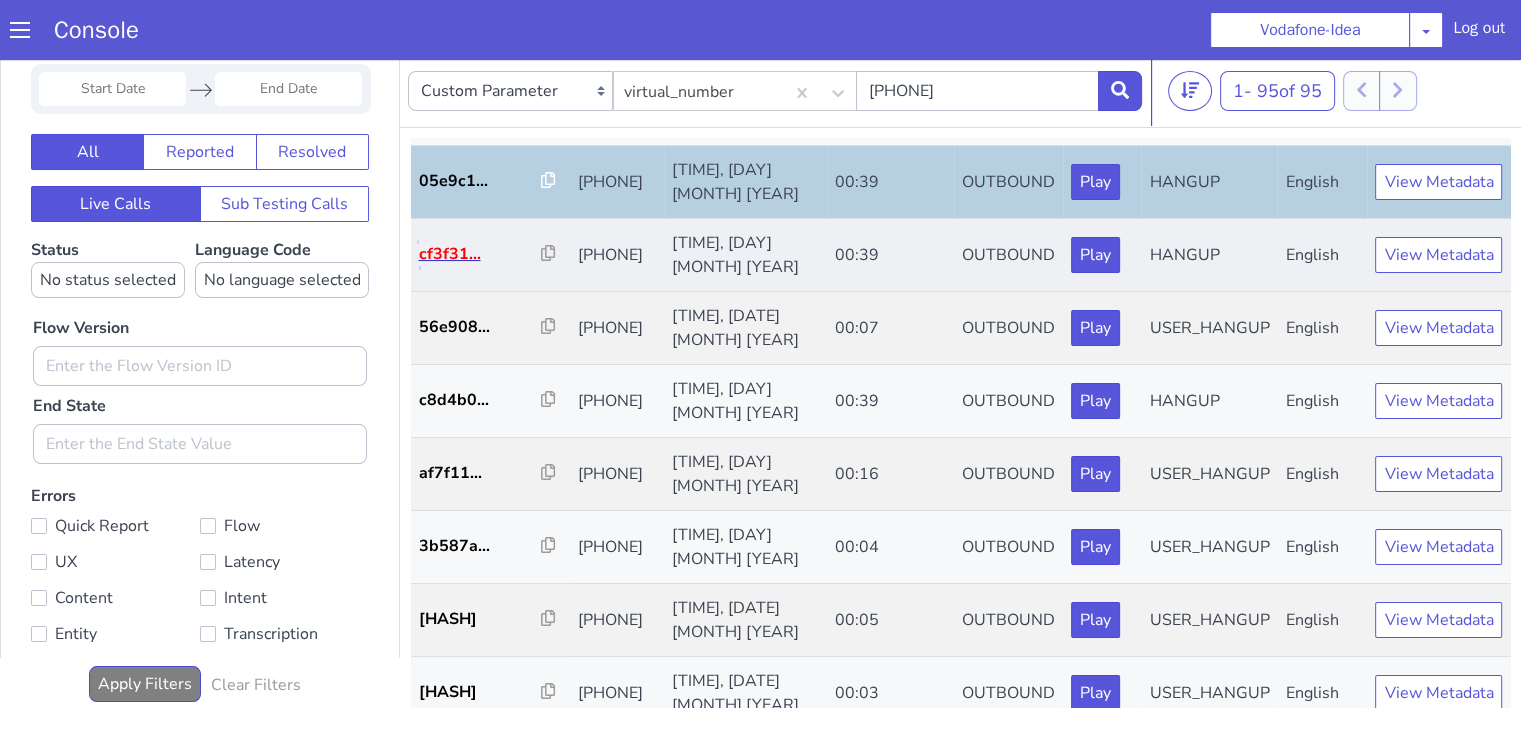 click on "cf3f31..." at bounding box center (480, 254) 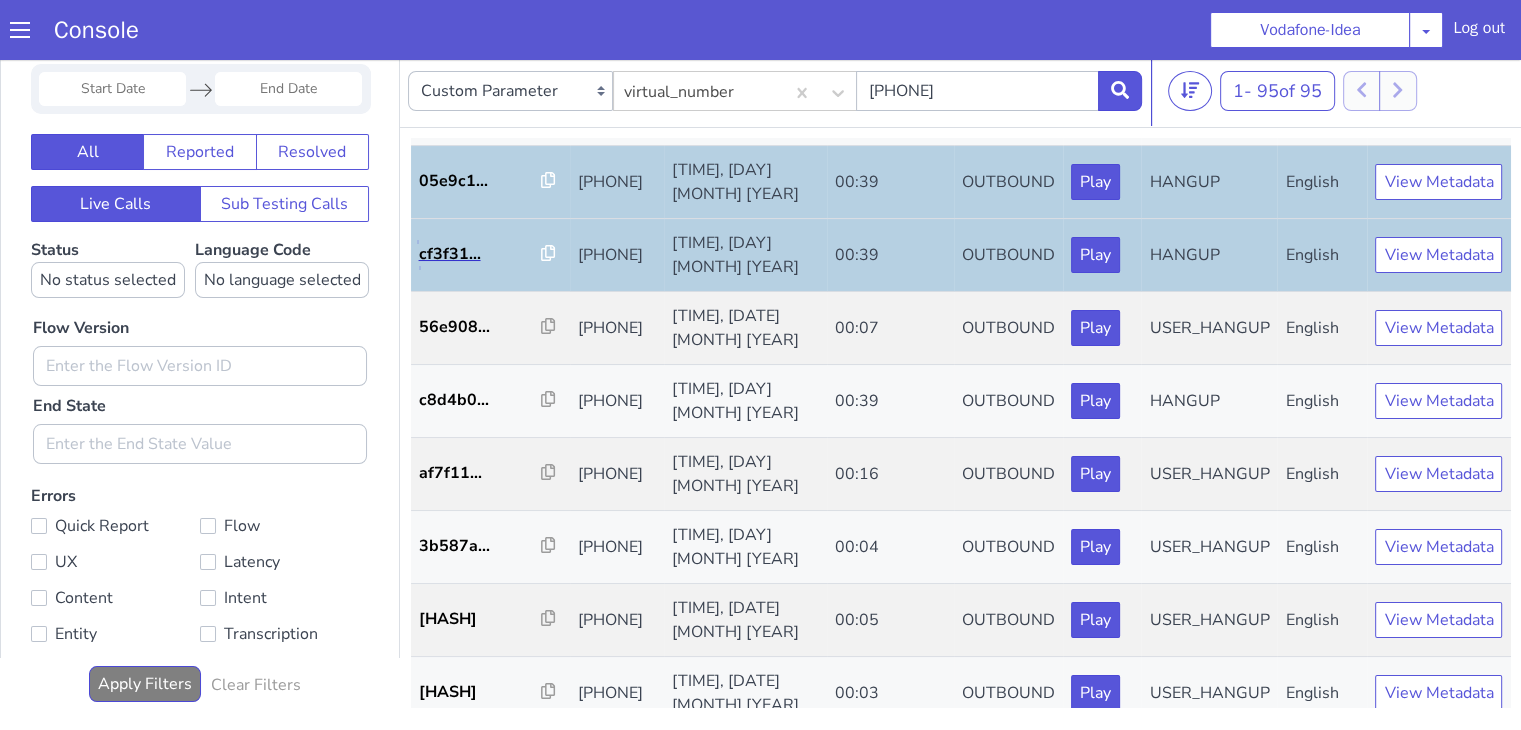 scroll, scrollTop: 4500, scrollLeft: 0, axis: vertical 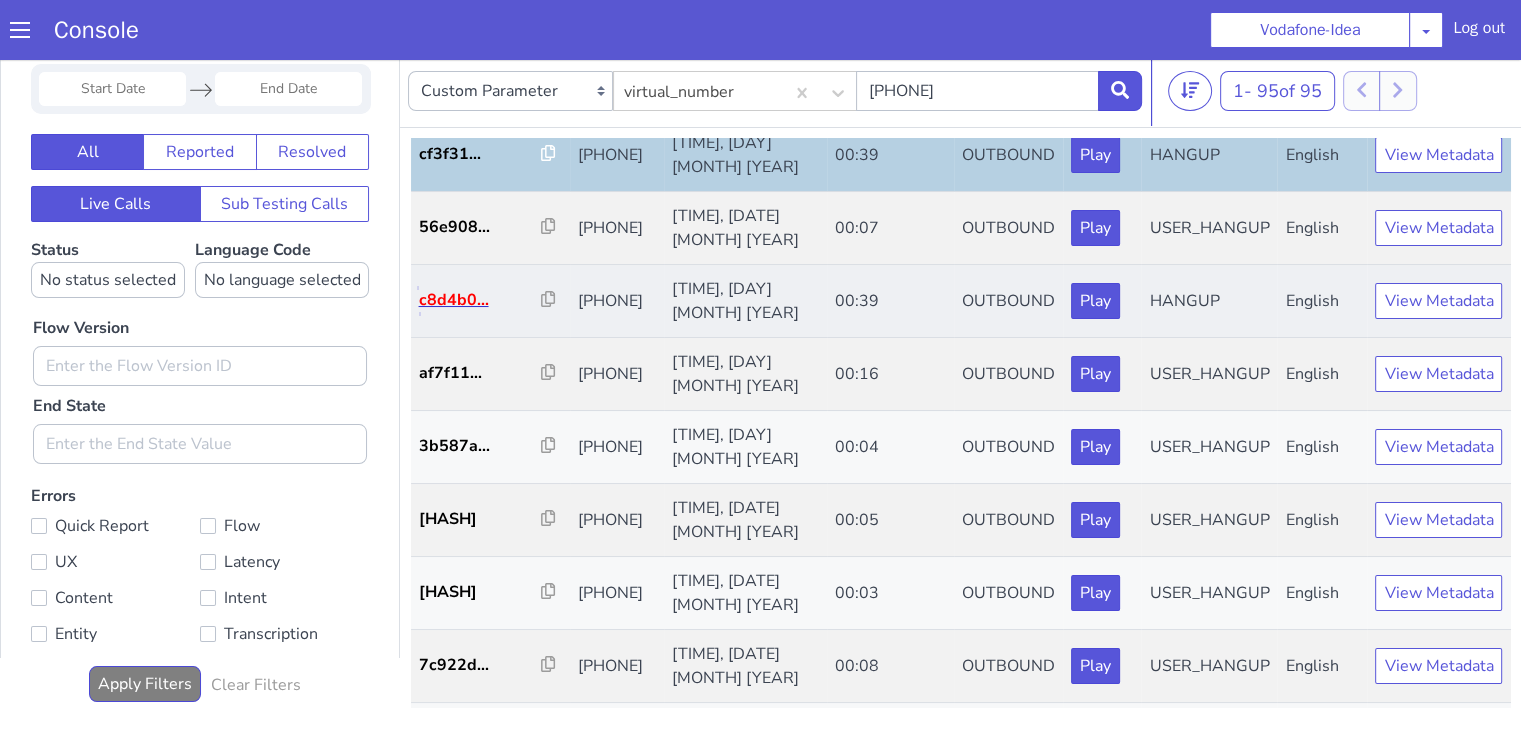 click on "c8d4b0..." at bounding box center (480, 300) 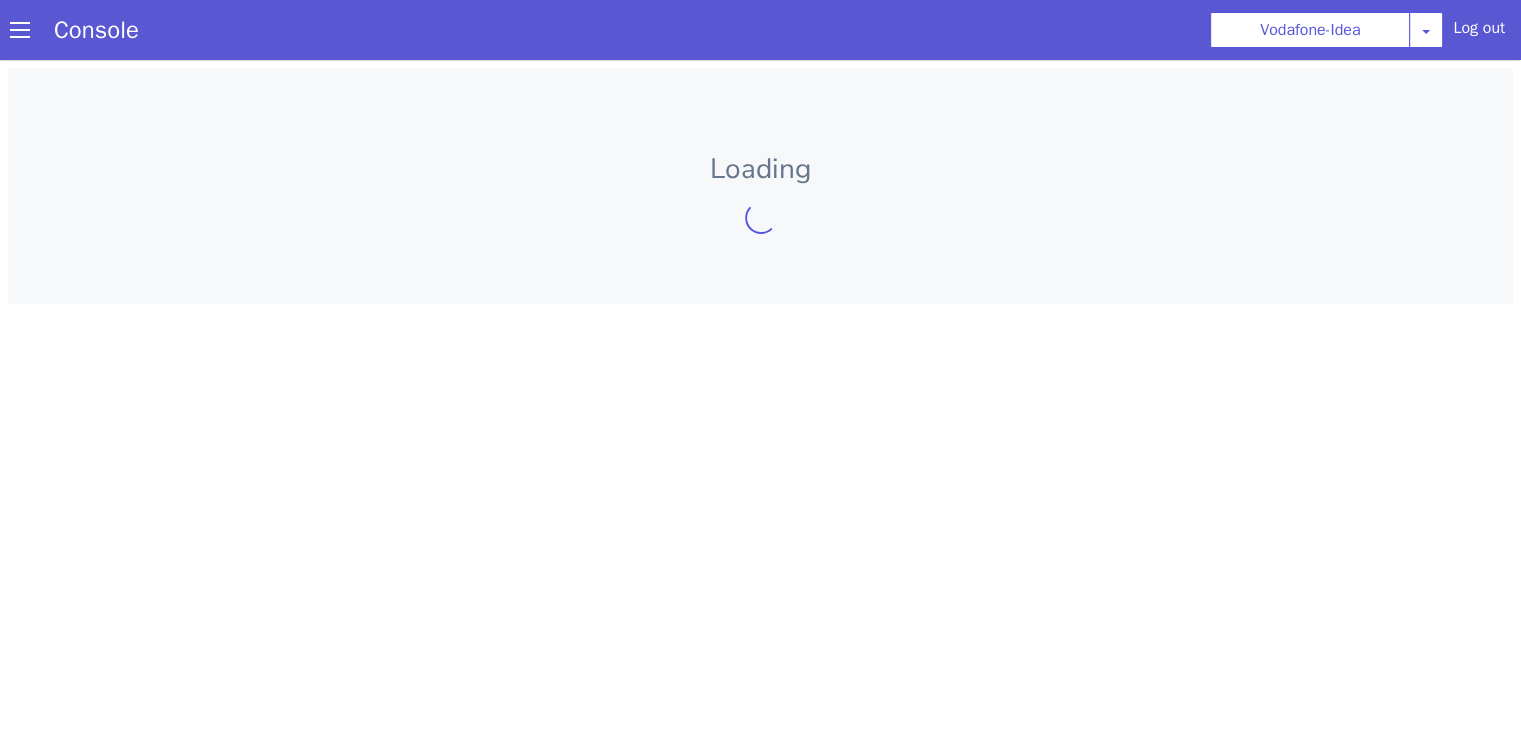 scroll, scrollTop: 0, scrollLeft: 0, axis: both 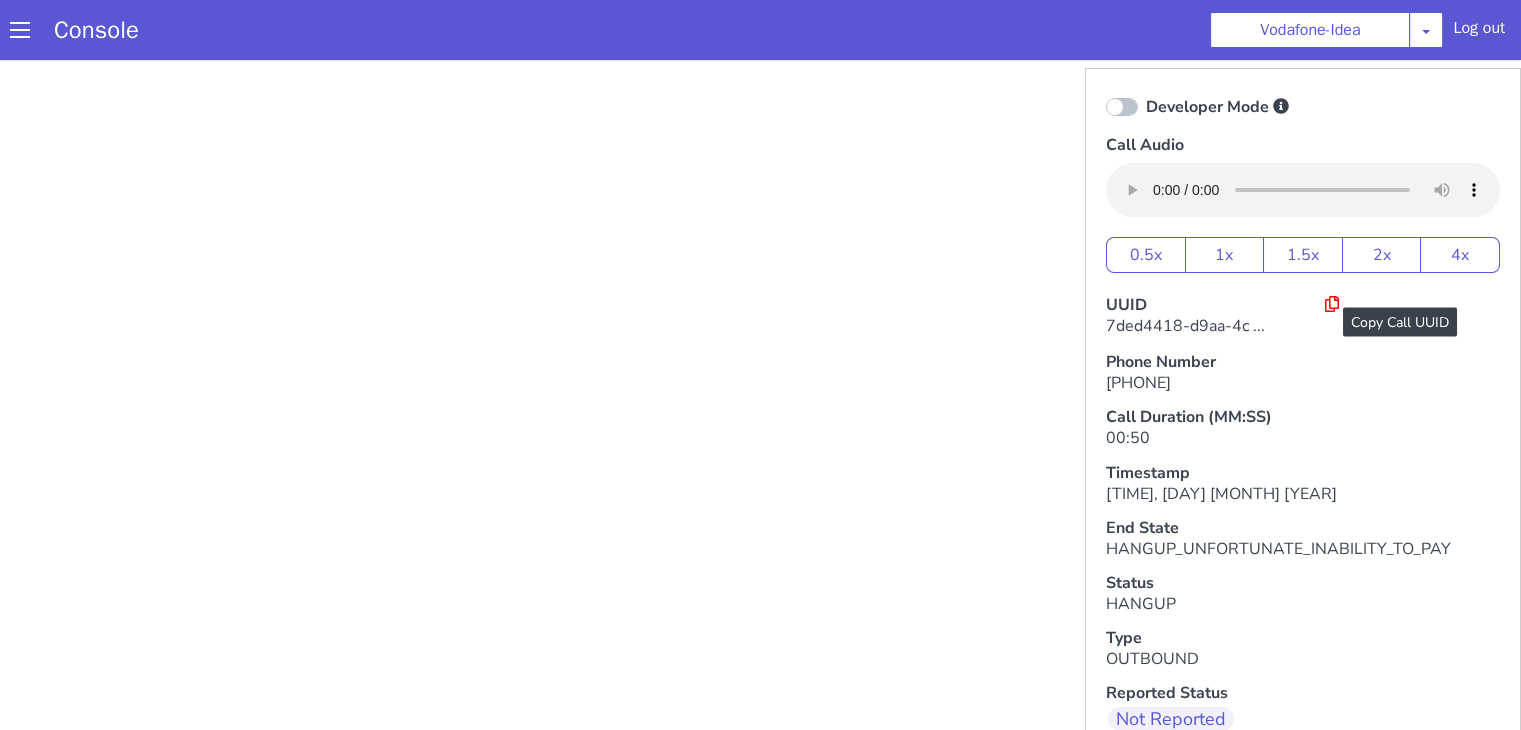 click 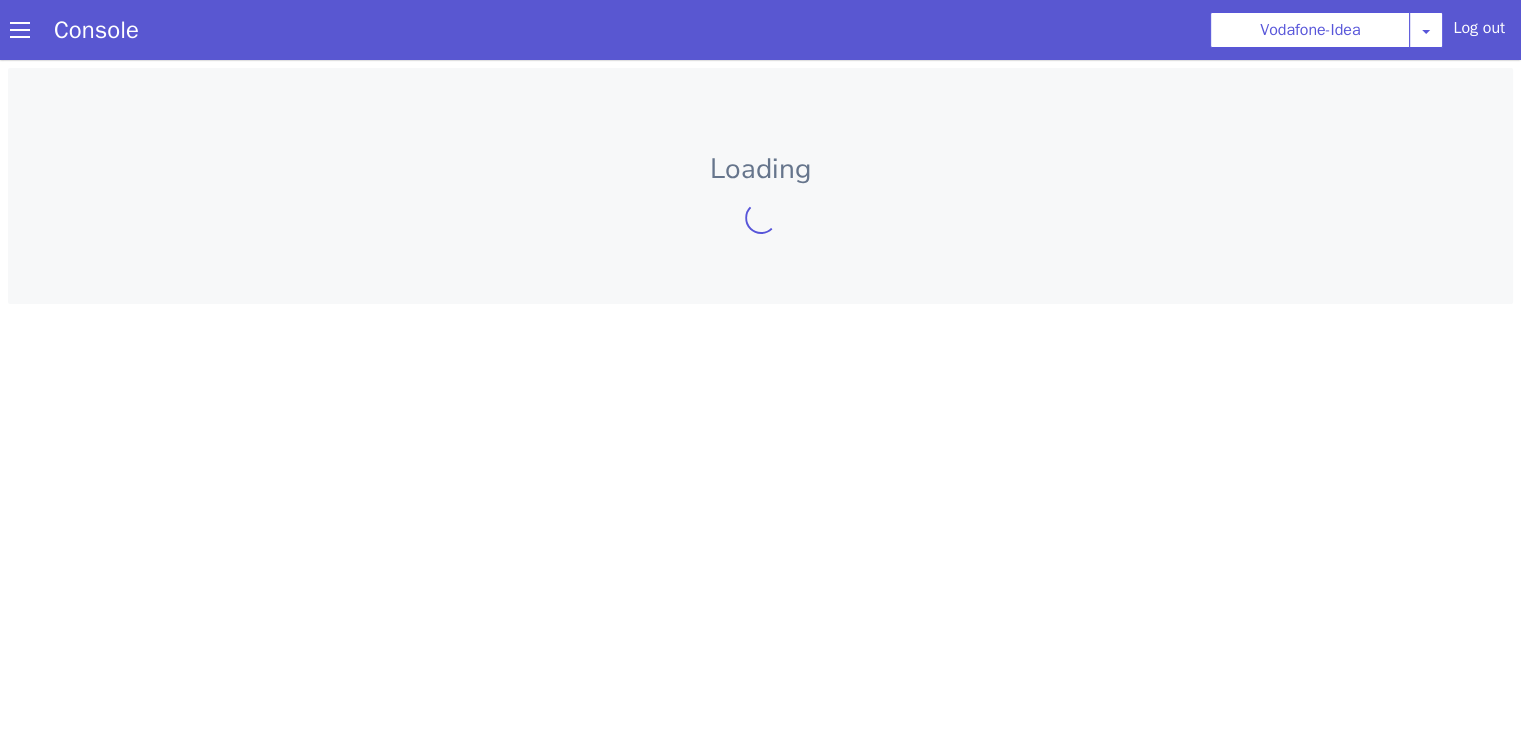 scroll, scrollTop: 0, scrollLeft: 0, axis: both 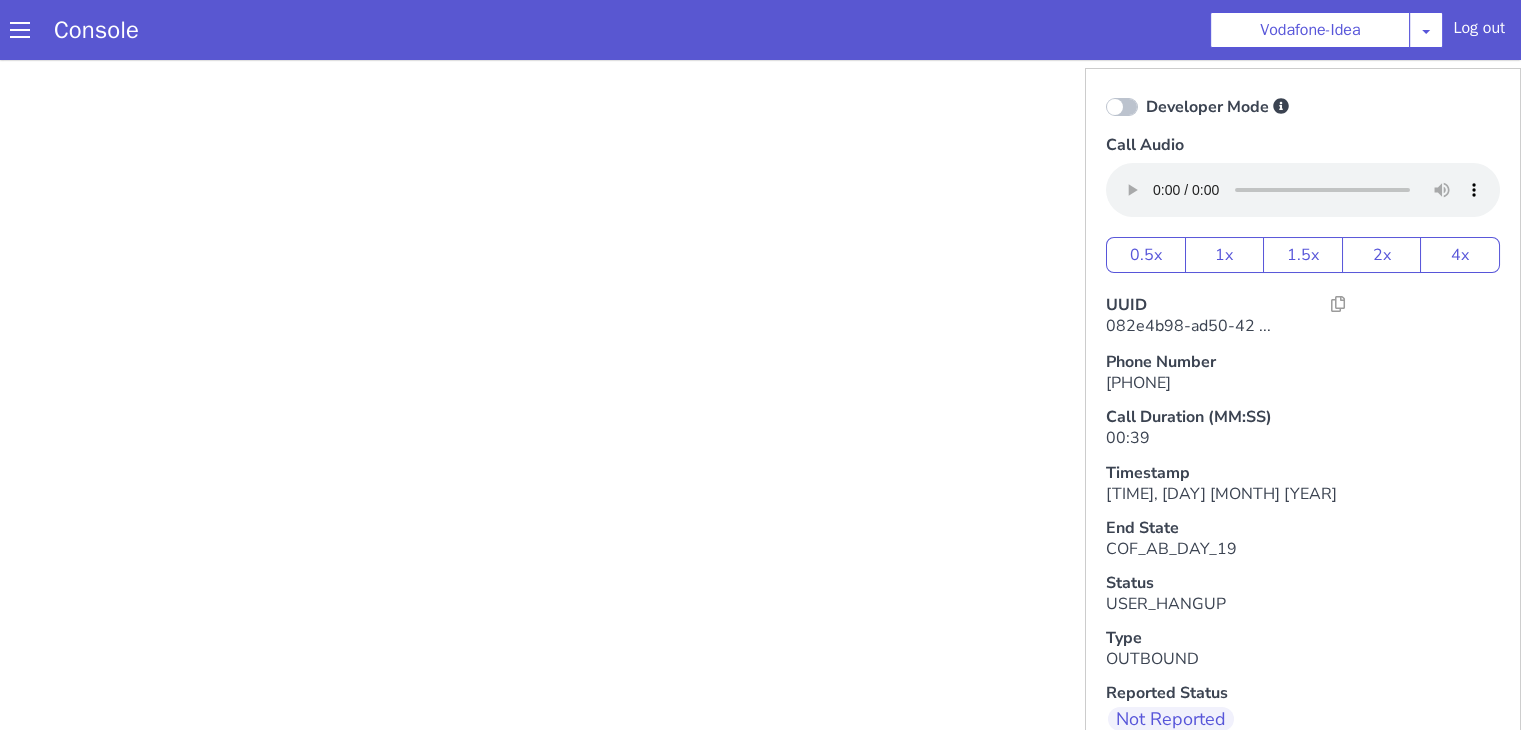 drag, startPoint x: 286, startPoint y: 46, endPoint x: 296, endPoint y: 36, distance: 14.142136 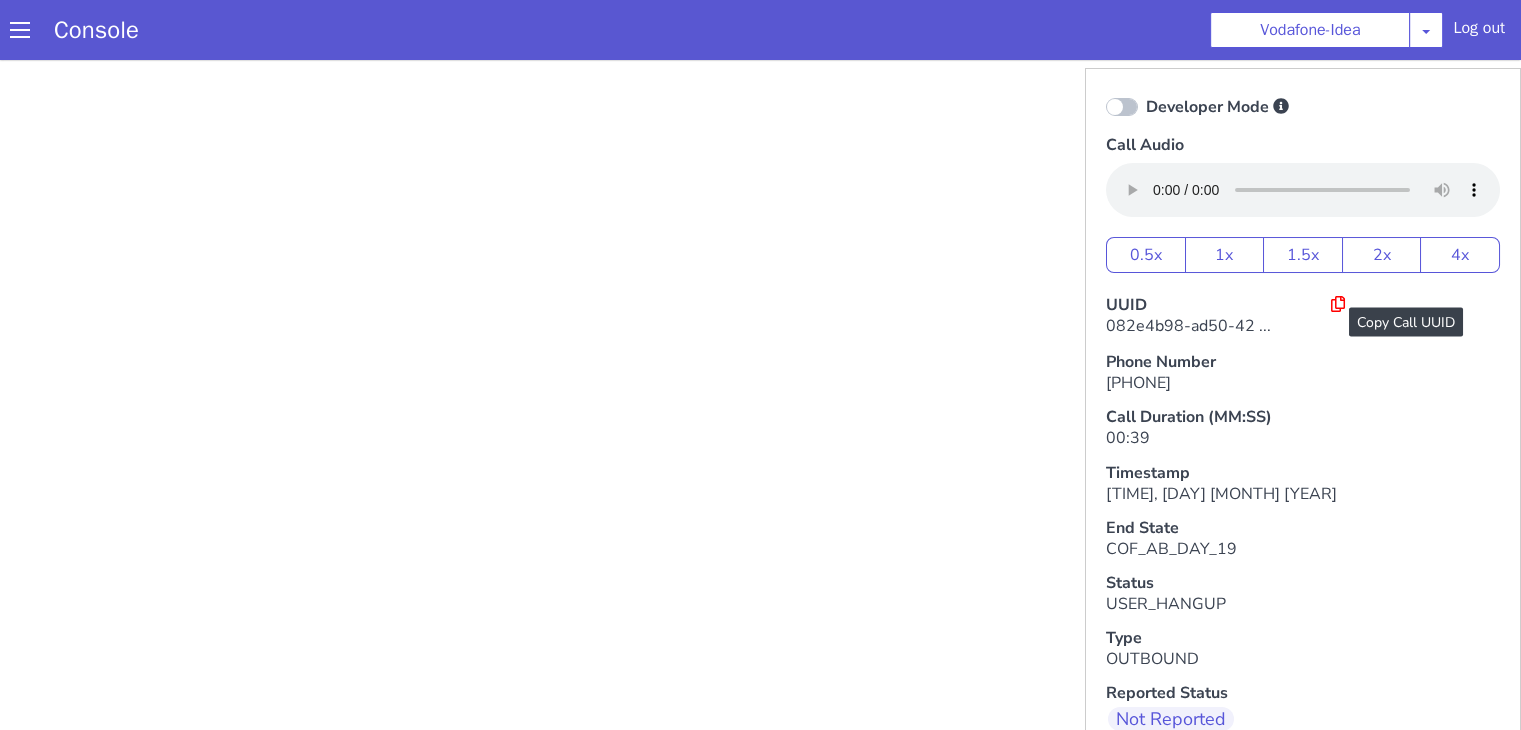 click 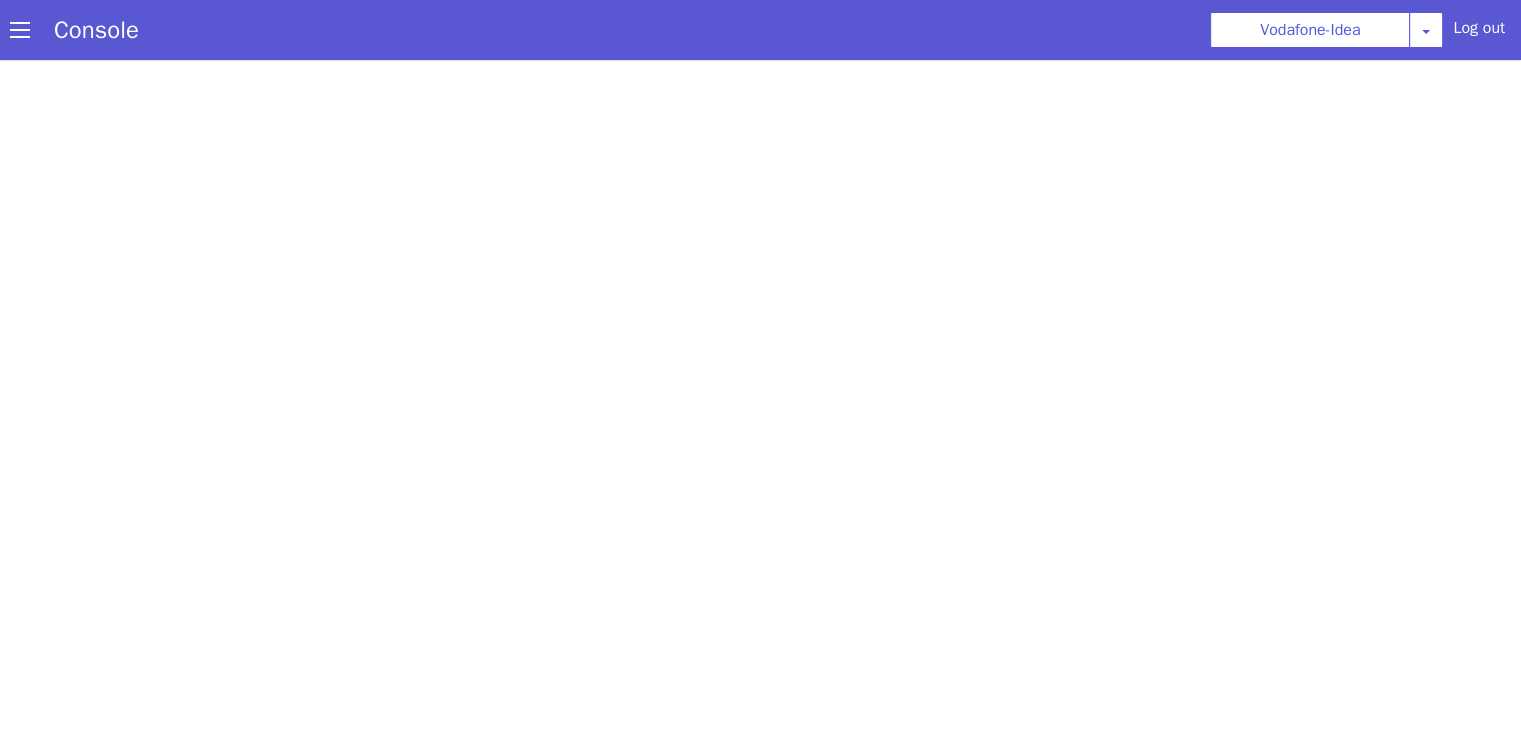scroll, scrollTop: 0, scrollLeft: 0, axis: both 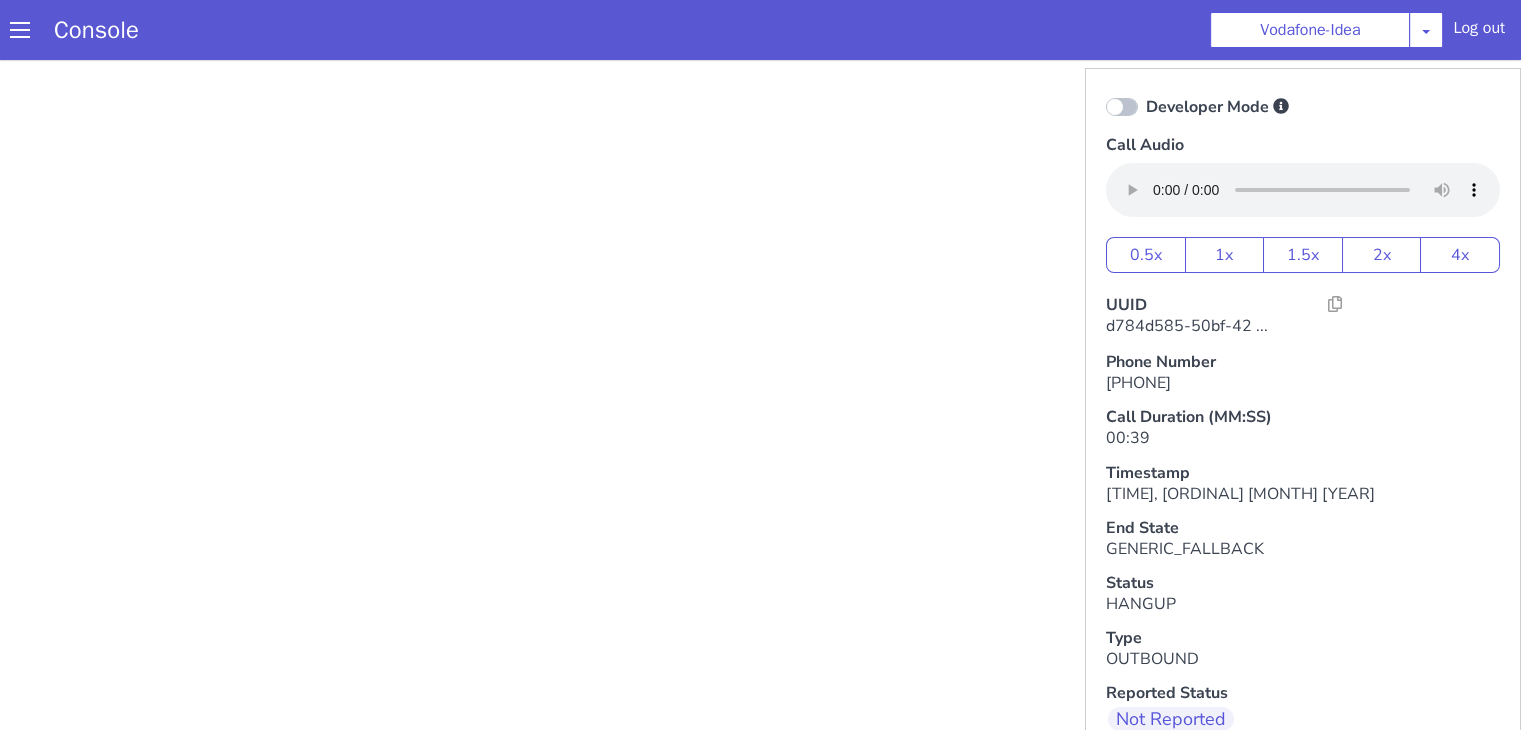 type 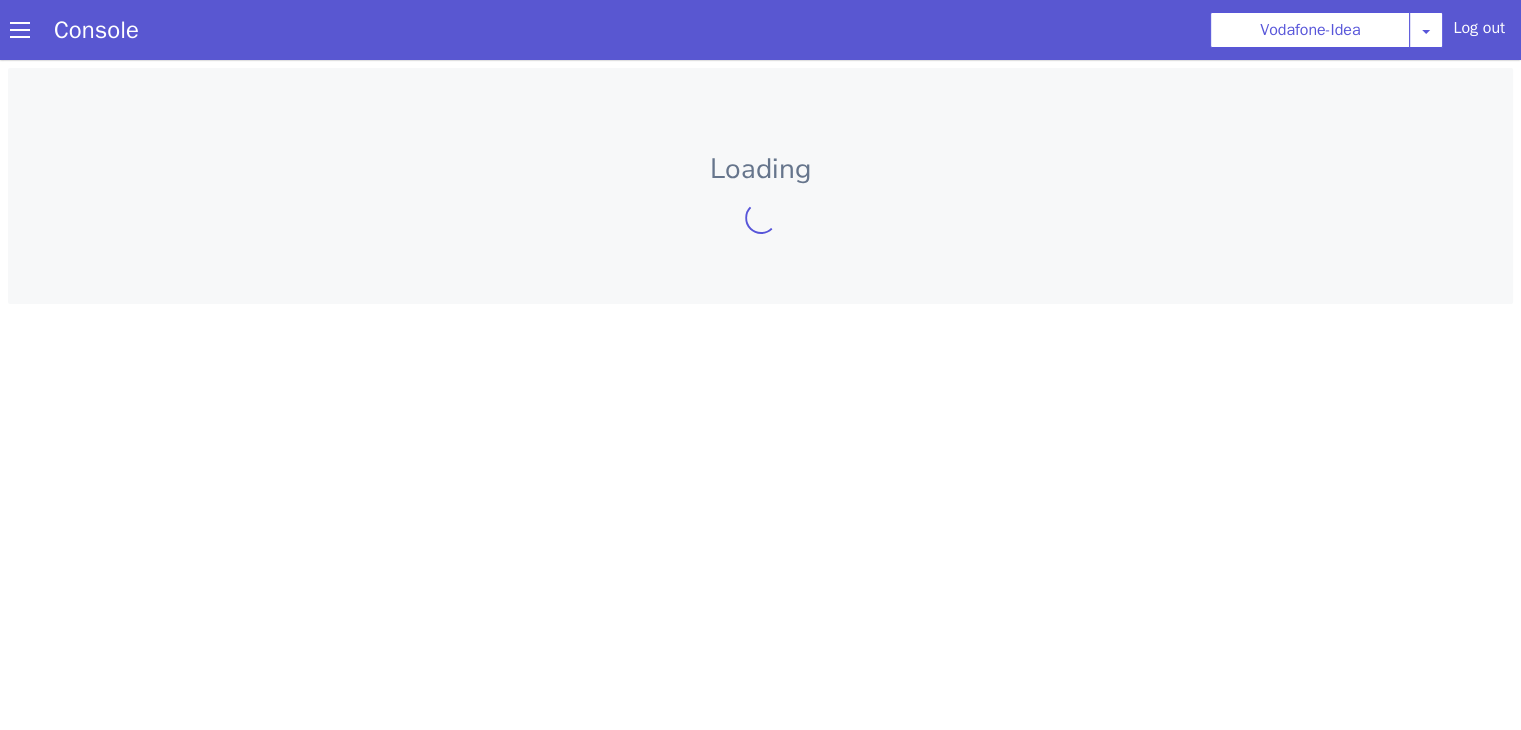 scroll, scrollTop: 0, scrollLeft: 0, axis: both 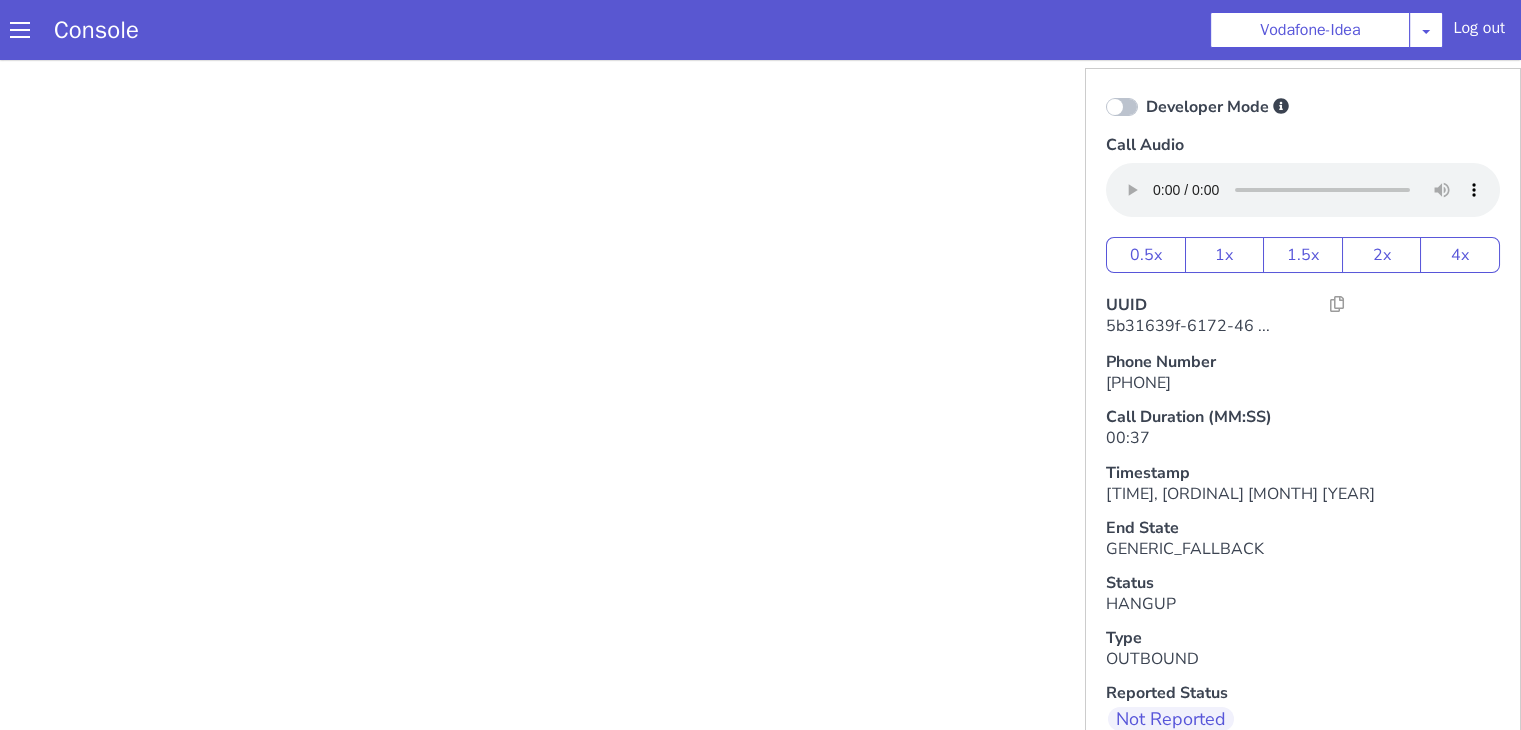click on "Console Vodafone-Idea AO Smith Airtel DTH Pilot Airtel POC Alice Blue NT Aliceblue American Finance - US Apollo Apollo 24*7 Application - Collections Auto NPS feedback Avaya Devconnect Axis Axis AMC Axis Outbound BAGIC BALIC BALIC Old 2 Bajaj Autofinance Bajaj Fin Banking Demo Barbeque Nation Buy Now Pay Later Cars24 Cashe Central Bank of India Charles Tyrwhitt Cholamandalam Finance Consumer Durables Coverfox Covid19 Helpline Credgenics CreditMate DPDzero DUMMY Data collection Demo - Collections Dish TV ERCM Emeritus Eureka Forbes - LQ FFAM360 - US Familiarity Farming_Axis Finaccel Flipkart Flow Templates Fusion Microfinance Giorgos_TestBot Great Learning Grievance Bot HDB Finance HDFC HDFC Ergo HDFC Freedom CC HDFC Life Demo HDFC Securities Hathway Internet Hathway V2 Home Credit IBM IBM Banking Demo ICICI ICICI Bank Outbound ICICI Lombard Persistency ICICI Prudential ICICI securities ICICI_lombard IDFC First Bank IFFCO Tokio Insurance Iffco Tokio Indiamart Indigo IndusInd - Settlement IndusInd CC Insurance" at bounding box center [760, 30] 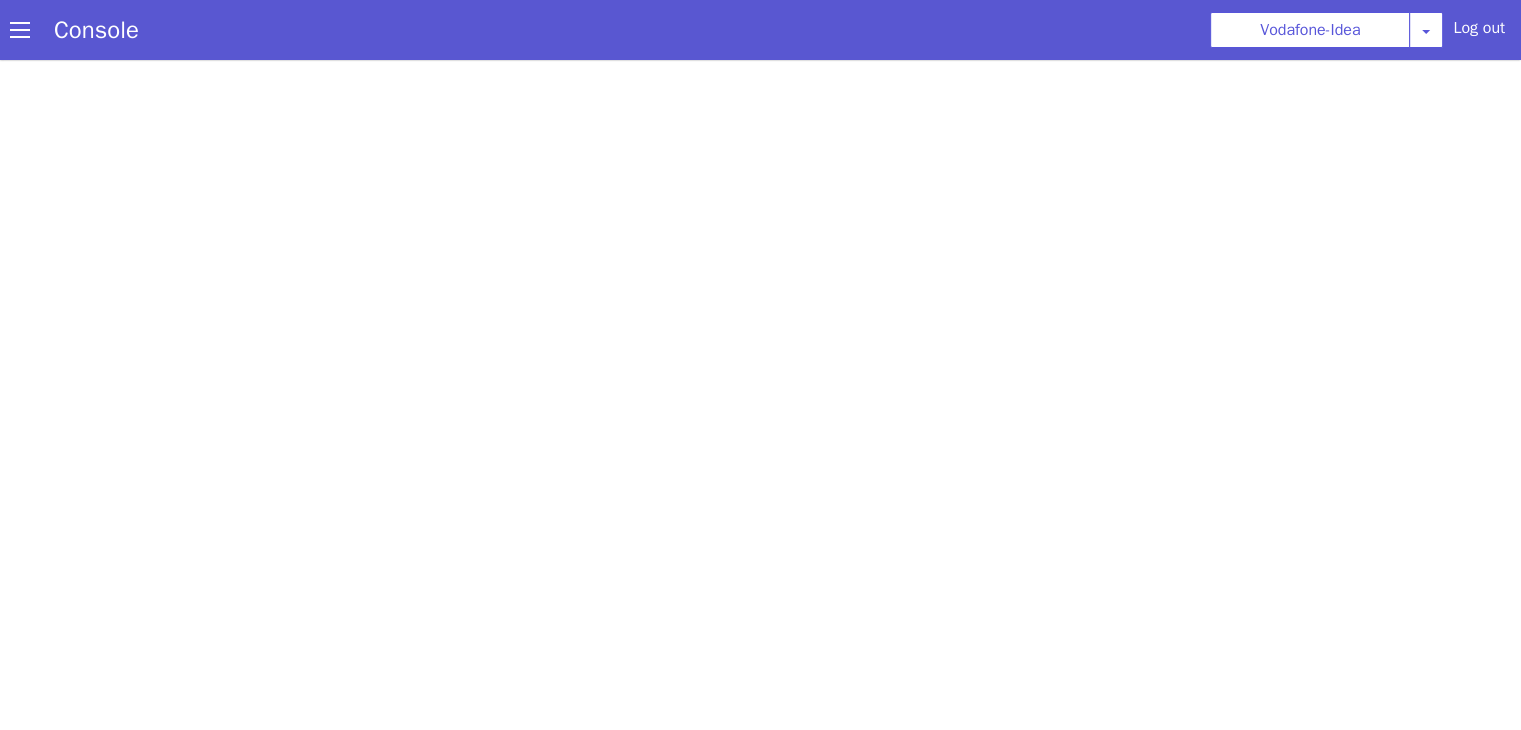 scroll, scrollTop: 0, scrollLeft: 0, axis: both 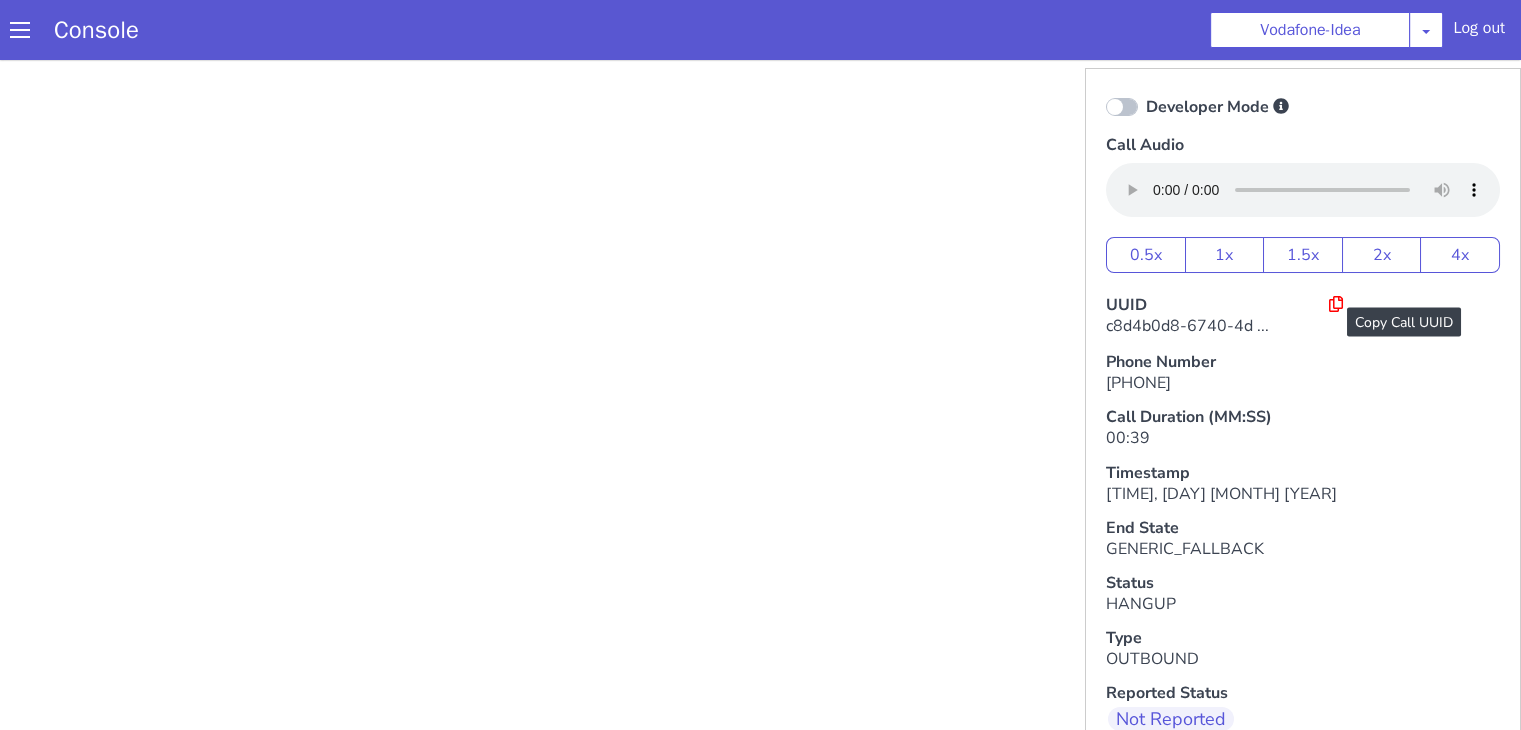 click 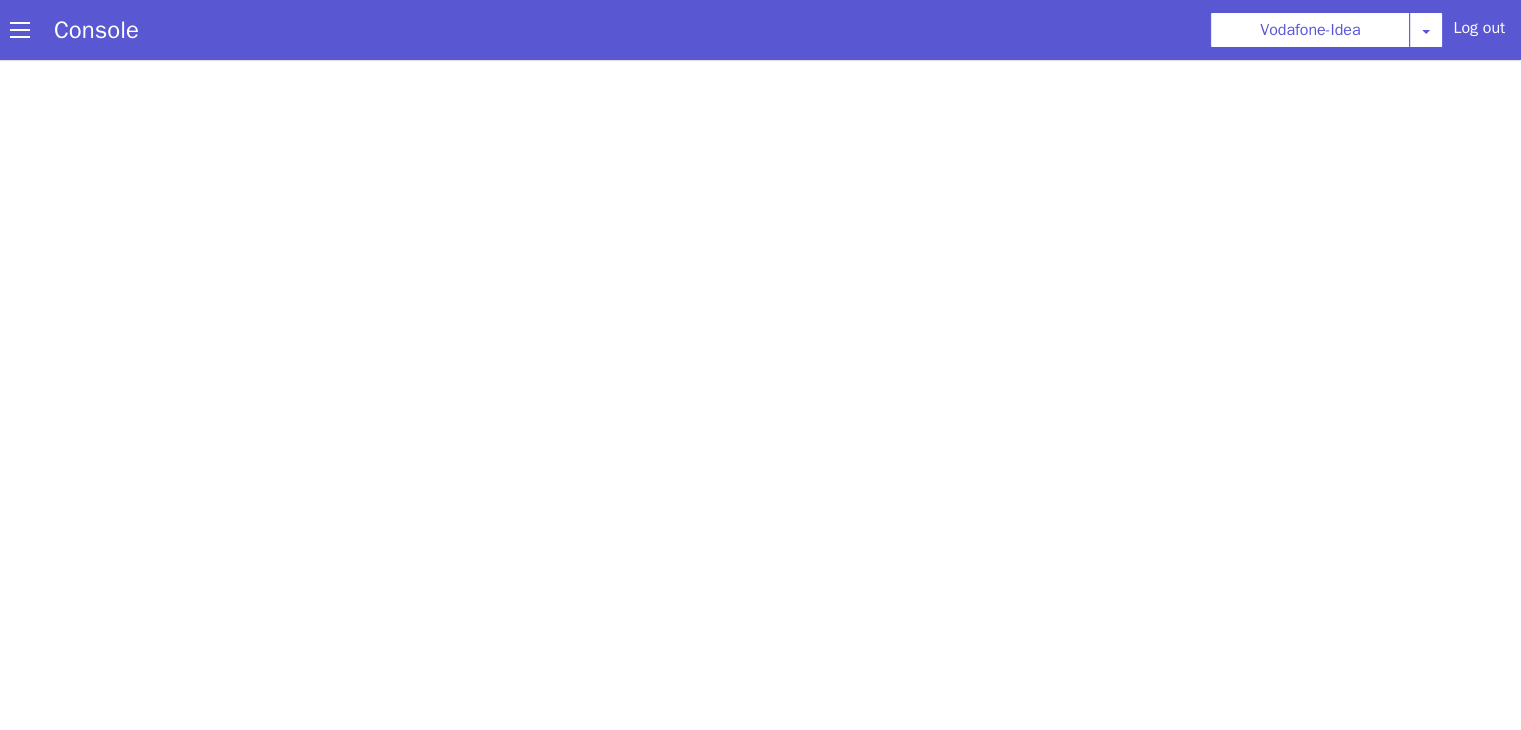 scroll, scrollTop: 0, scrollLeft: 0, axis: both 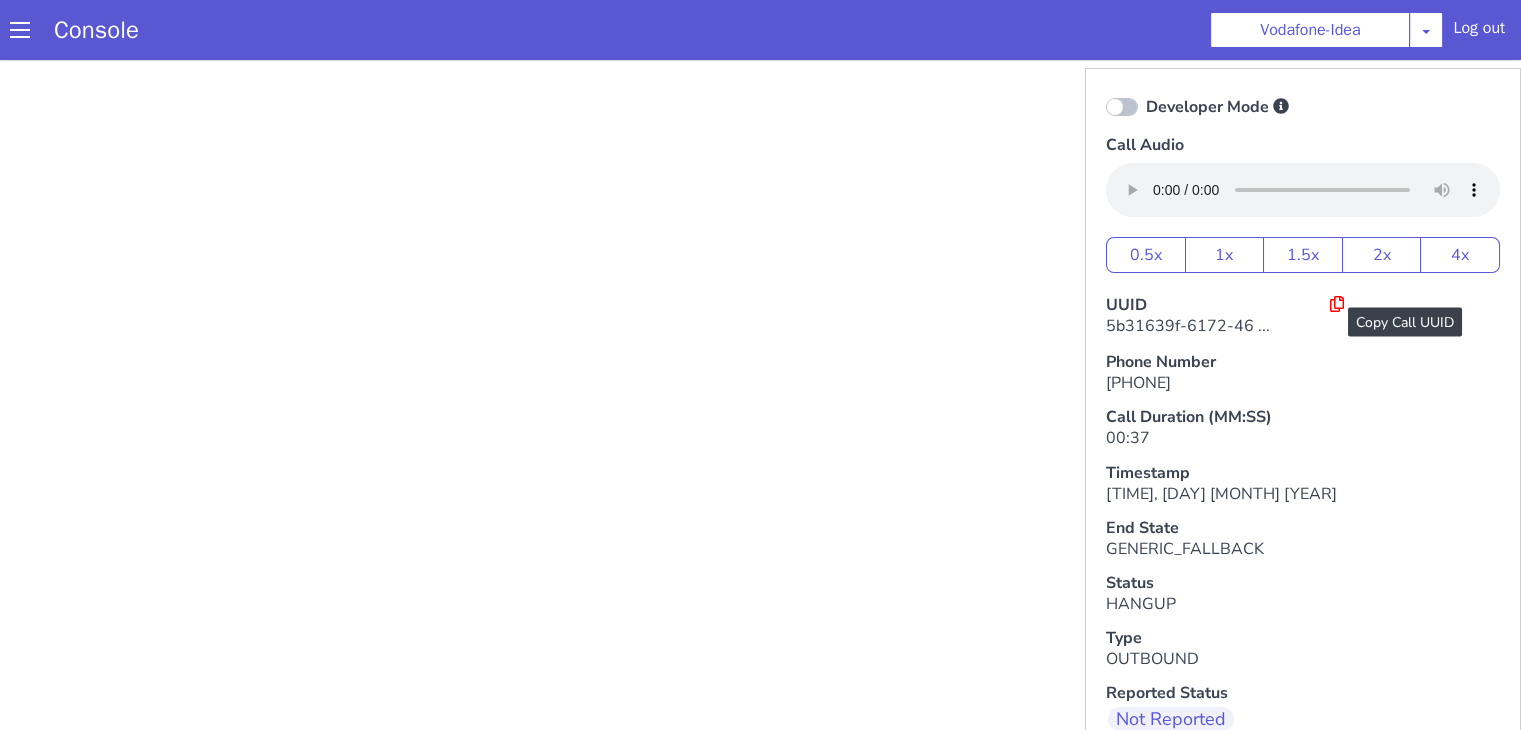 click 